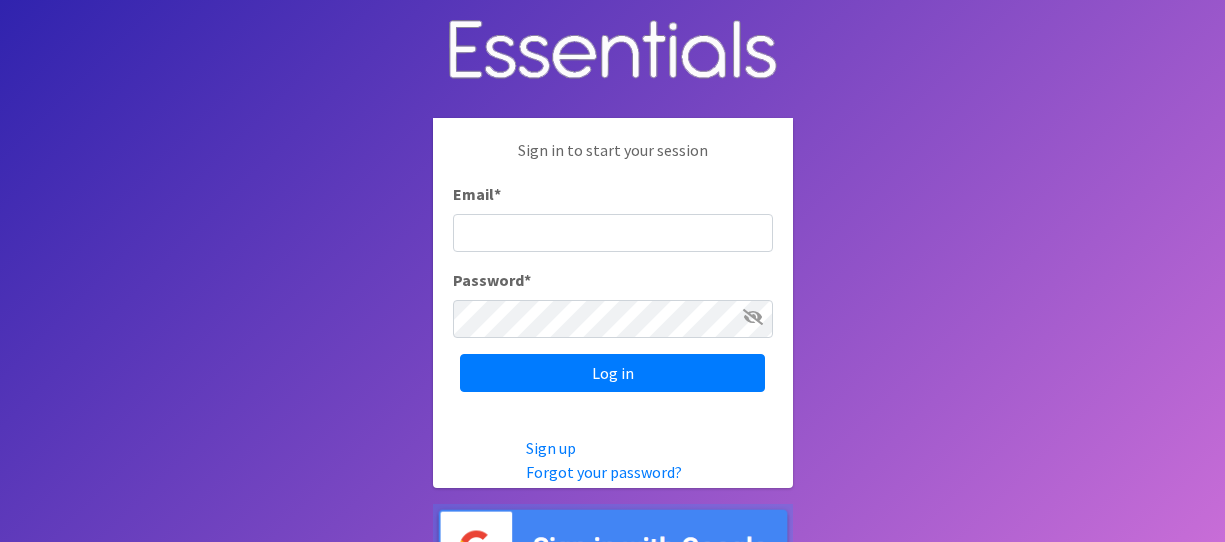 scroll, scrollTop: 0, scrollLeft: 0, axis: both 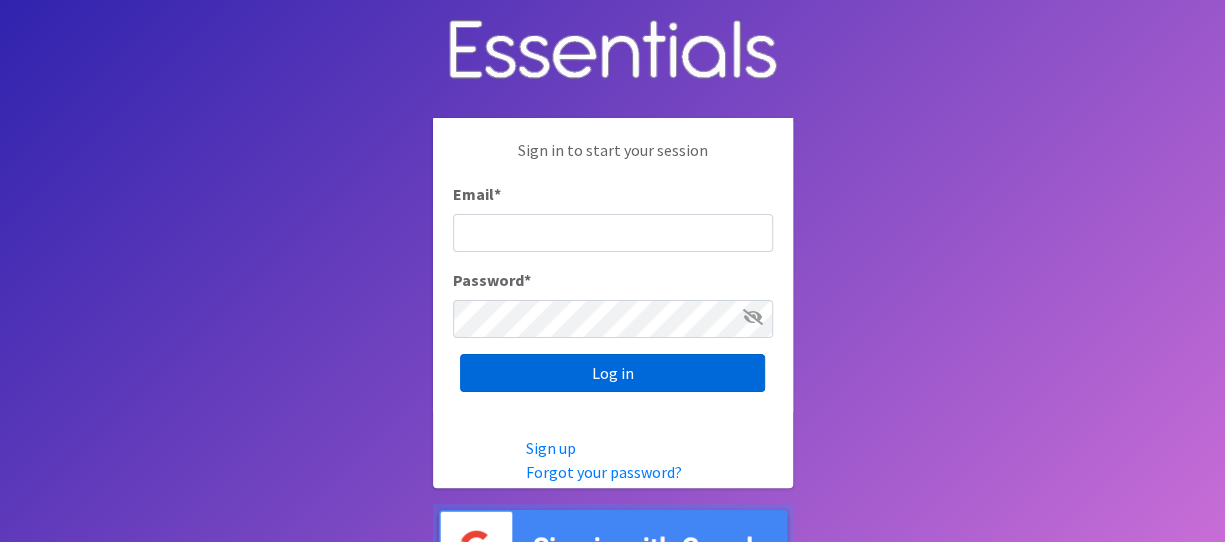 type on "melissa@cnydiaperbank.org" 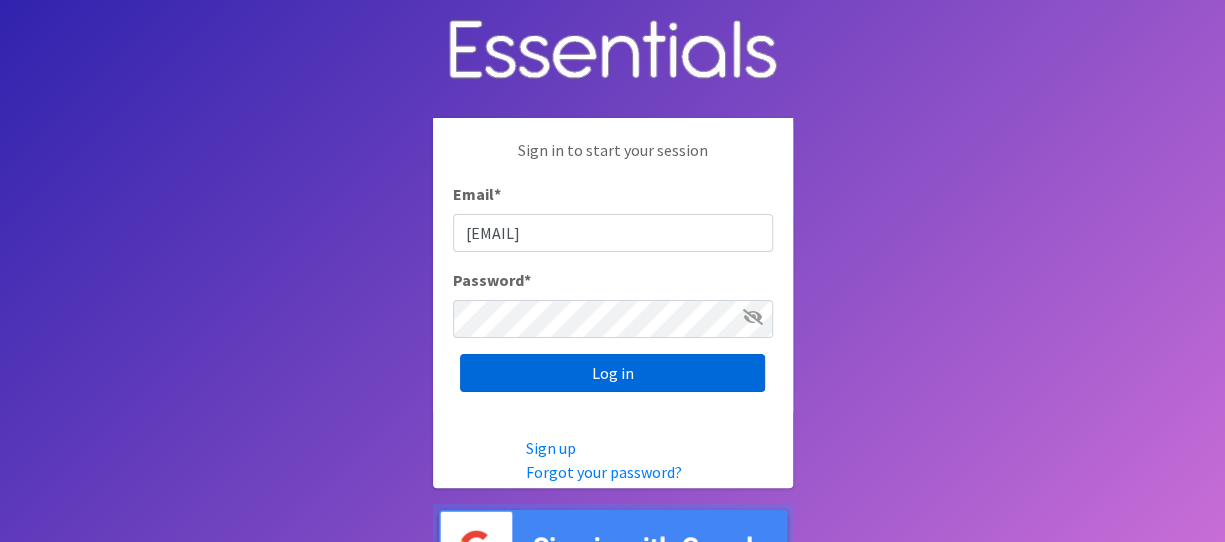 click on "Log in" at bounding box center (612, 373) 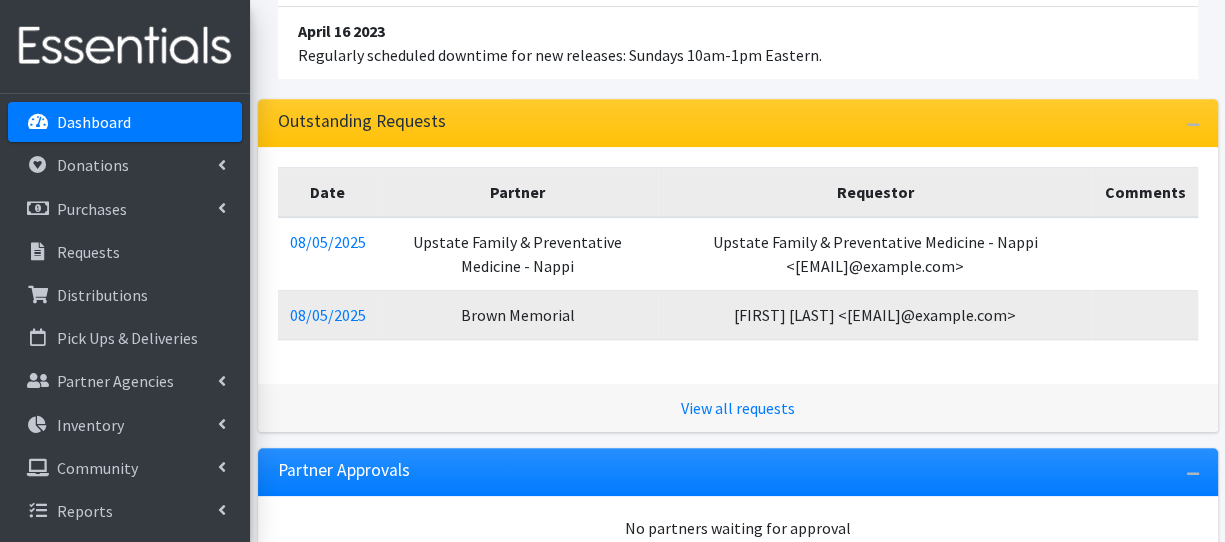 scroll, scrollTop: 360, scrollLeft: 0, axis: vertical 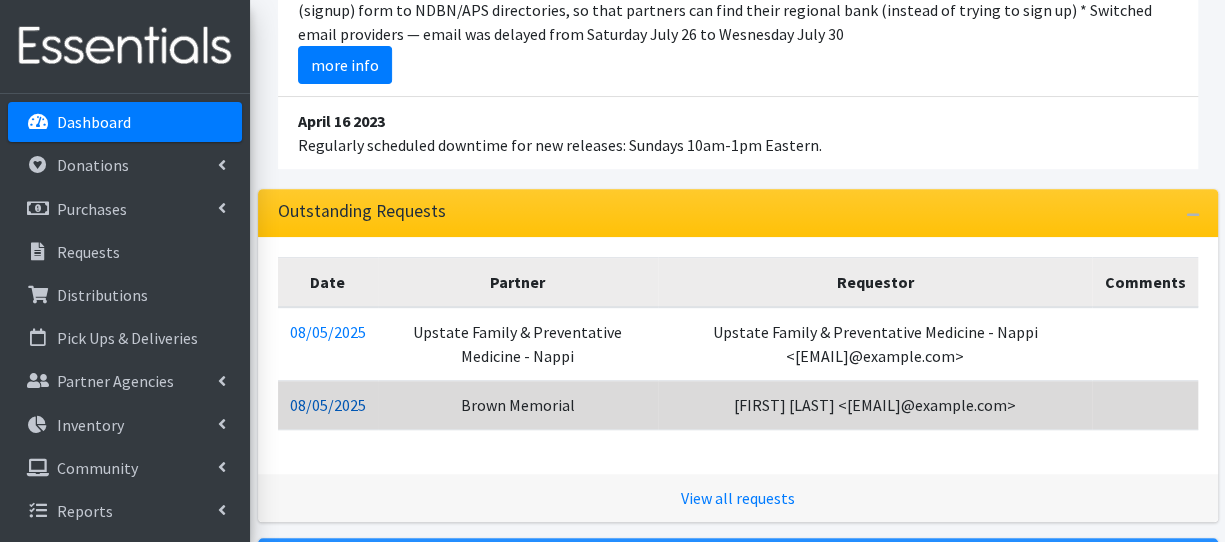 click on "08/05/2025" at bounding box center [328, 405] 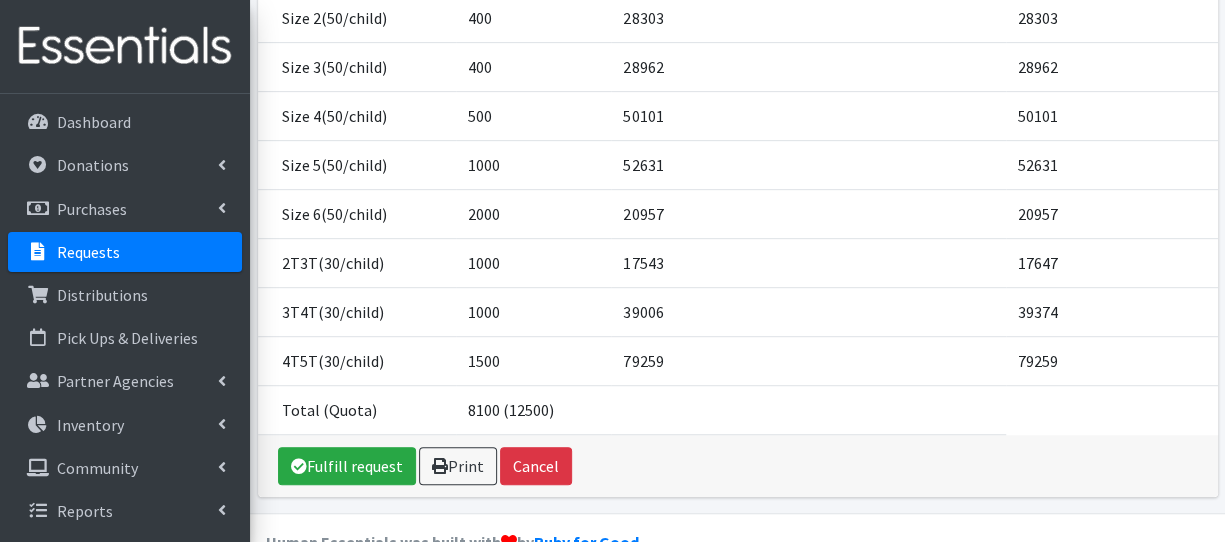 scroll, scrollTop: 400, scrollLeft: 0, axis: vertical 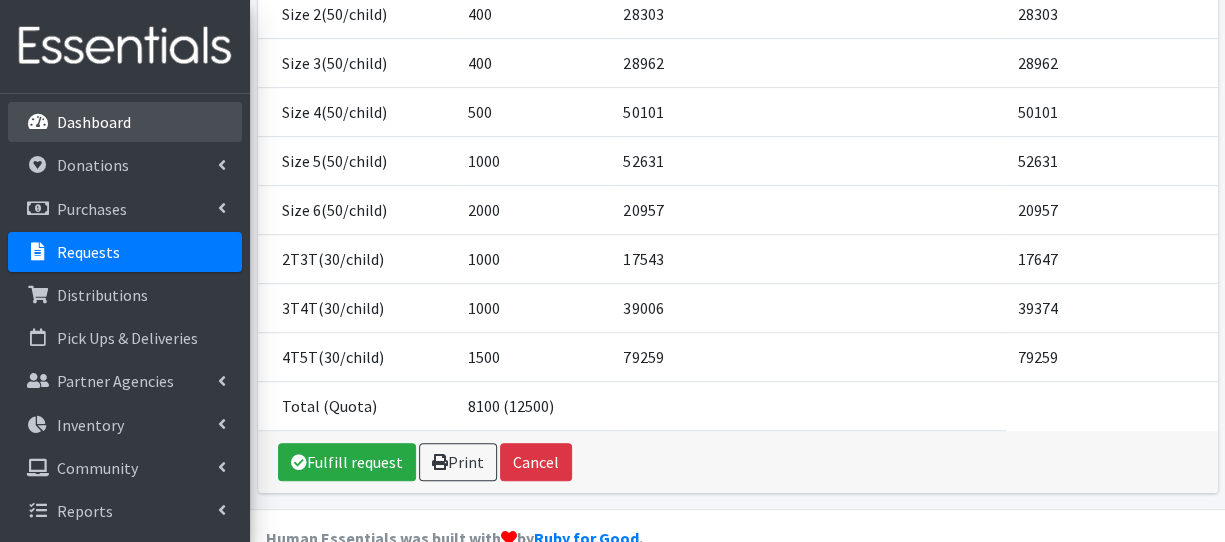 click on "Dashboard" at bounding box center (94, 122) 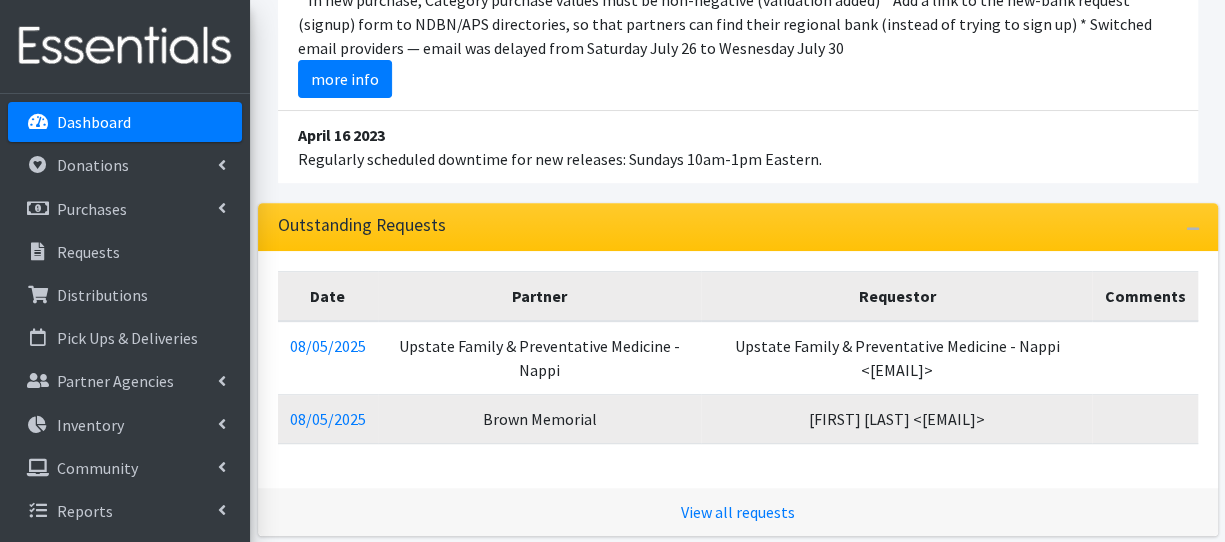 scroll, scrollTop: 320, scrollLeft: 0, axis: vertical 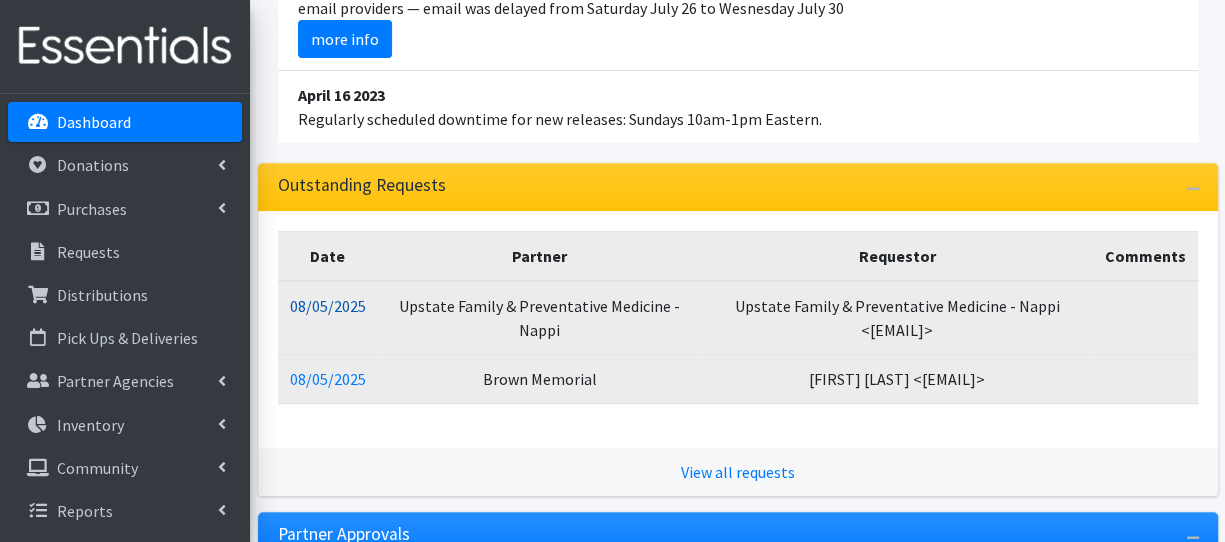 click on "08/05/2025" at bounding box center [328, 306] 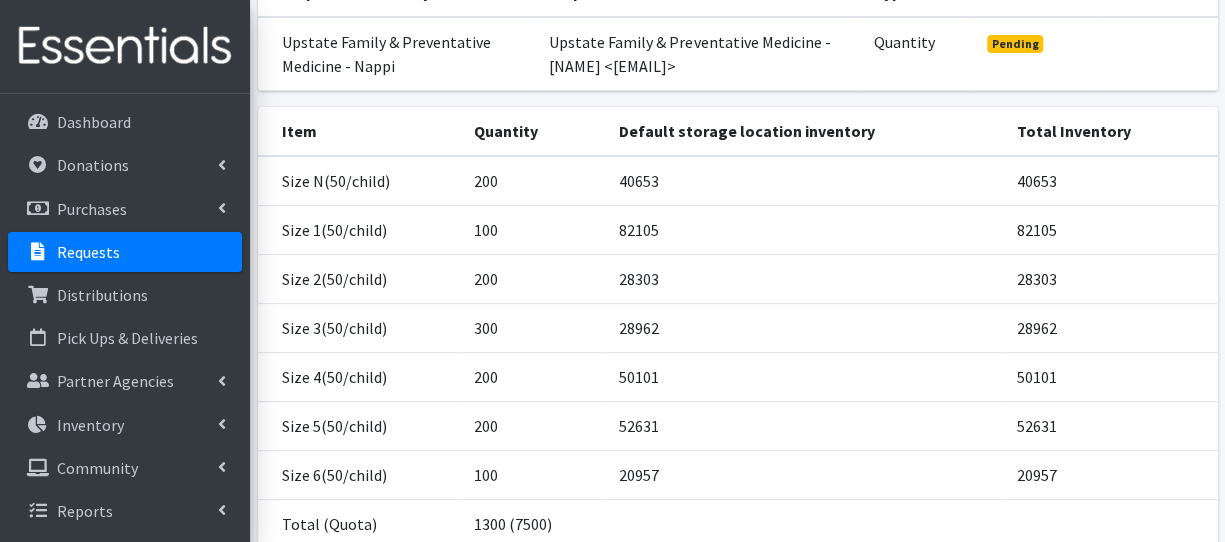 scroll, scrollTop: 320, scrollLeft: 0, axis: vertical 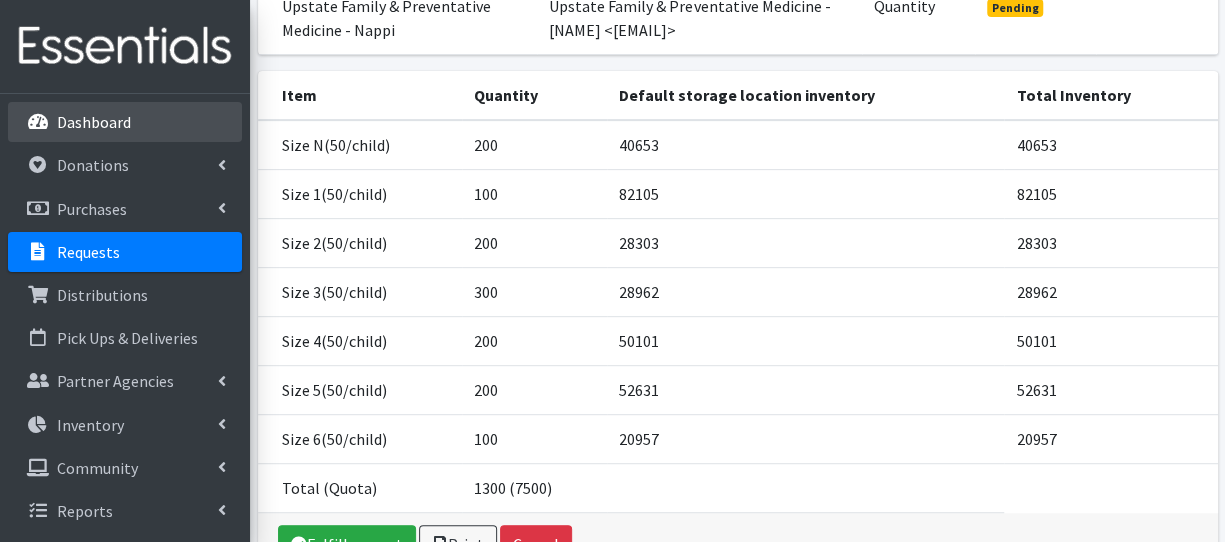 click on "Dashboard" at bounding box center [125, 122] 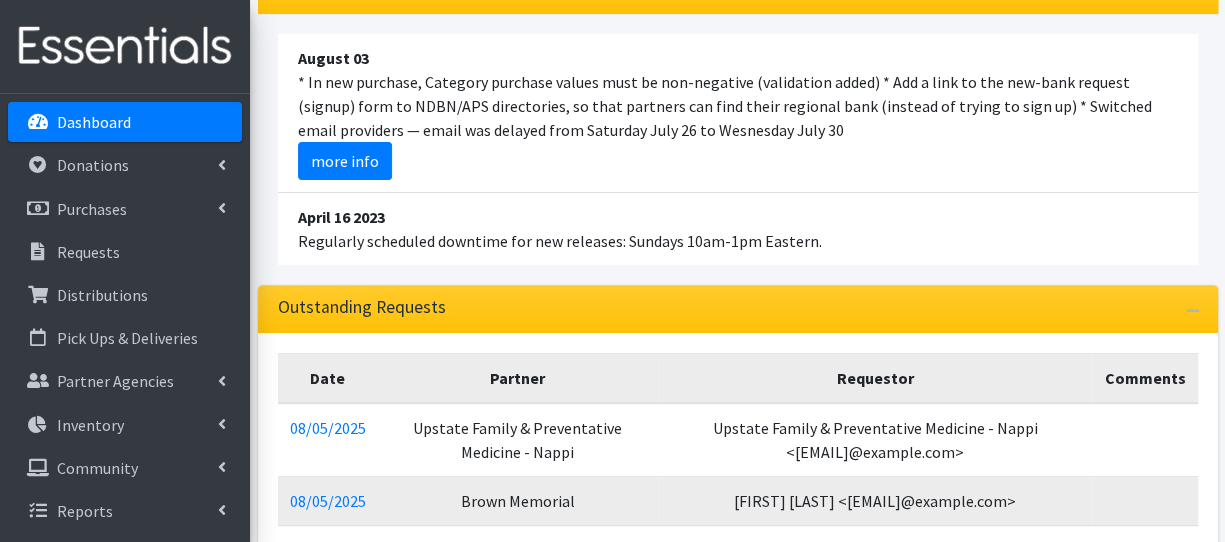 scroll, scrollTop: 440, scrollLeft: 0, axis: vertical 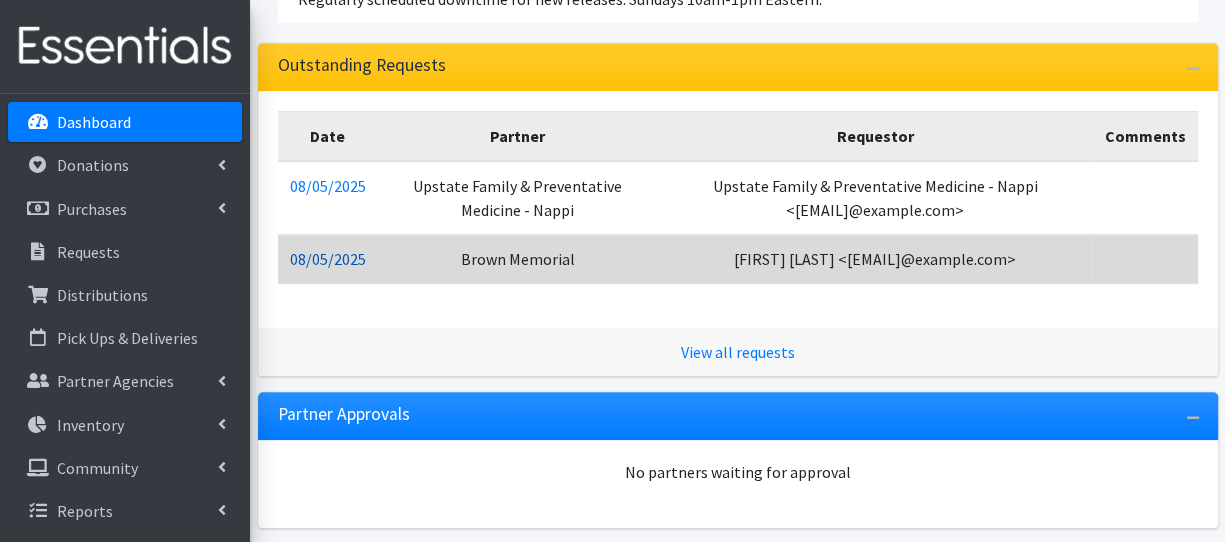click on "08/05/2025" at bounding box center [328, 259] 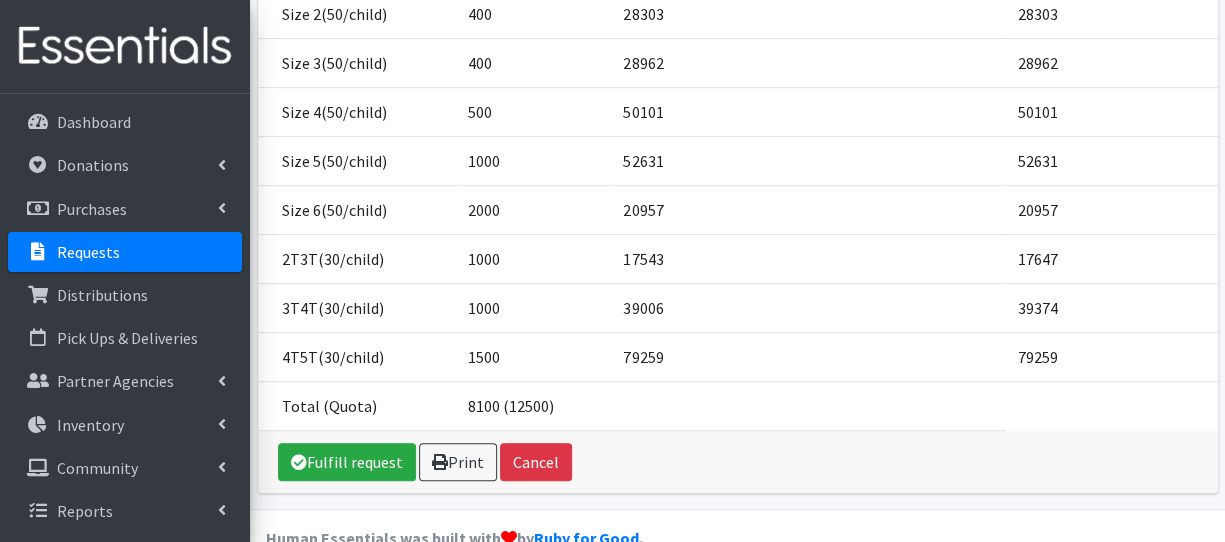 scroll, scrollTop: 360, scrollLeft: 0, axis: vertical 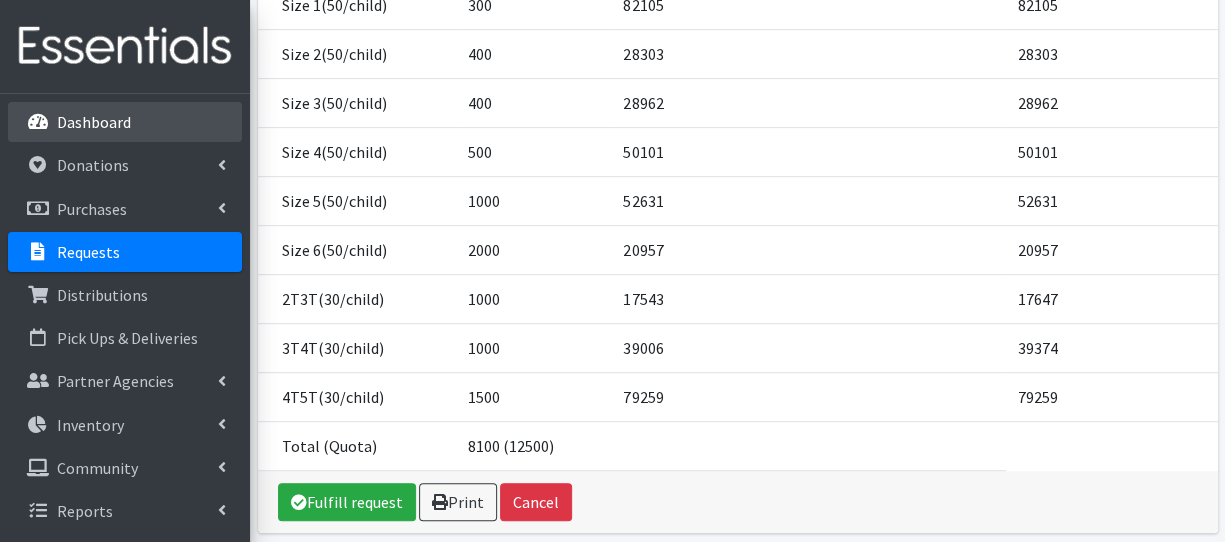 click on "Dashboard" at bounding box center (94, 122) 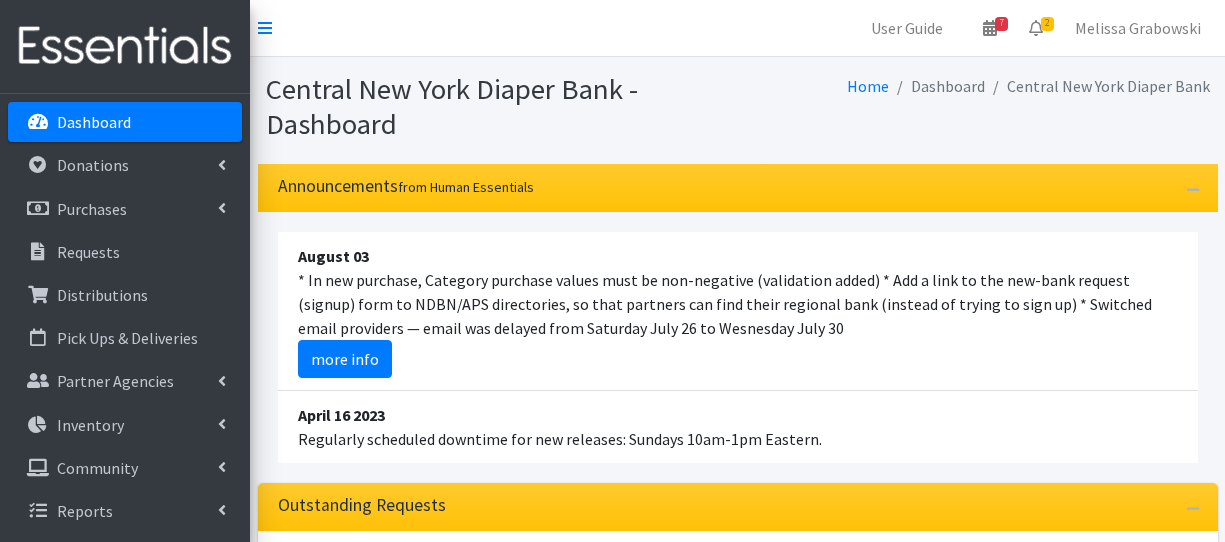 scroll, scrollTop: 0, scrollLeft: 0, axis: both 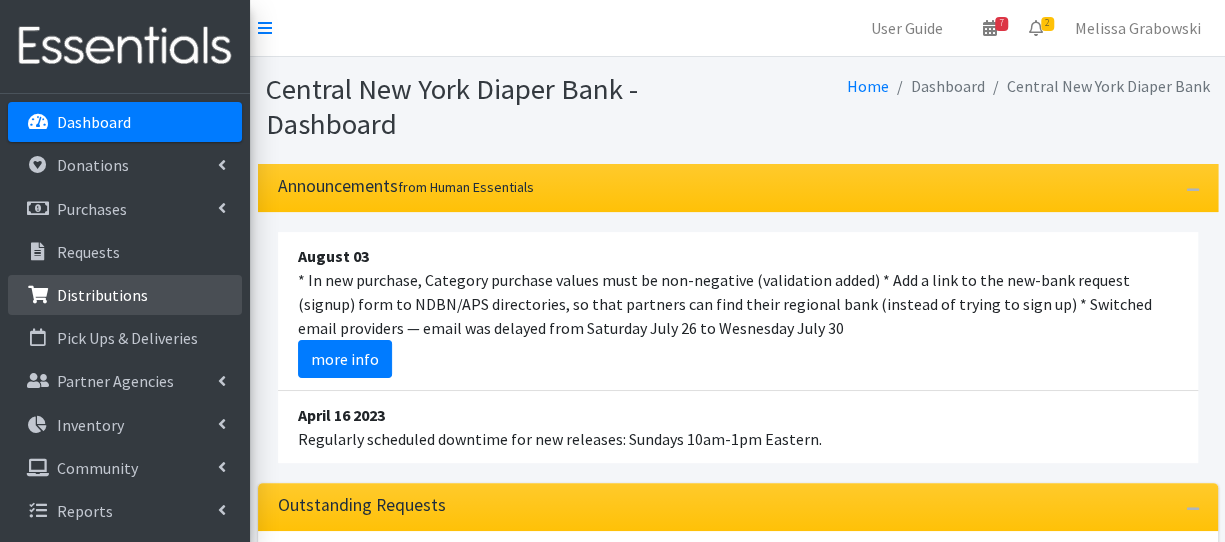 click on "Distributions" at bounding box center (125, 295) 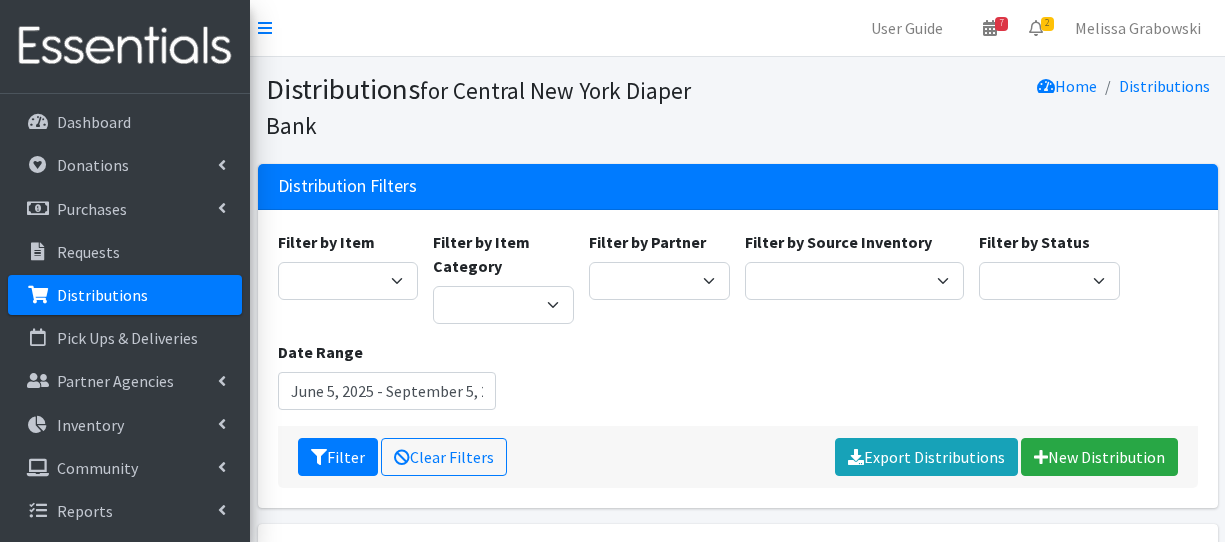 scroll, scrollTop: 0, scrollLeft: 0, axis: both 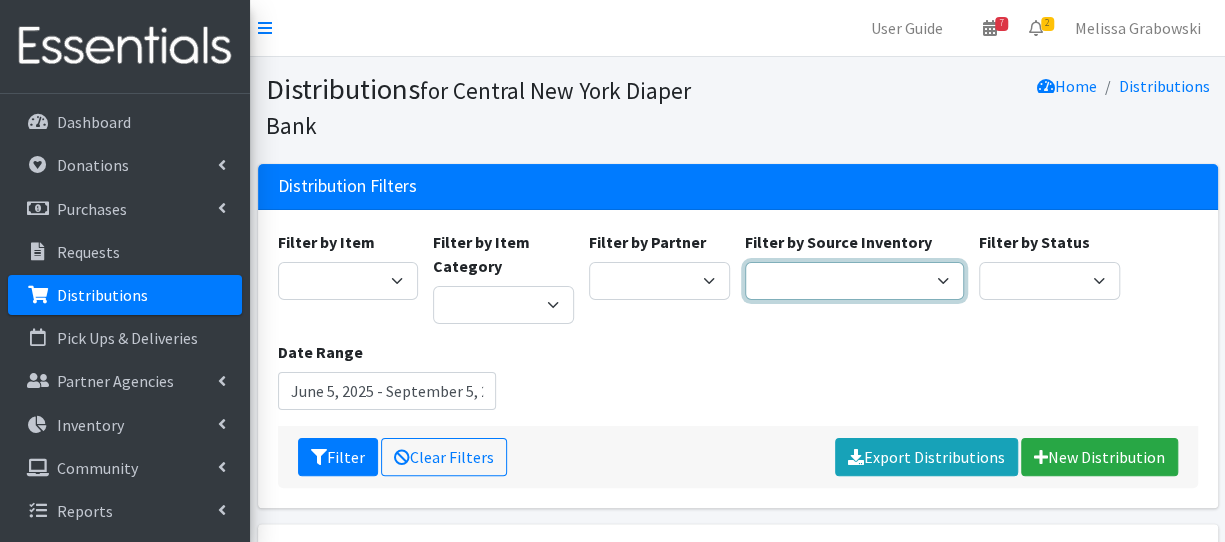 click on "Pioneer Warehouse
TANF" at bounding box center [854, 281] 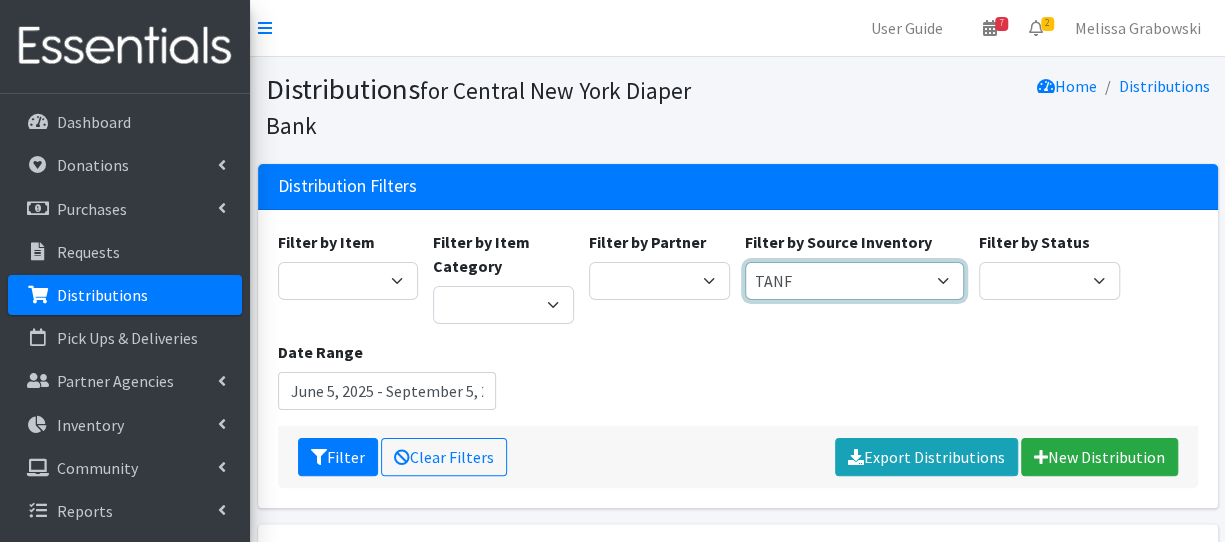 click on "Pioneer Warehouse
TANF" at bounding box center [854, 281] 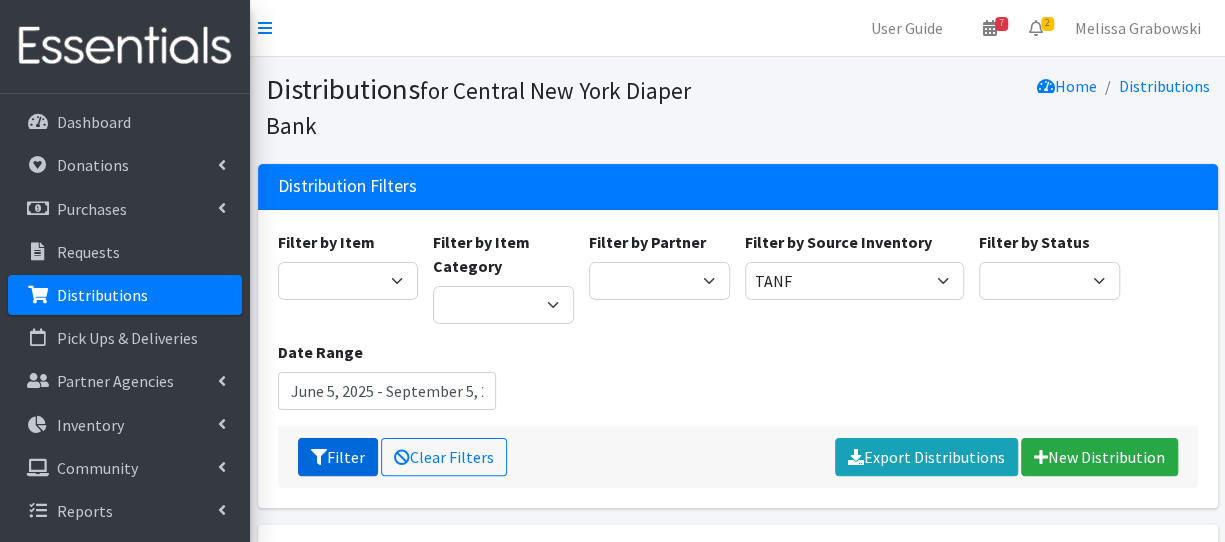 click on "Filter" at bounding box center [338, 457] 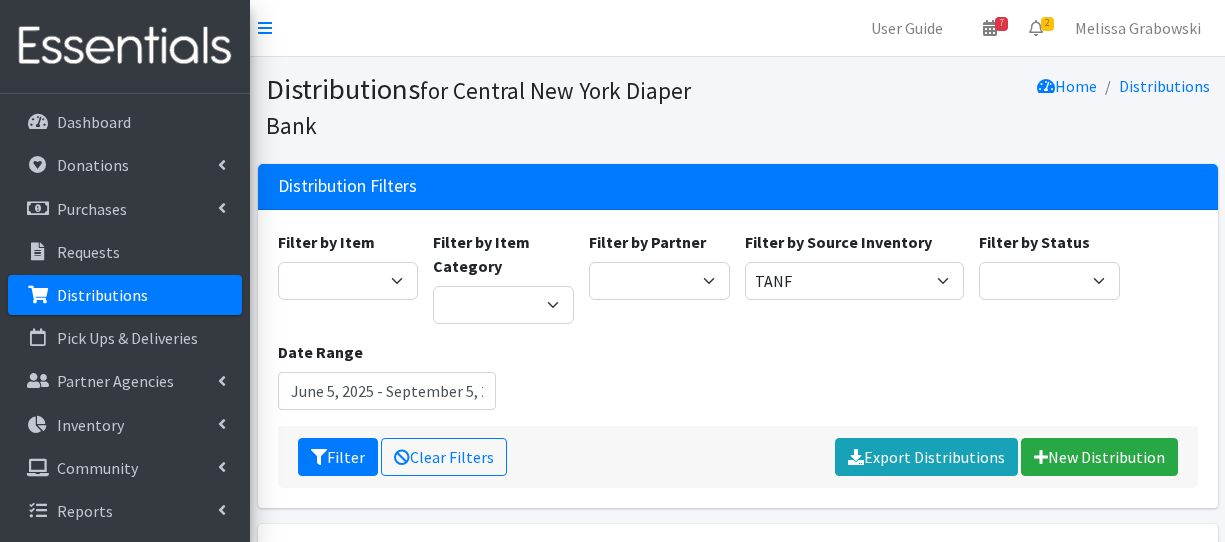 scroll, scrollTop: 0, scrollLeft: 0, axis: both 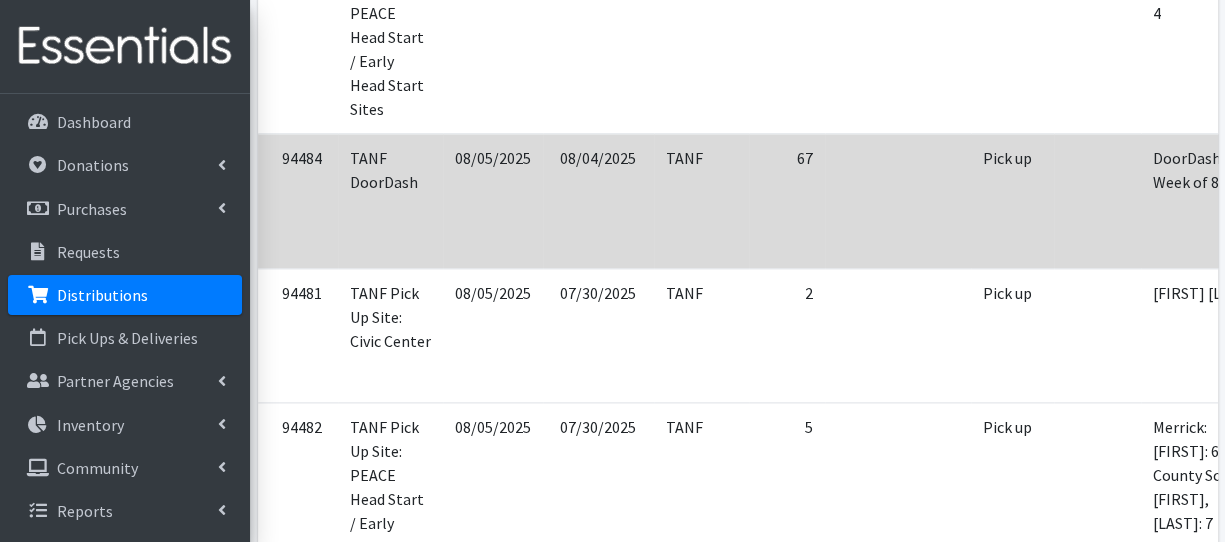 click on "Pick up" at bounding box center (1012, 201) 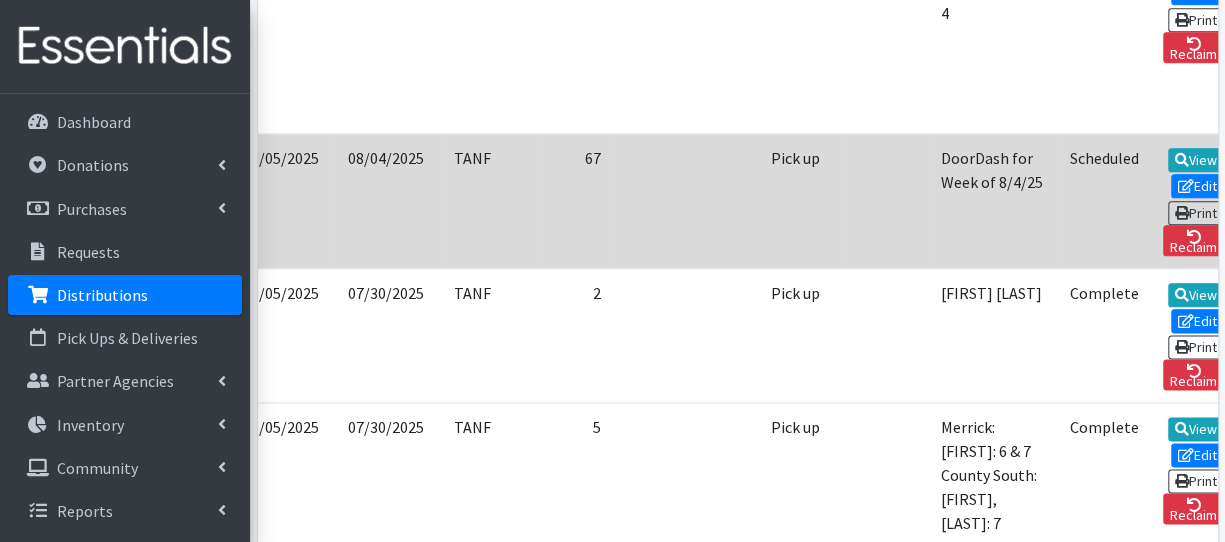 scroll, scrollTop: 0, scrollLeft: 224, axis: horizontal 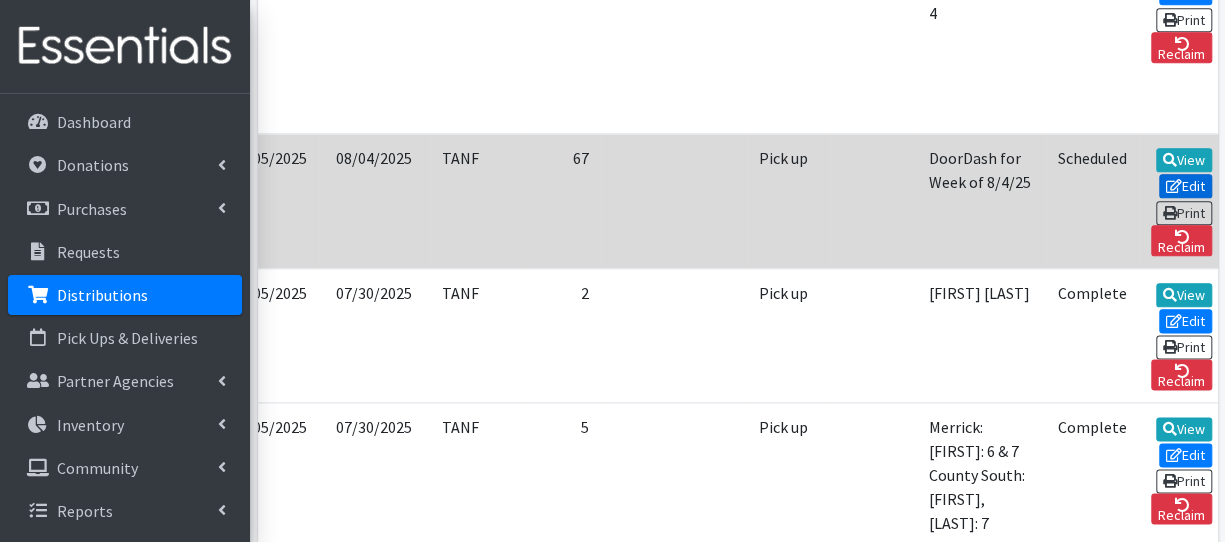 click at bounding box center (1174, 186) 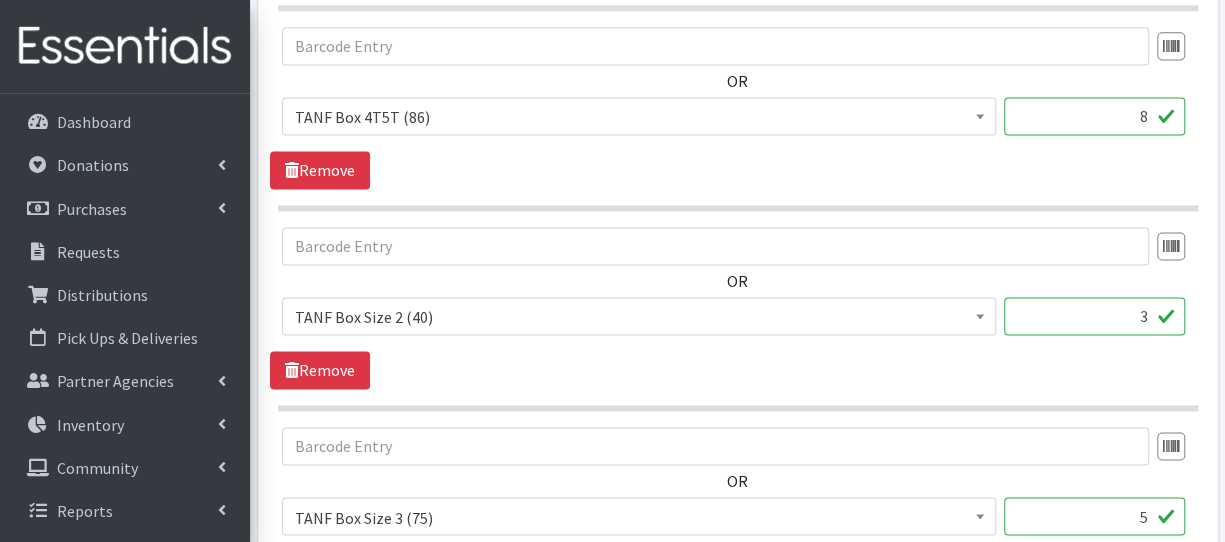 scroll, scrollTop: 1480, scrollLeft: 0, axis: vertical 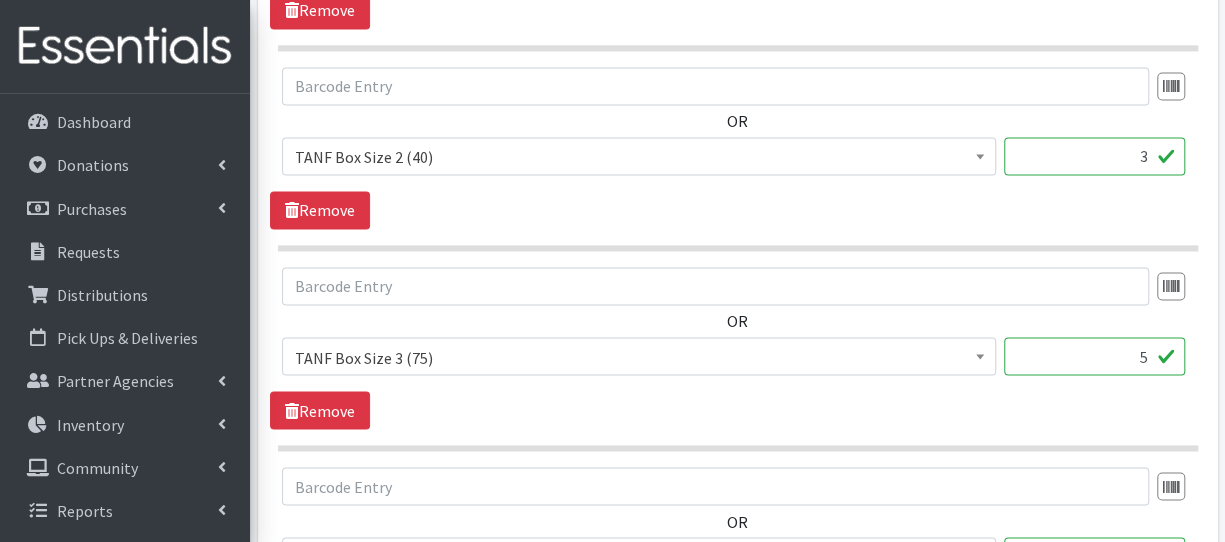 drag, startPoint x: 1107, startPoint y: 350, endPoint x: 1152, endPoint y: 349, distance: 45.01111 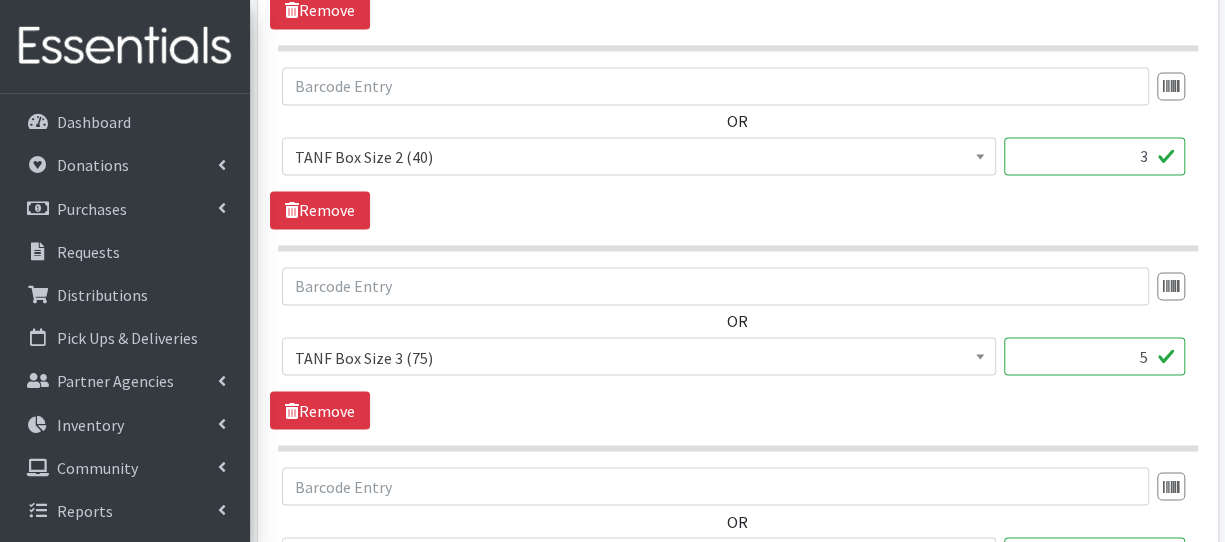 click on "5" at bounding box center (1094, 356) 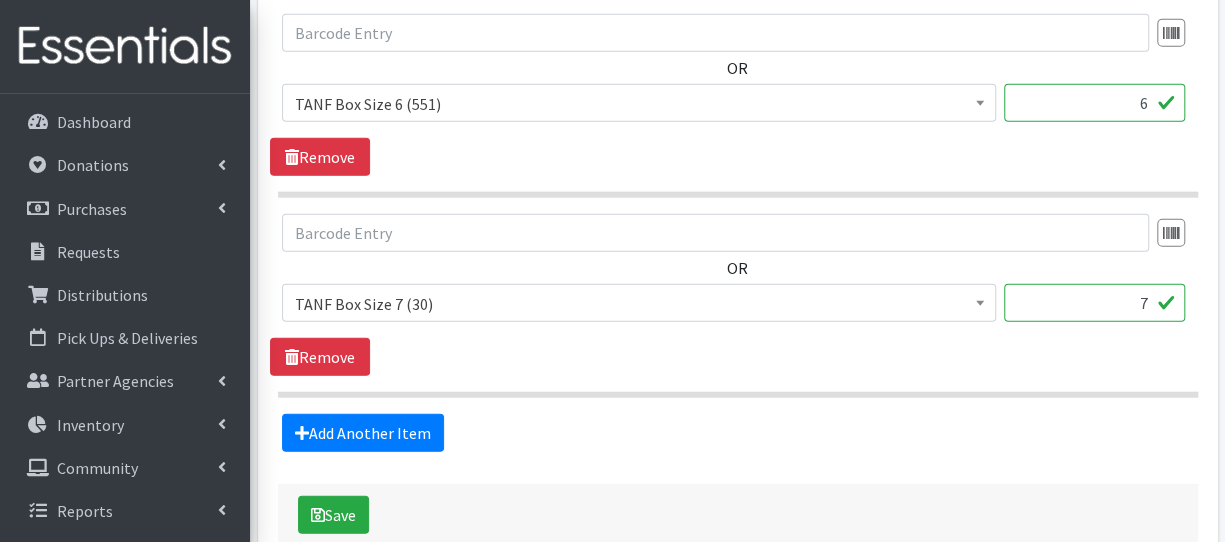 scroll, scrollTop: 2388, scrollLeft: 0, axis: vertical 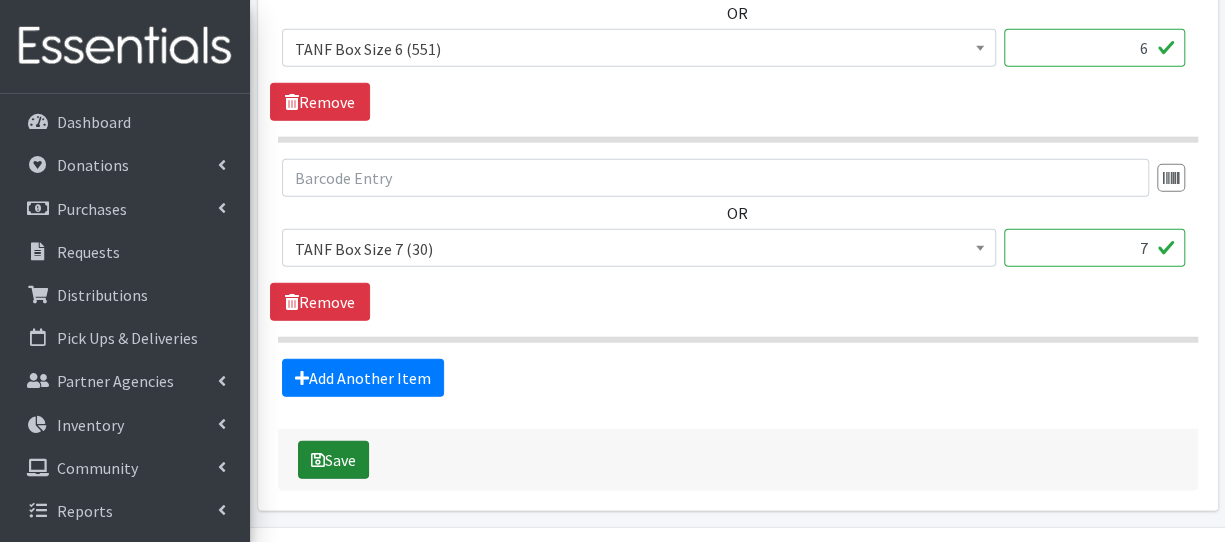 type on "4" 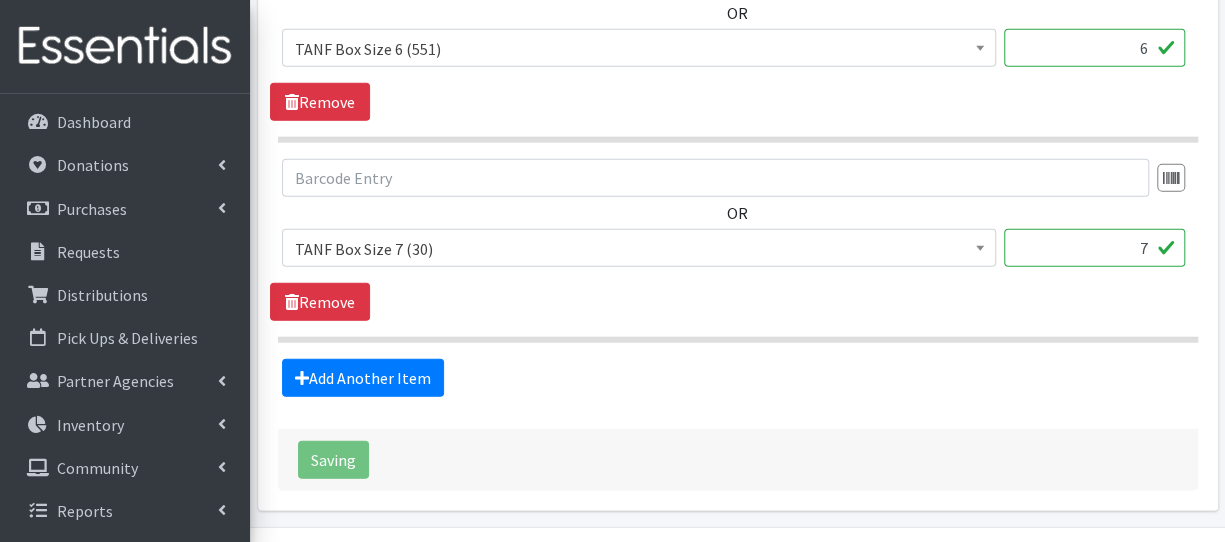 click on "Saving" at bounding box center (738, 460) 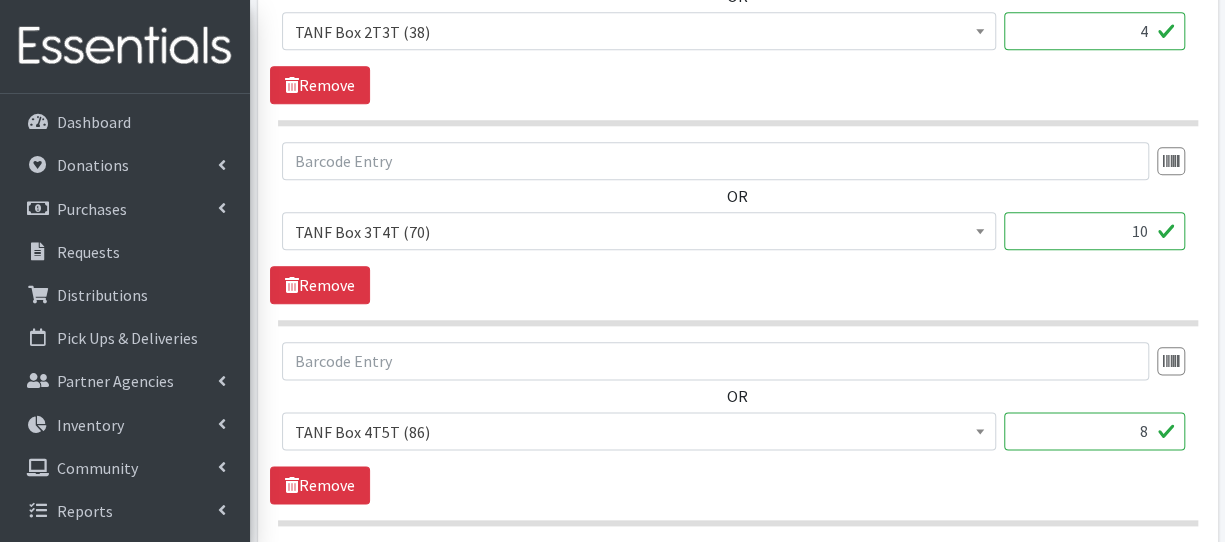 scroll, scrollTop: 0, scrollLeft: 0, axis: both 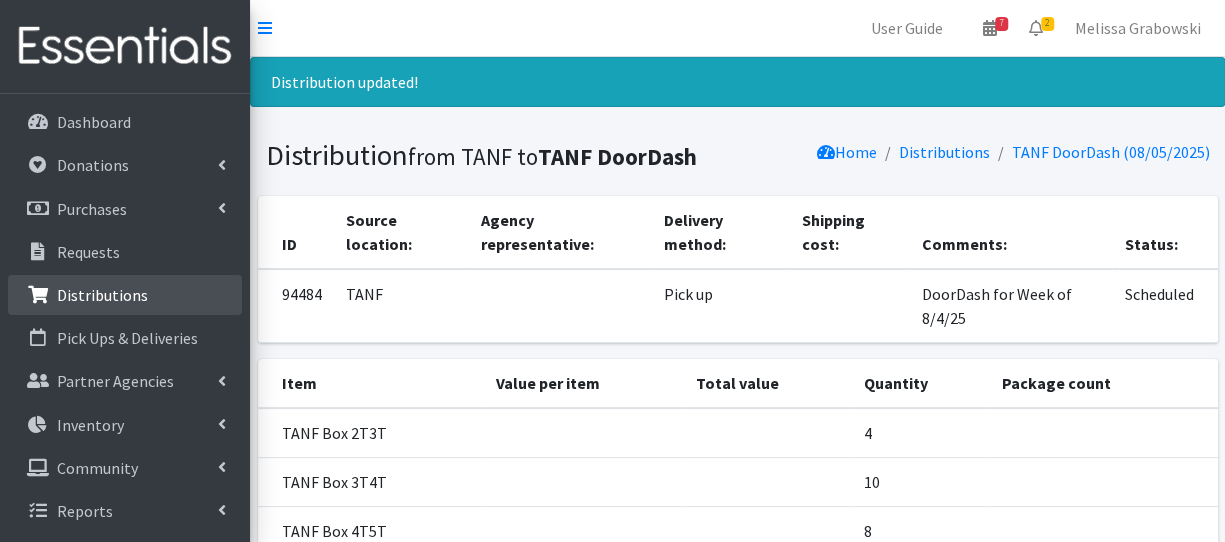 click on "Distributions" at bounding box center (125, 295) 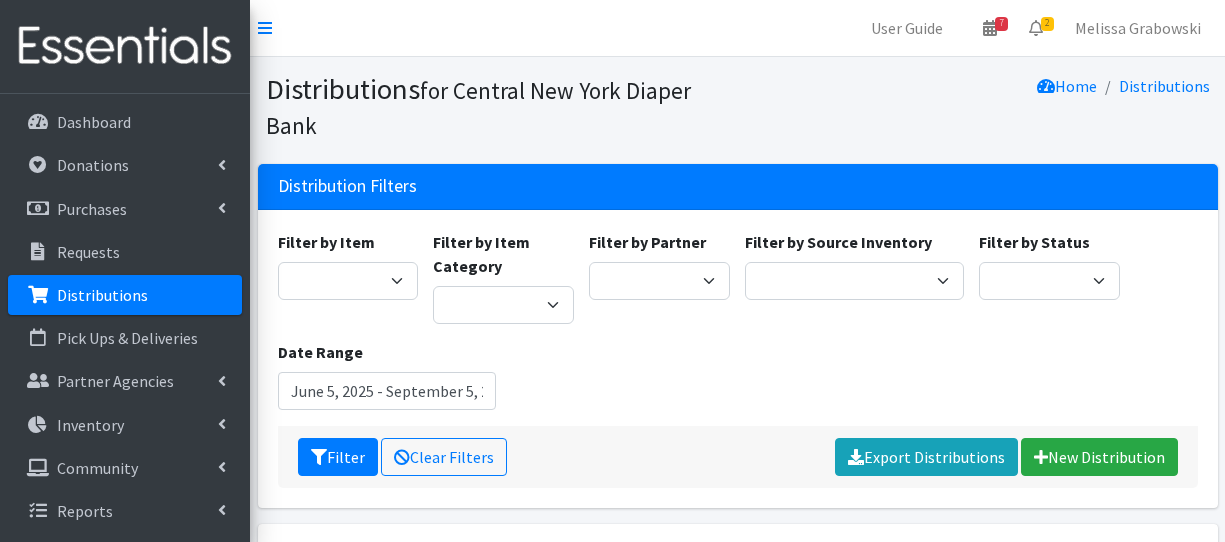 scroll, scrollTop: 0, scrollLeft: 0, axis: both 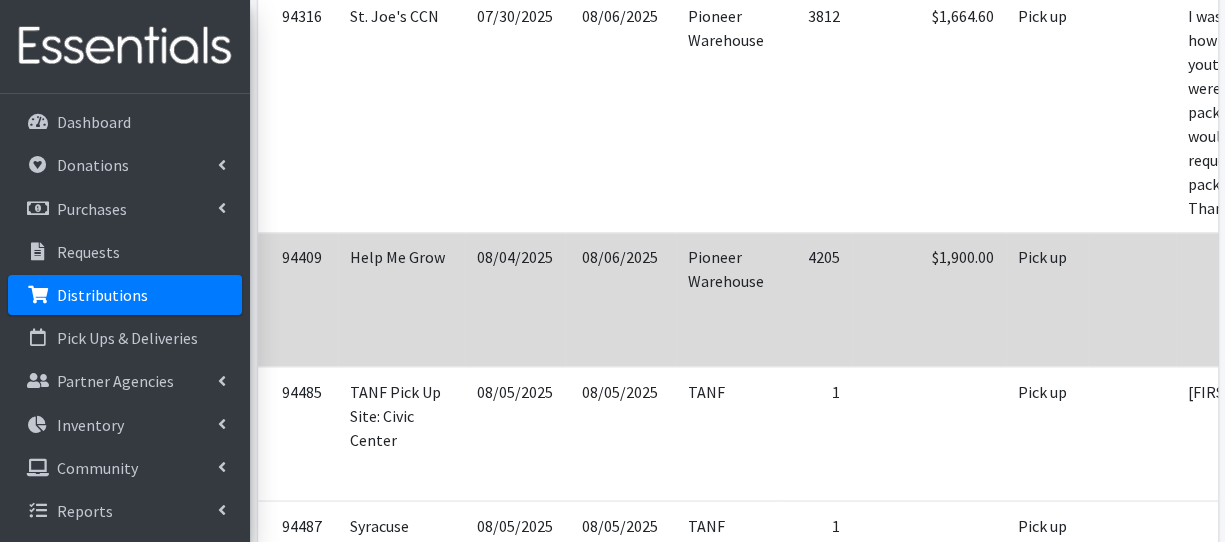 click at bounding box center (1132, 299) 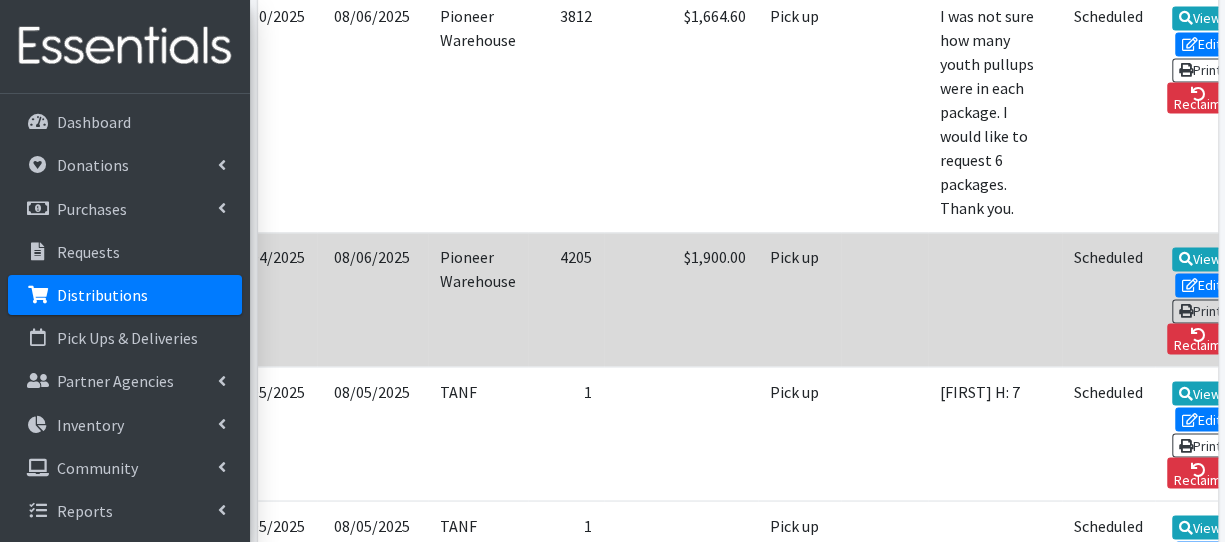 scroll, scrollTop: 0, scrollLeft: 262, axis: horizontal 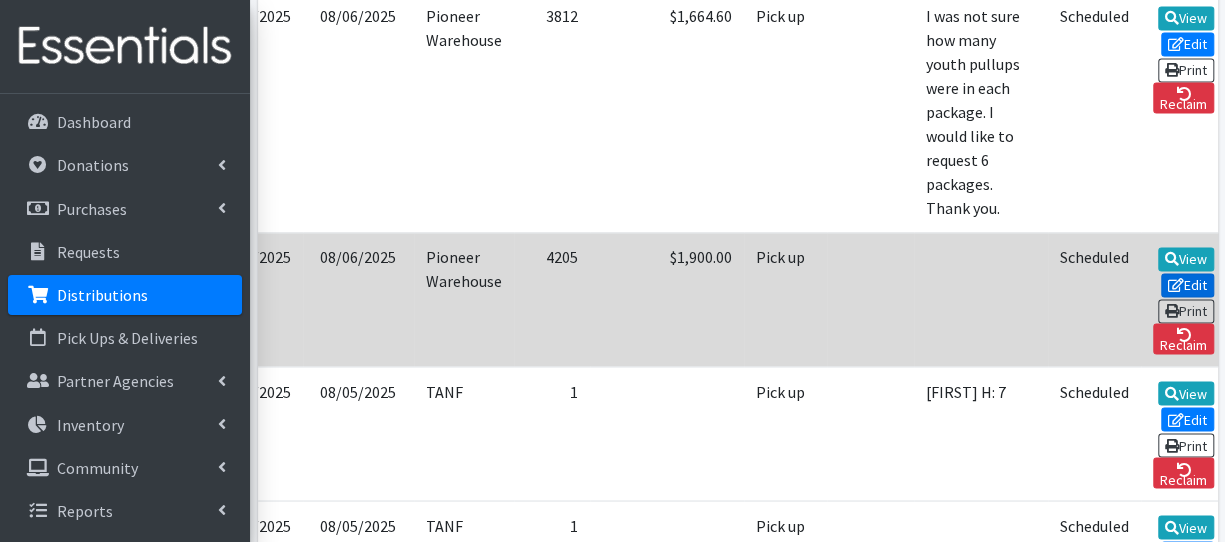 click on "Edit" at bounding box center (1188, 285) 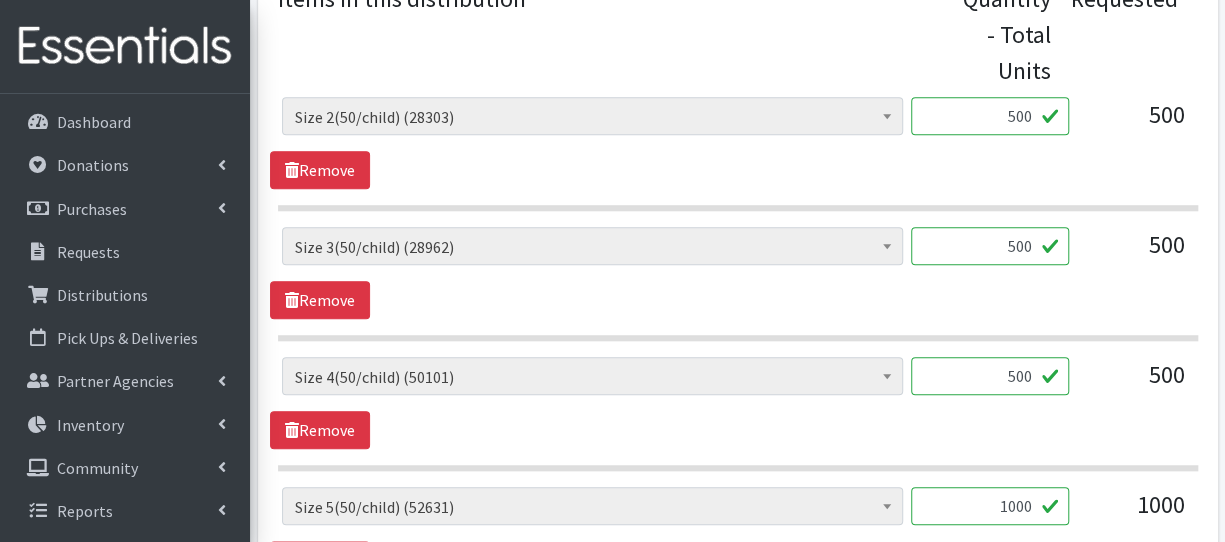 scroll, scrollTop: 880, scrollLeft: 0, axis: vertical 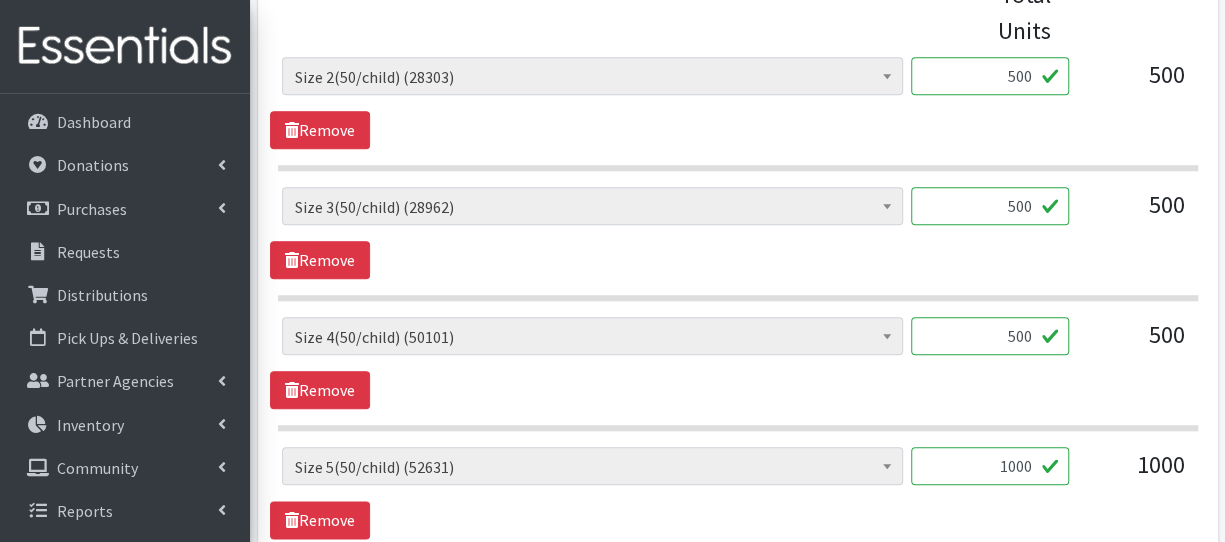click on "500" at bounding box center [990, 206] 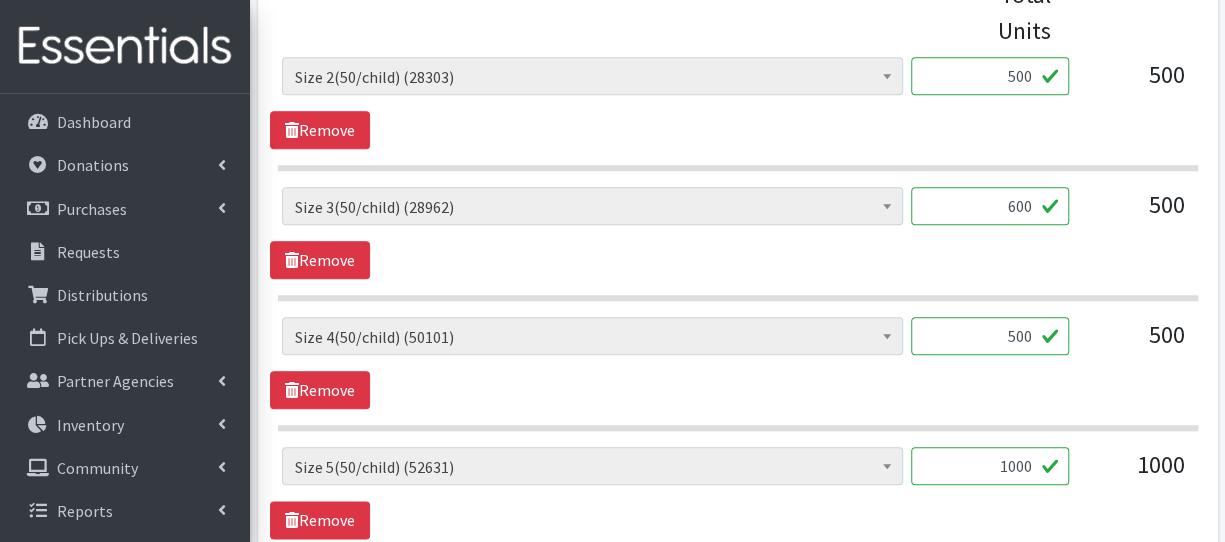 type on "600" 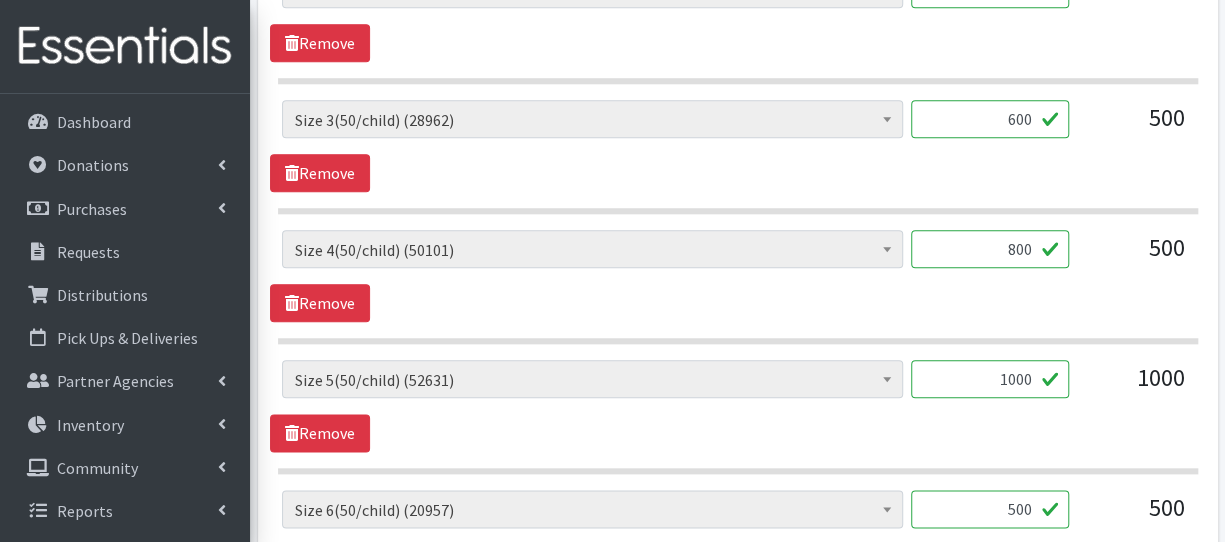 scroll, scrollTop: 976, scrollLeft: 0, axis: vertical 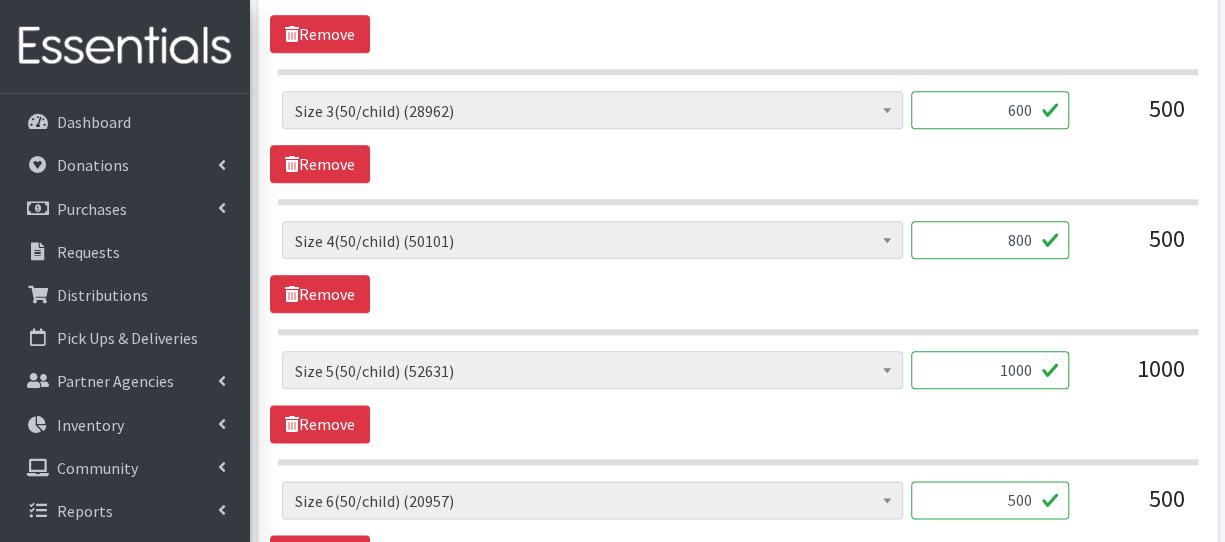 type on "800" 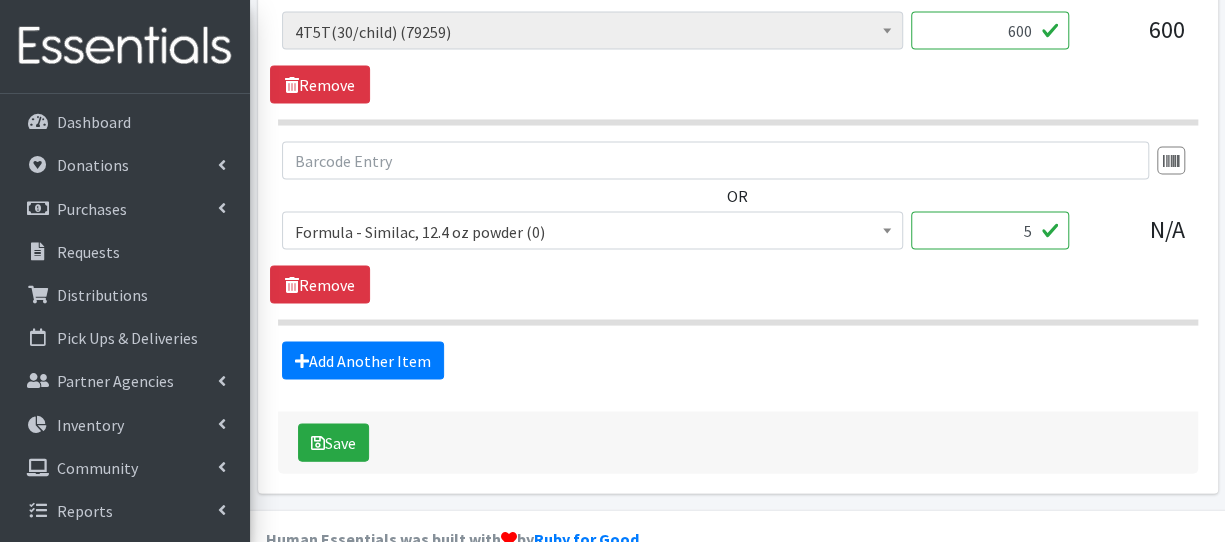 scroll, scrollTop: 1848, scrollLeft: 0, axis: vertical 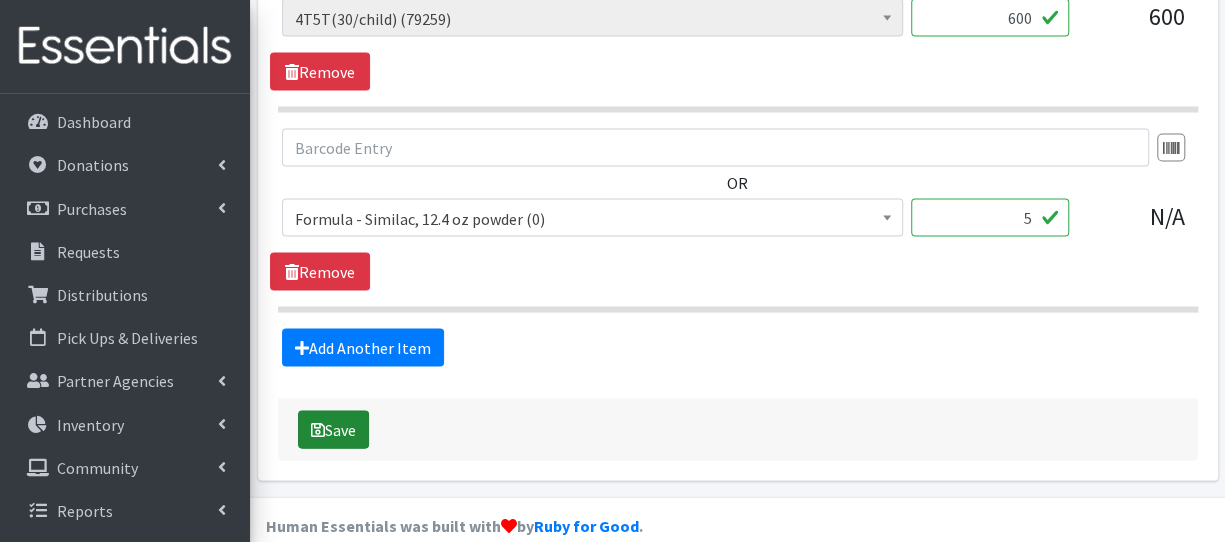 type on "1600" 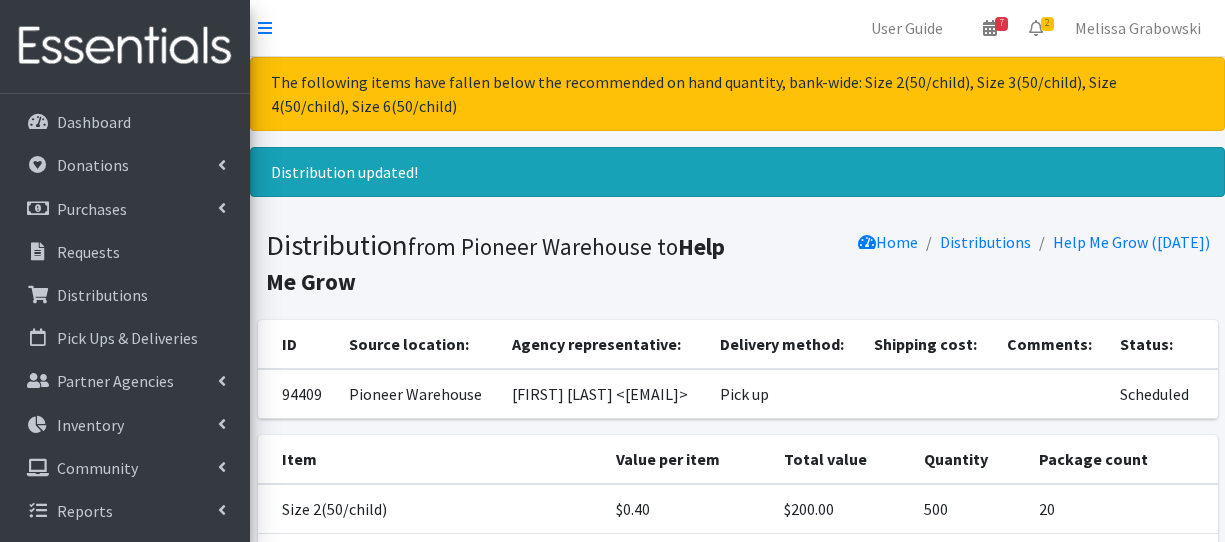scroll, scrollTop: 0, scrollLeft: 0, axis: both 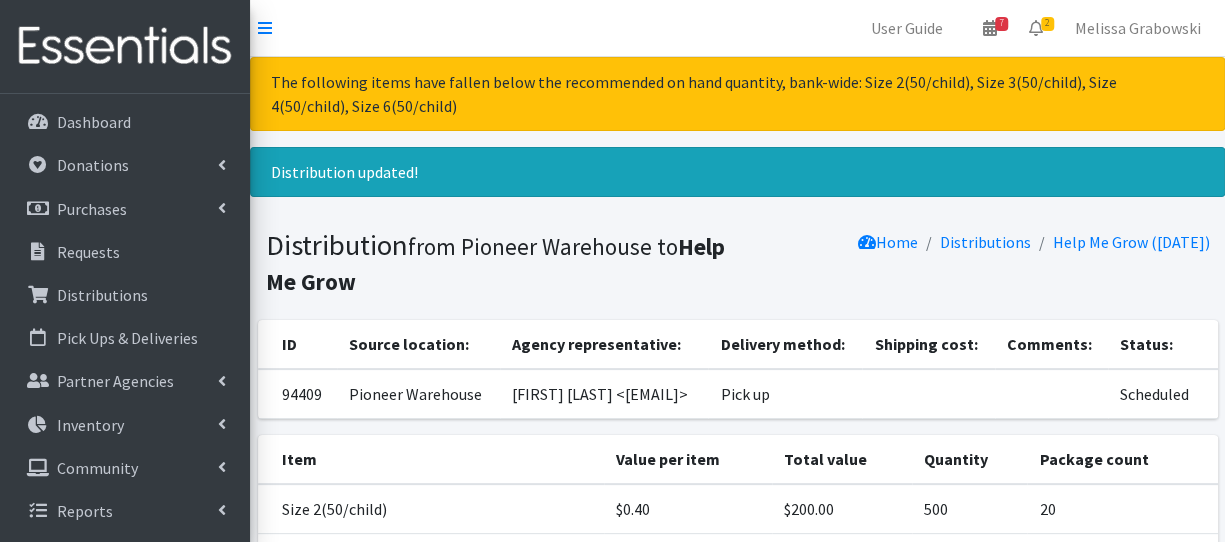 click on "Pioneer Warehouse" at bounding box center (418, 394) 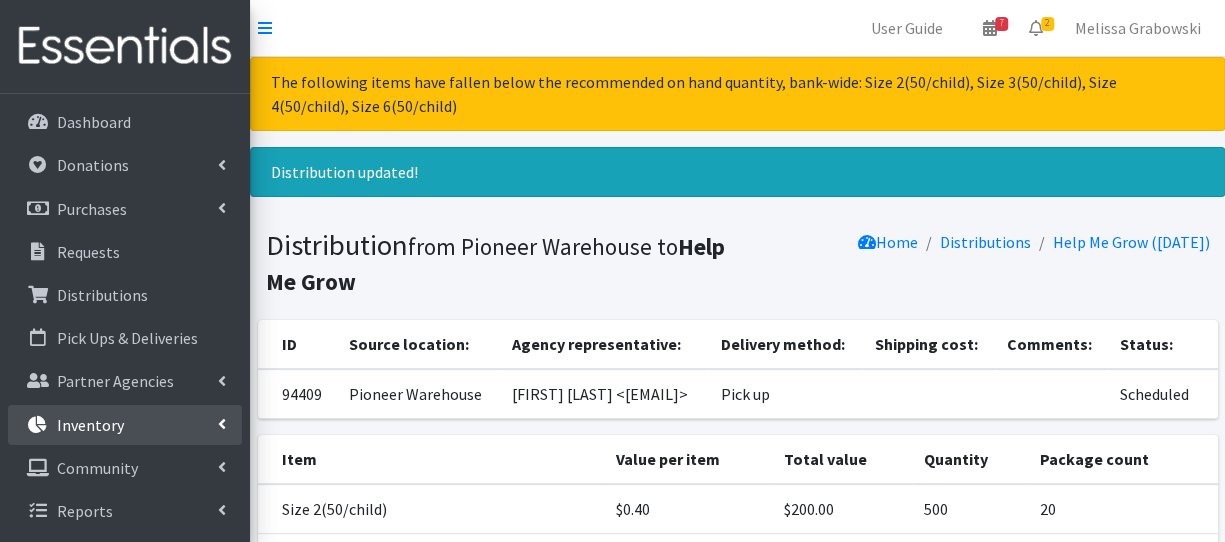 click on "Inventory" at bounding box center [125, 425] 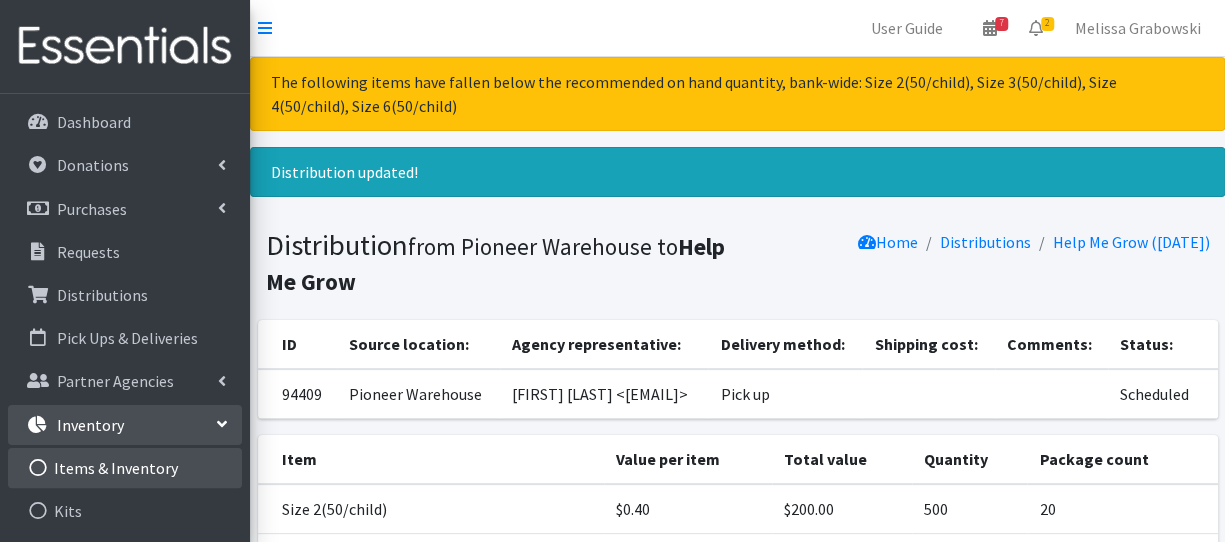 click on "Items & Inventory" at bounding box center (125, 468) 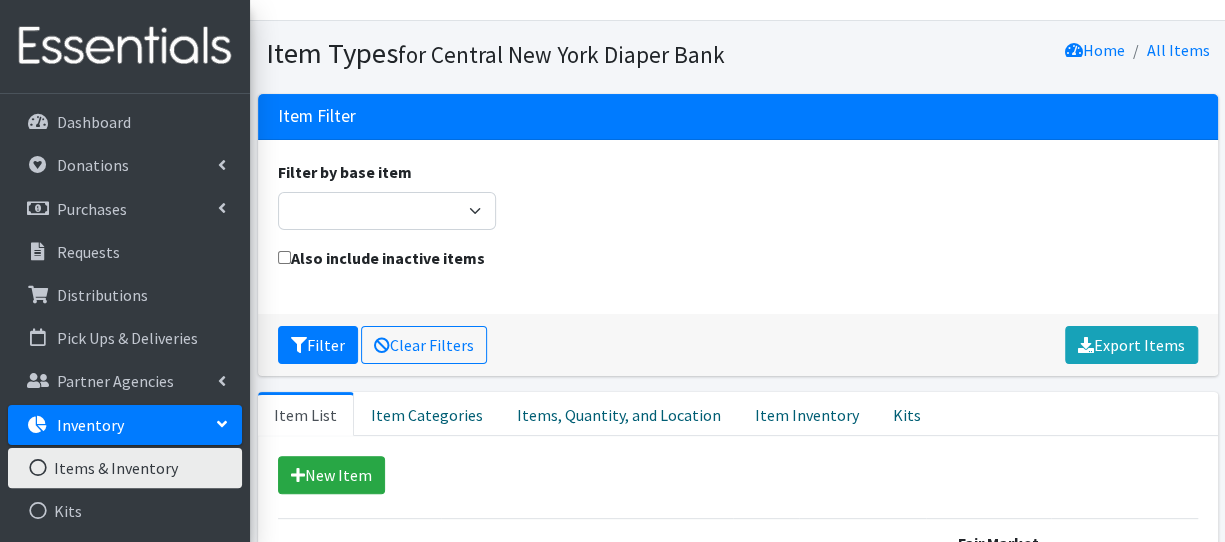 scroll, scrollTop: 40, scrollLeft: 0, axis: vertical 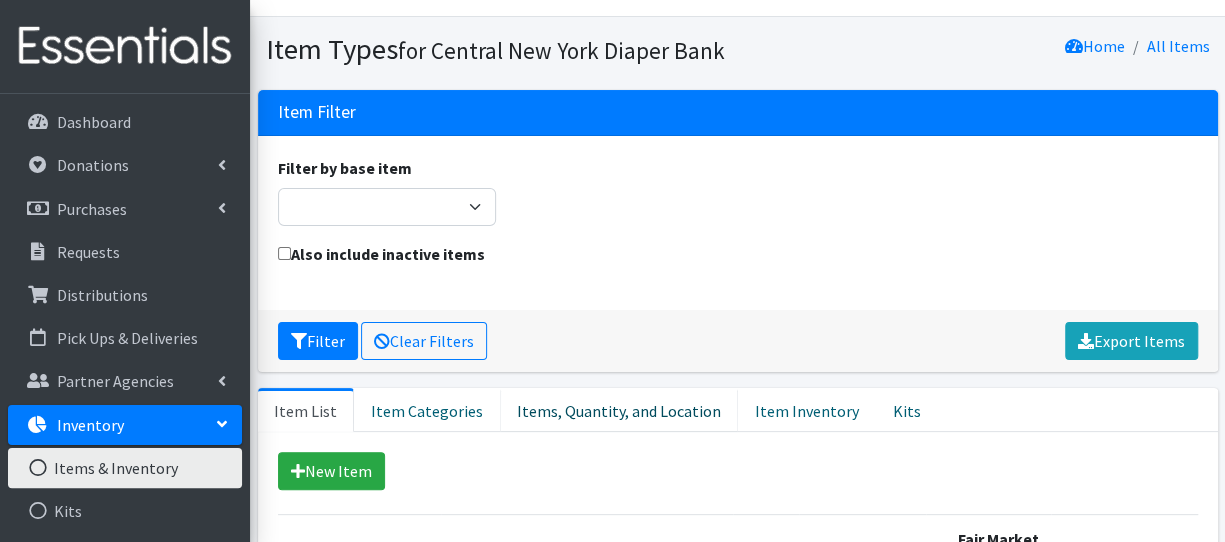 click on "Items,
Quantity, and Location" at bounding box center (619, 410) 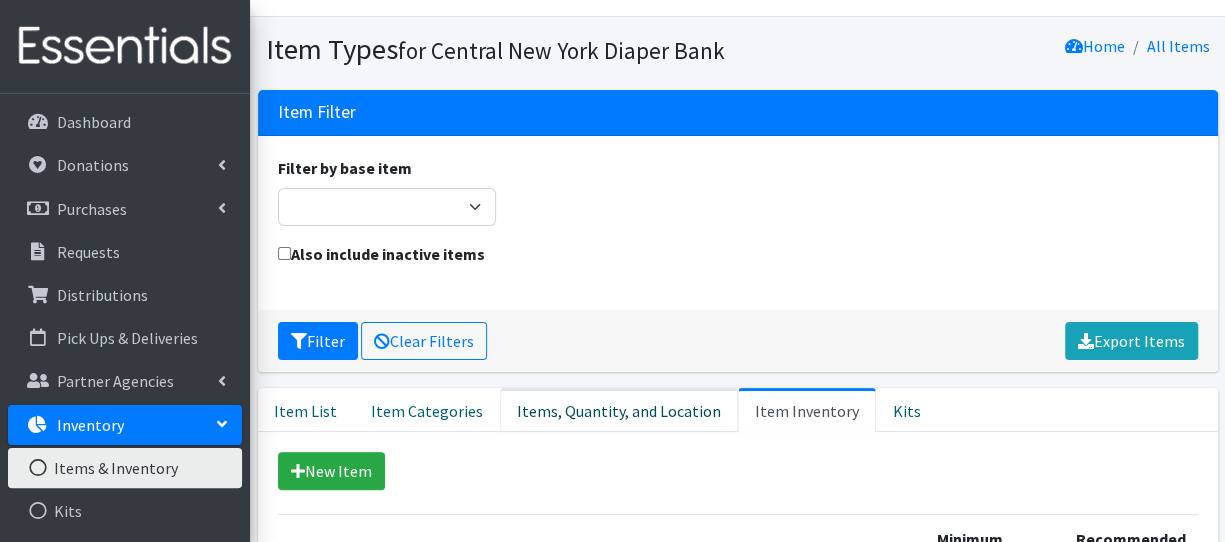 click on "Items,
Quantity, and Location" at bounding box center [619, 410] 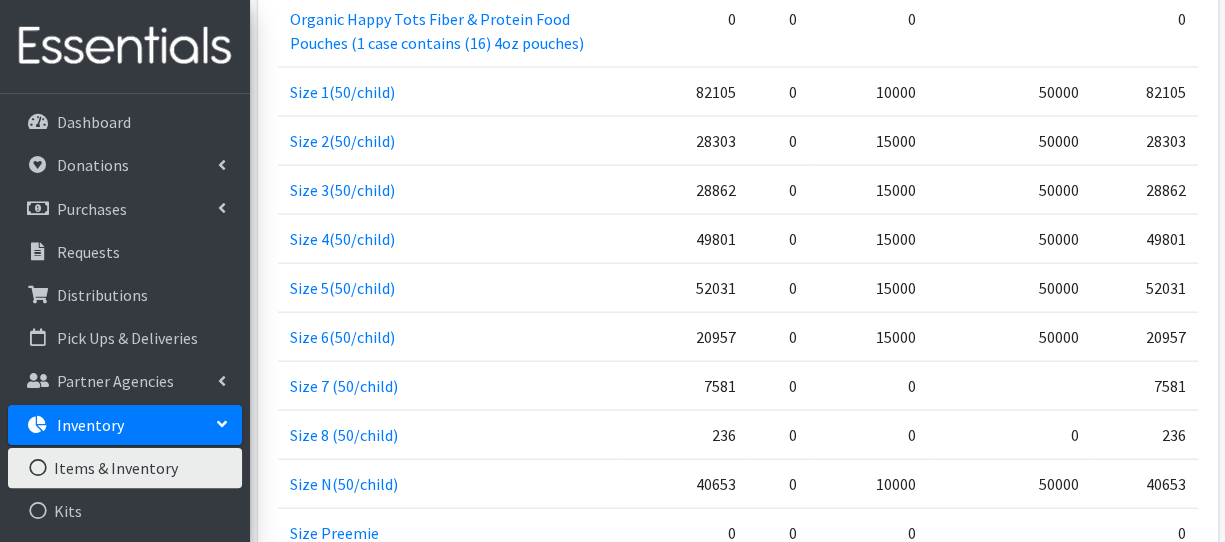 scroll, scrollTop: 1934, scrollLeft: 0, axis: vertical 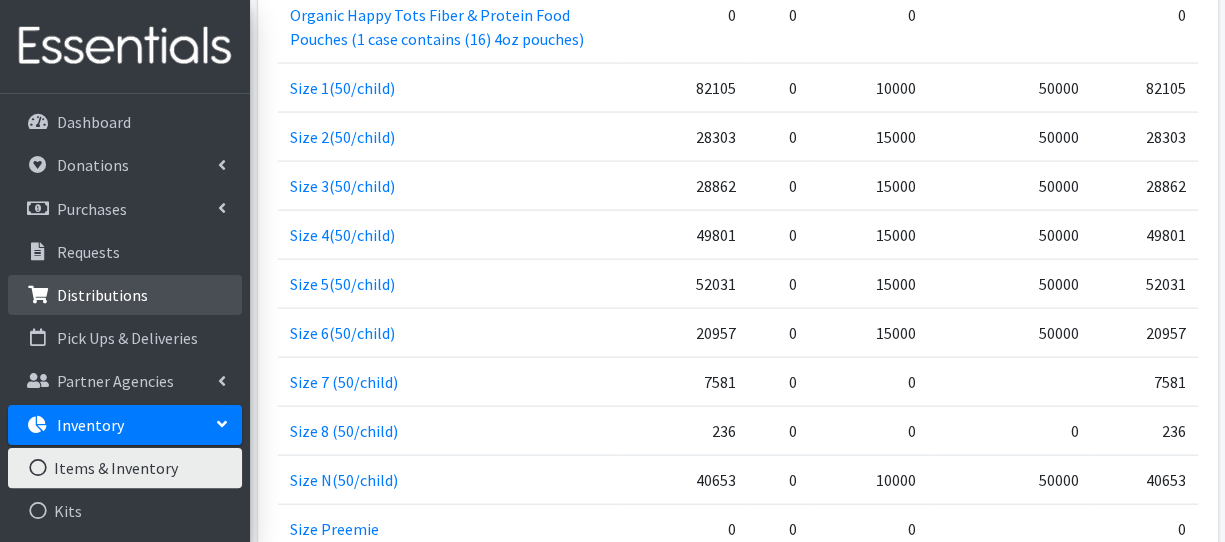 click on "Distributions" at bounding box center [102, 295] 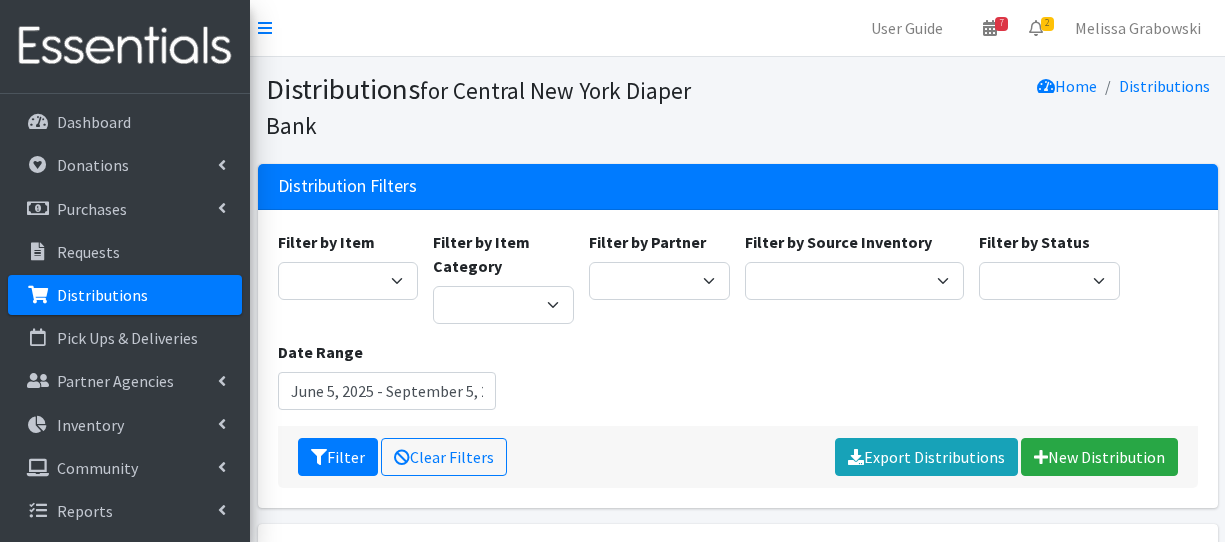 scroll, scrollTop: 0, scrollLeft: 0, axis: both 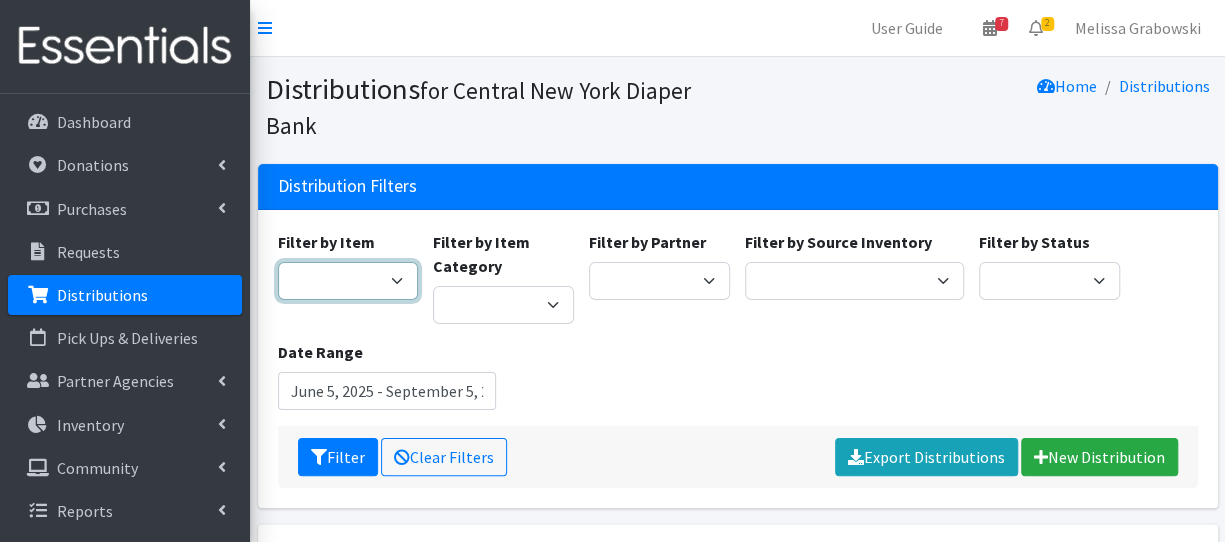 click on "2 Pack Crib Sheet for Girls
2T3T(30/child)
3T4T(30/child)
4T5T(30/child)
5T-6T (30/child)
Adult Booster Pads
Adult Diapers(L)
Adult Diapers(M)
Adult Diapers(S)
Adult Diapers(S) -Box of 80
Adult Diapers(S/M)
Adult Diapers(XL)
Adult Diapers(XXL)-Box of 48
Baby Bib
Baby Food
Baby Lotion/Shampoo/Body Wash
Baby Shampoo, 12 oz.
Baby Shampoo 32oz bottle
Baby Shark Electric Toothbrush, Battery Included, Ages 3+ (1 box of 6 toothbrushes)
Baby Wash/ Bubble Bath, 25oz.
Baby Wipes - 1 Pack of 80 wipes
Body Lotion 16oz., Paraben & Fragrance Free (1 case of 12)
CeraVe Baby Healing Ointment, 3oz.
Children's Books
Children's Coat 1 box of  (12 coats total: 4 - 2T, 4 - 3T, 3 - 4T)
Children's Coat 1 box of  (12 count: 2 of size 8, 4 of size 10/12, 4 of size 14, 2 of size 16)
Children's Coat 1 box of  (24 count: 8 of 2T, 8 of 3T, 8 of 4T)
Children's Coat 1 box of  (Includes 2 of 2T, 2 of 3T, 2 of 4T= 6 coats total per box)
Children's Coats - Girls Coats Size 4" at bounding box center [348, 281] 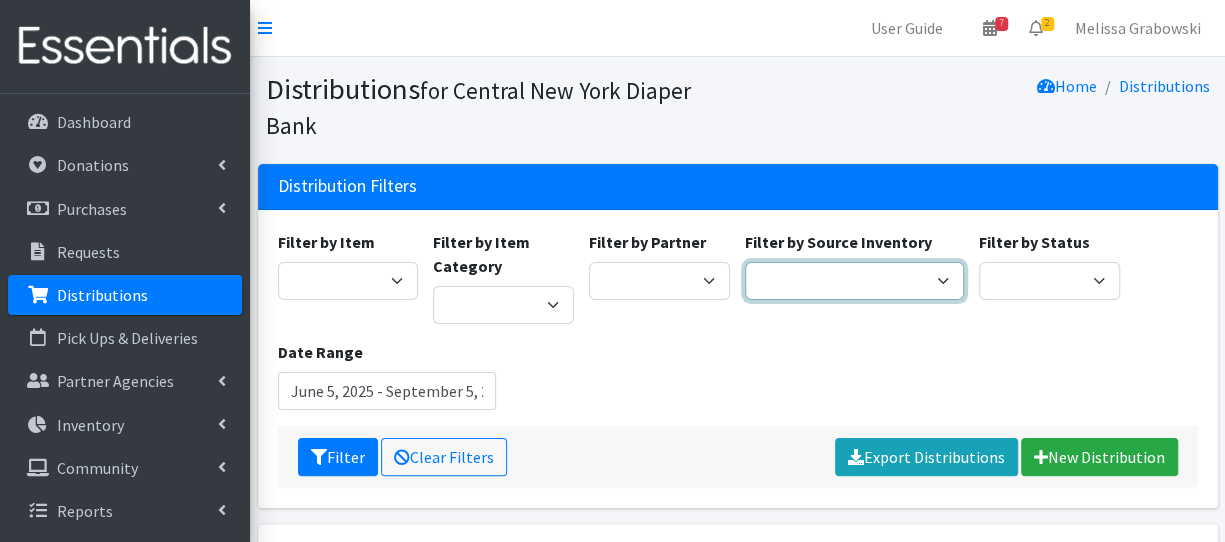 drag, startPoint x: 855, startPoint y: 265, endPoint x: 854, endPoint y: 275, distance: 10.049875 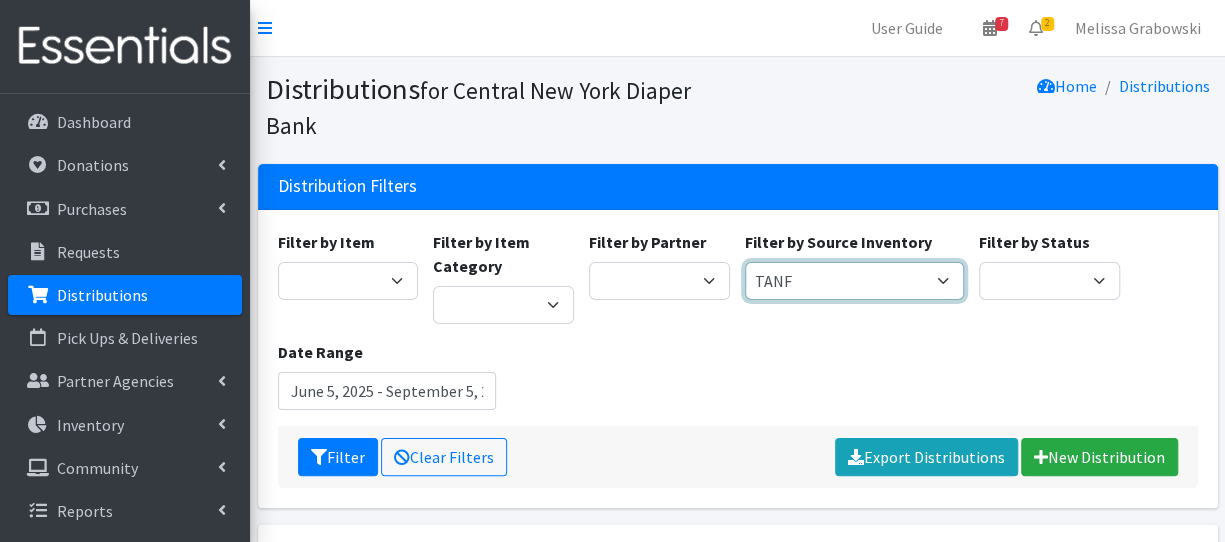 click on "Pioneer Warehouse
TANF" at bounding box center [854, 281] 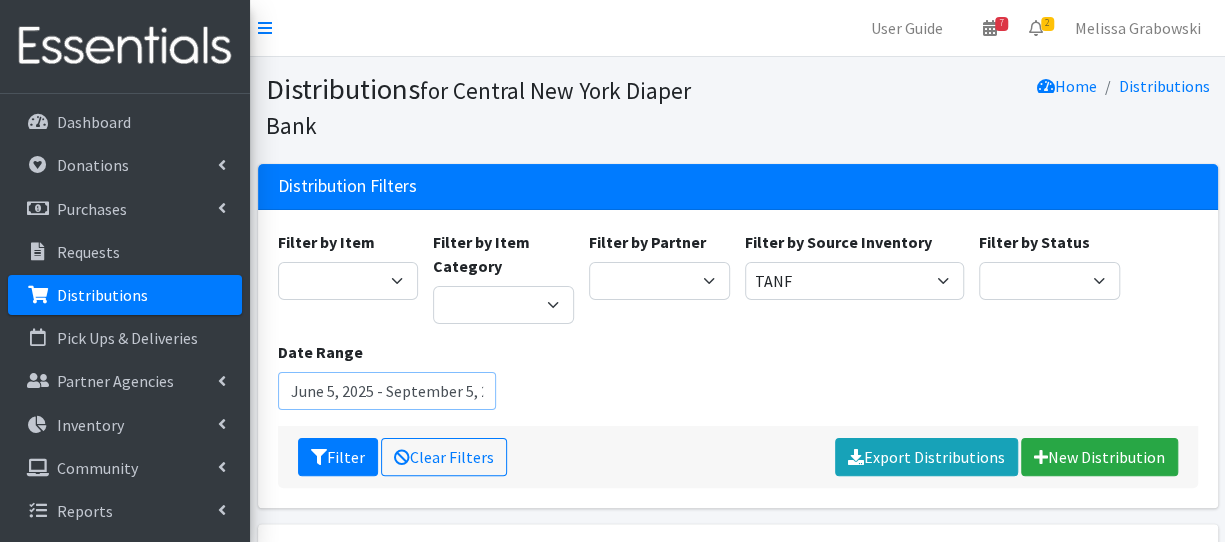 click on "June 5, 2025 - September 5, 2025" at bounding box center [387, 391] 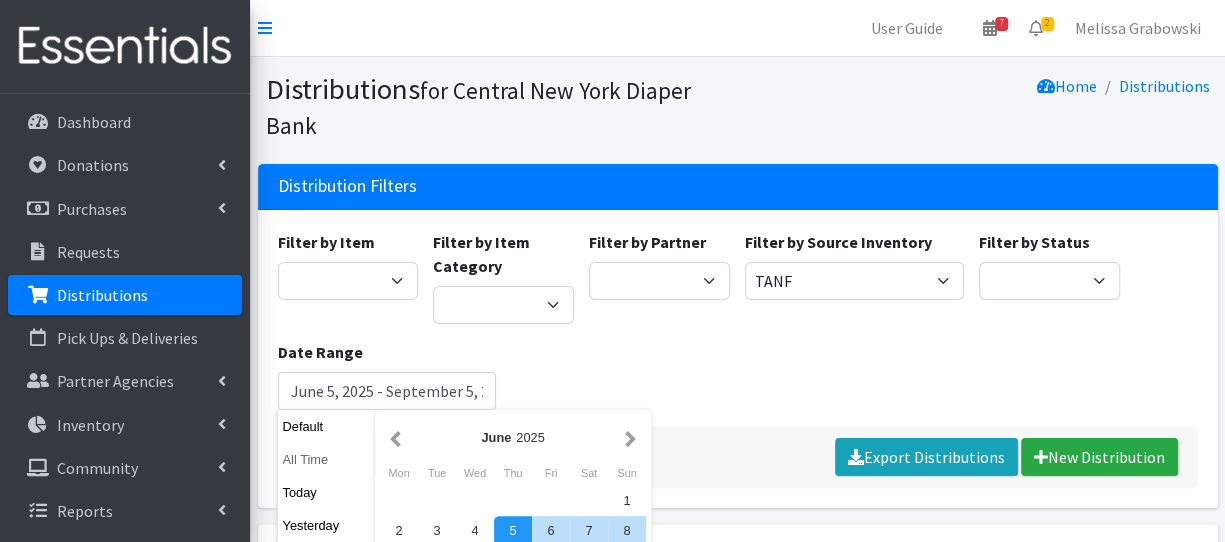 click on "All Time" at bounding box center [327, 459] 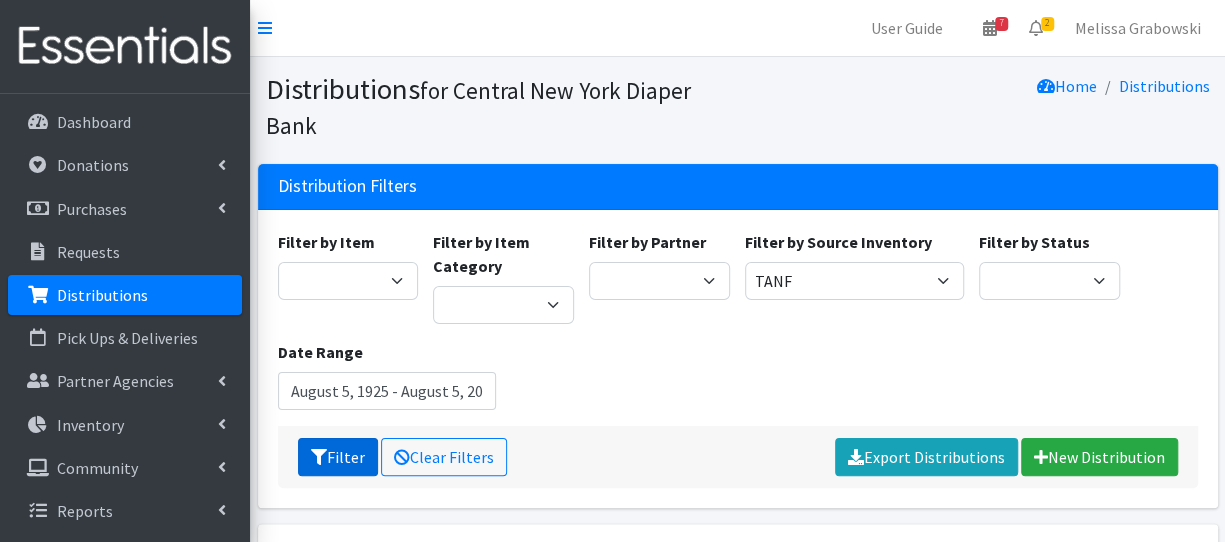 click on "Filter" at bounding box center [338, 457] 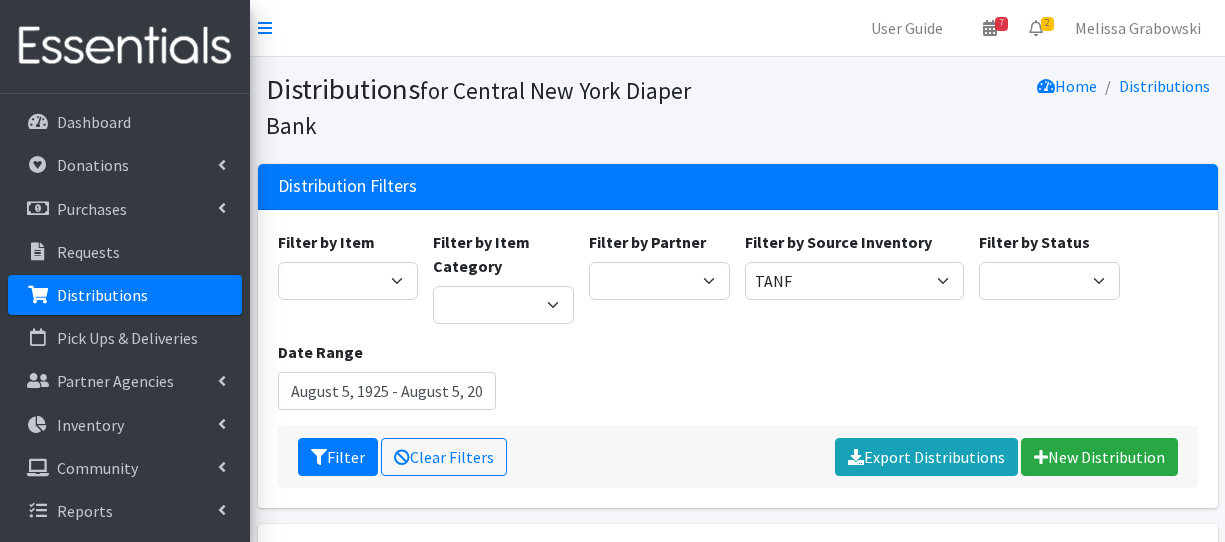 scroll, scrollTop: 0, scrollLeft: 0, axis: both 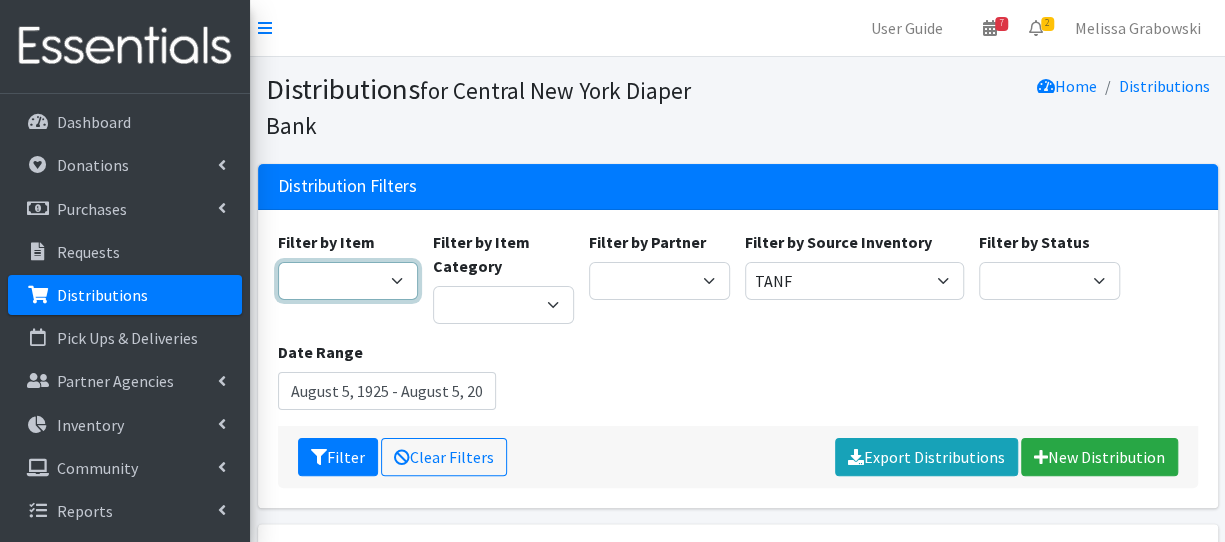 click on "2 Pack Crib Sheet for Girls
2T3T(30/child)
3T4T(30/child)
4T5T(30/child)
5T-6T (30/child)
Adult Booster Pads
Adult Diapers(L)
Adult Diapers(M)
Adult Diapers(S)
Adult Diapers(S) -Box of 80
Adult Diapers(S/M)
Adult Diapers(XL)
Adult Diapers(XXL)-Box of 48
Baby Bib
Baby Food
Baby Lotion/Shampoo/Body Wash
Baby Shampoo, 12 oz.
Baby Shampoo 32oz bottle
Baby Shark Electric Toothbrush, Battery Included, Ages 3+ (1 box of 6 toothbrushes)
Baby Wash/ Bubble Bath, 25oz.
Baby Wipes - 1 Pack of 80 wipes
Body Lotion 16oz., Paraben & Fragrance Free (1 case of 12)
CeraVe Baby Healing Ointment, 3oz.
Children's Books
Children's Coat 1 box of  (12 coats total: 4 - 2T, 4 - 3T, 3 - 4T)
Children's Coat 1 box of  (12 count: 2 of size 8, 4 of size 10/12, 4 of size 14, 2 of size 16)
Children's Coat 1 box of  (24 count: 8 of 2T, 8 of 3T, 8 of 4T)
Children's Coat 1 box of  (Includes 2 of 2T, 2 of 3T, 2 of 4T= 6 coats total per box)
Children's Coats - Girls Coats Size 4" at bounding box center [348, 281] 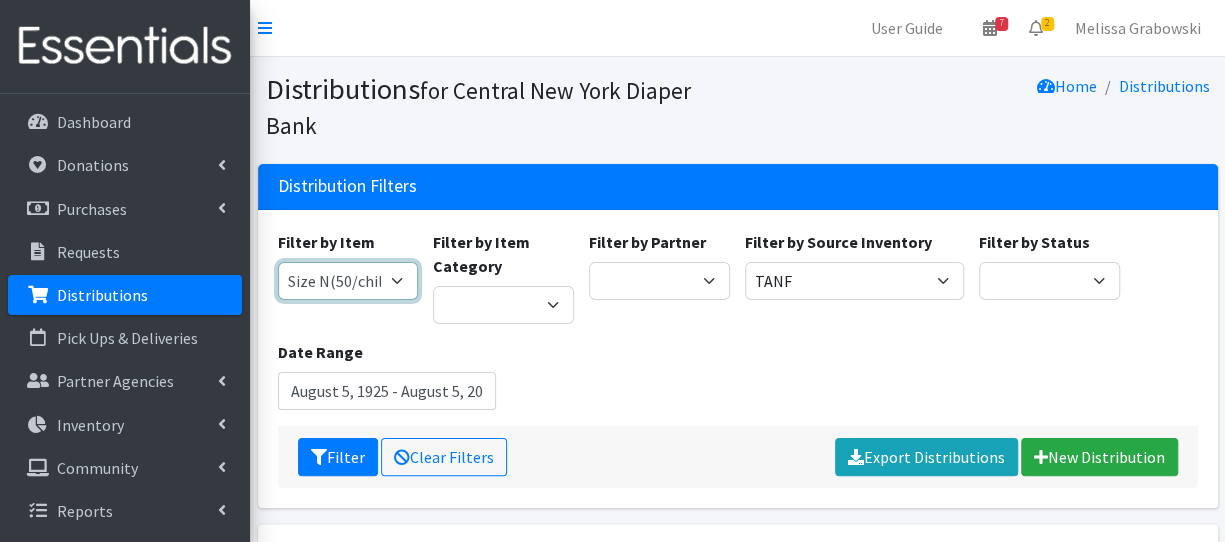 click on "2 Pack Crib Sheet for Girls
2T3T(30/child)
3T4T(30/child)
4T5T(30/child)
5T-6T (30/child)
Adult Booster Pads
Adult Diapers(L)
Adult Diapers(M)
Adult Diapers(S)
Adult Diapers(S) -Box of 80
Adult Diapers(S/M)
Adult Diapers(XL)
Adult Diapers(XXL)-Box of 48
Baby Bib
Baby Food
Baby Lotion/Shampoo/Body Wash
Baby Shampoo, 12 oz.
Baby Shampoo 32oz bottle
Baby Shark Electric Toothbrush, Battery Included, Ages 3+ (1 box of 6 toothbrushes)
Baby Wash/ Bubble Bath, 25oz.
Baby Wipes - 1 Pack of 80 wipes
Body Lotion 16oz., Paraben & Fragrance Free (1 case of 12)
CeraVe Baby Healing Ointment, 3oz.
Children's Books
Children's Coat 1 box of  (12 coats total: 4 - 2T, 4 - 3T, 3 - 4T)
Children's Coat 1 box of  (12 count: 2 of size 8, 4 of size 10/12, 4 of size 14, 2 of size 16)
Children's Coat 1 box of  (24 count: 8 of 2T, 8 of 3T, 8 of 4T)
Children's Coat 1 box of  (Includes 2 of 2T, 2 of 3T, 2 of 4T= 6 coats total per box)
Children's Coats - Girls Coats Size 4" at bounding box center [348, 281] 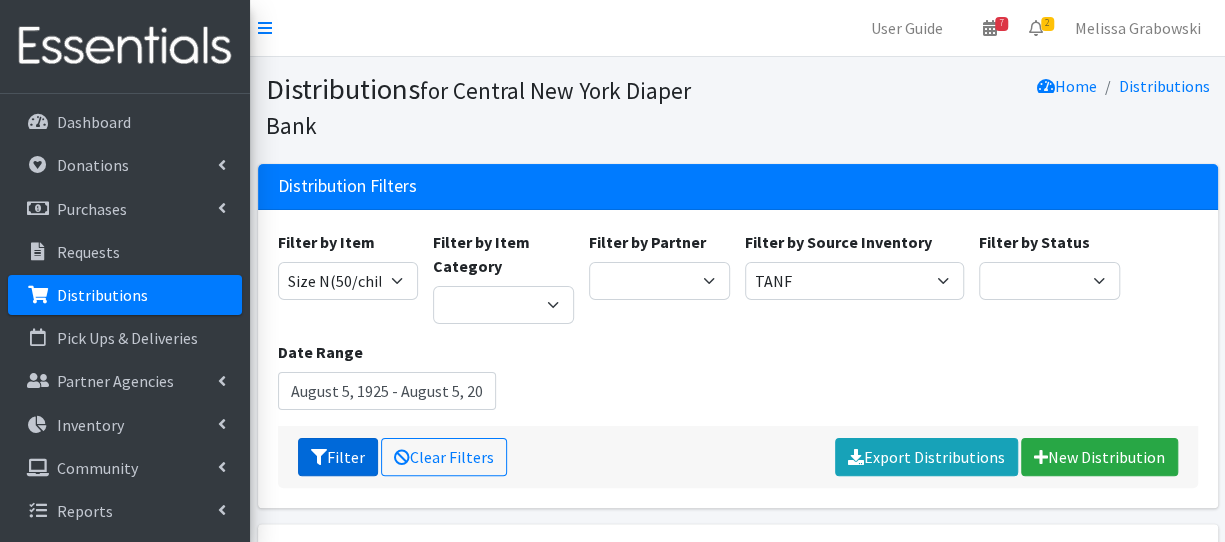 click on "Filter" at bounding box center (338, 457) 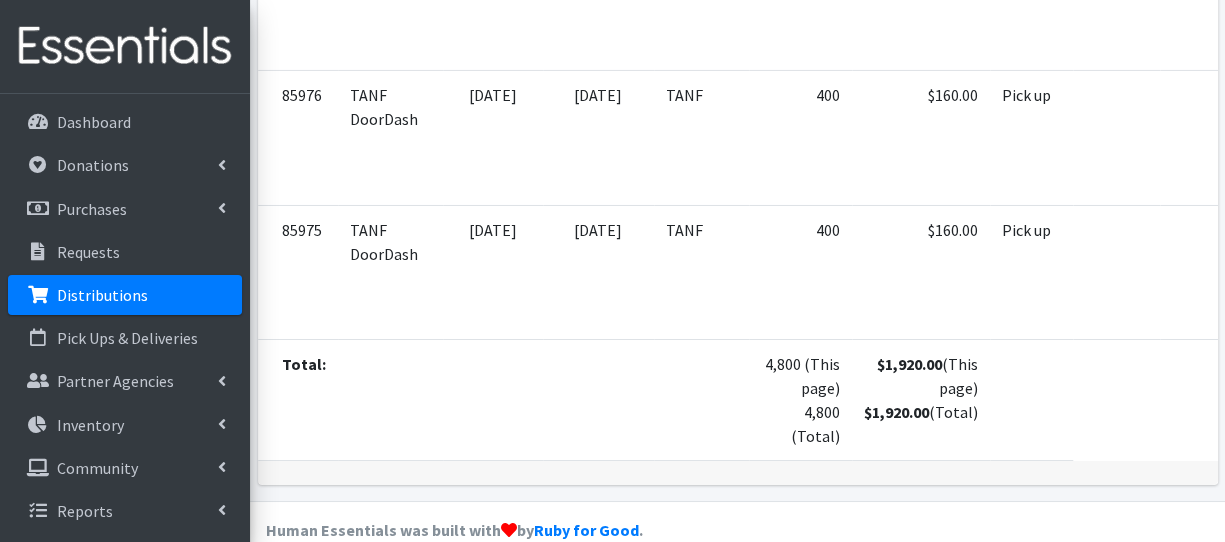 scroll, scrollTop: 3391, scrollLeft: 0, axis: vertical 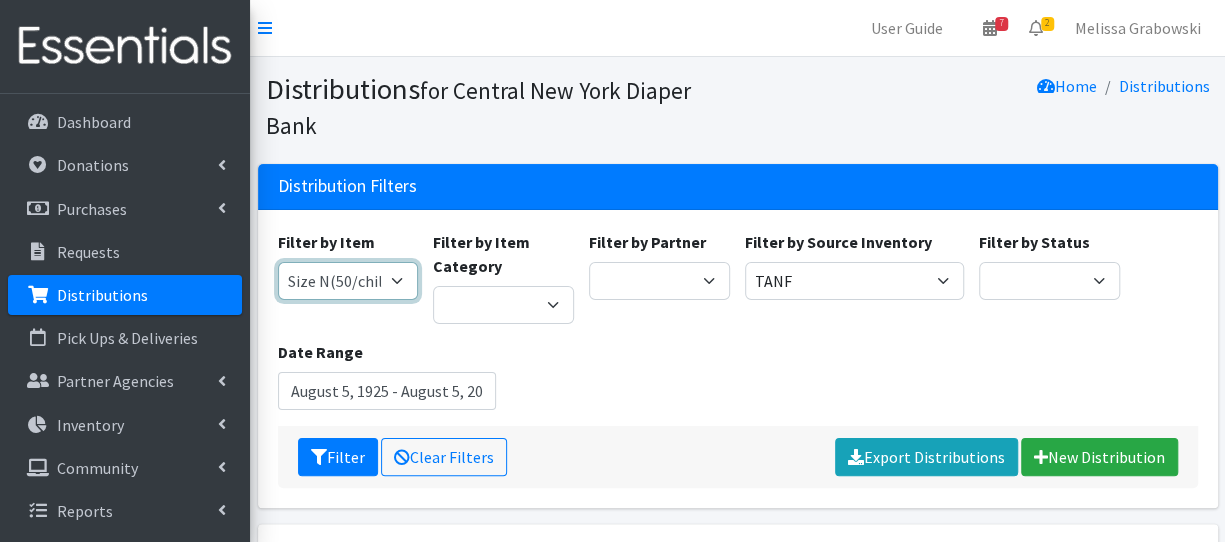 click on "2 Pack Crib Sheet for Girls
2T3T(30/child)
3T4T(30/child)
4T5T(30/child)
5T-6T (30/child)
Adult Booster Pads
Adult Diapers(L)
Adult Diapers(M)
Adult Diapers(S)
Adult Diapers(S) -Box of 80
Adult Diapers(S/M)
Adult Diapers(XL)
Adult Diapers(XXL)-Box of 48
Baby Bib
Baby Food
Baby Lotion/Shampoo/Body Wash
Baby Shampoo, 12 oz.
Baby Shampoo 32oz bottle
Baby Shark Electric Toothbrush, Battery Included, Ages 3+ (1 box of 6 toothbrushes)
Baby Wash/ Bubble Bath, 25oz.
Baby Wipes - 1 Pack of 80 wipes
Body Lotion 16oz., Paraben & Fragrance Free (1 case of 12)
CeraVe Baby Healing Ointment, 3oz.
Children's Books
Children's Coat 1 box of  (12 coats total: 4 - 2T, 4 - 3T, 3 - 4T)
Children's Coat 1 box of  (12 count: 2 of size 8, 4 of size 10/12, 4 of size 14, 2 of size 16)
Children's Coat 1 box of  (24 count: 8 of 2T, 8 of 3T, 8 of 4T)
Children's Coat 1 box of  (Includes 2 of 2T, 2 of 3T, 2 of 4T= 6 coats total per box)
Children's Coats - Girls Coats Size 4" at bounding box center (348, 281) 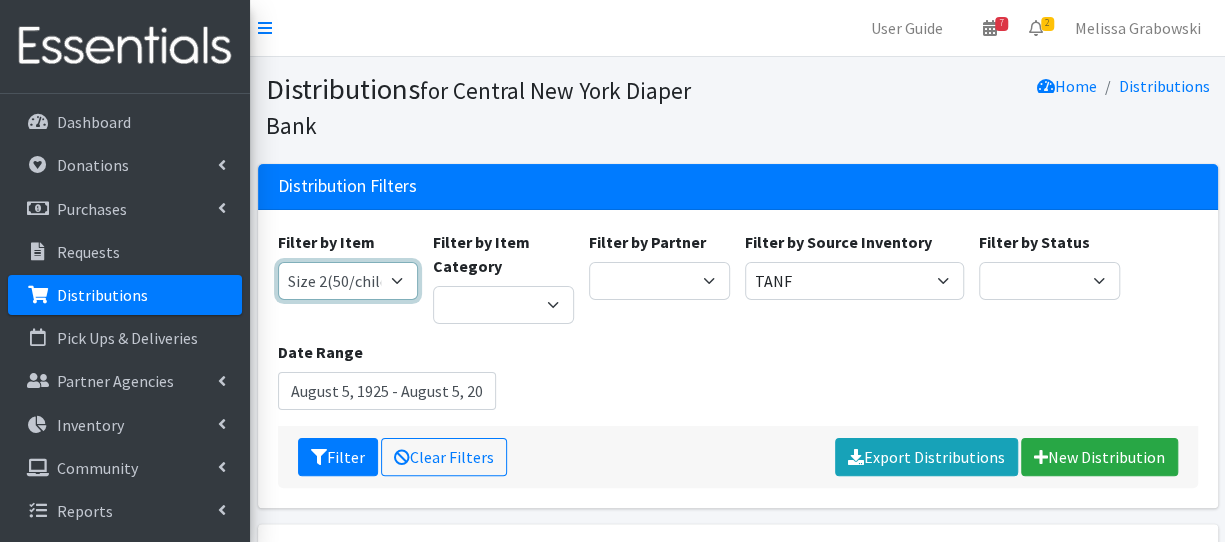 click on "2 Pack Crib Sheet for Girls
2T3T(30/child)
3T4T(30/child)
4T5T(30/child)
5T-6T (30/child)
Adult Booster Pads
Adult Diapers(L)
Adult Diapers(M)
Adult Diapers(S)
Adult Diapers(S) -Box of 80
Adult Diapers(S/M)
Adult Diapers(XL)
Adult Diapers(XXL)-Box of 48
Baby Bib
Baby Food
Baby Lotion/Shampoo/Body Wash
Baby Shampoo, 12 oz.
Baby Shampoo 32oz bottle
Baby Shark Electric Toothbrush, Battery Included, Ages 3+ (1 box of 6 toothbrushes)
Baby Wash/ Bubble Bath, 25oz.
Baby Wipes - 1 Pack of 80 wipes
Body Lotion 16oz., Paraben & Fragrance Free (1 case of 12)
CeraVe Baby Healing Ointment, 3oz.
Children's Books
Children's Coat 1 box of  (12 coats total: 4 - 2T, 4 - 3T, 3 - 4T)
Children's Coat 1 box of  (12 count: 2 of size 8, 4 of size 10/12, 4 of size 14, 2 of size 16)
Children's Coat 1 box of  (24 count: 8 of 2T, 8 of 3T, 8 of 4T)
Children's Coat 1 box of  (Includes 2 of 2T, 2 of 3T, 2 of 4T= 6 coats total per box)
Children's Coats - Girls Coats Size 4" at bounding box center [348, 281] 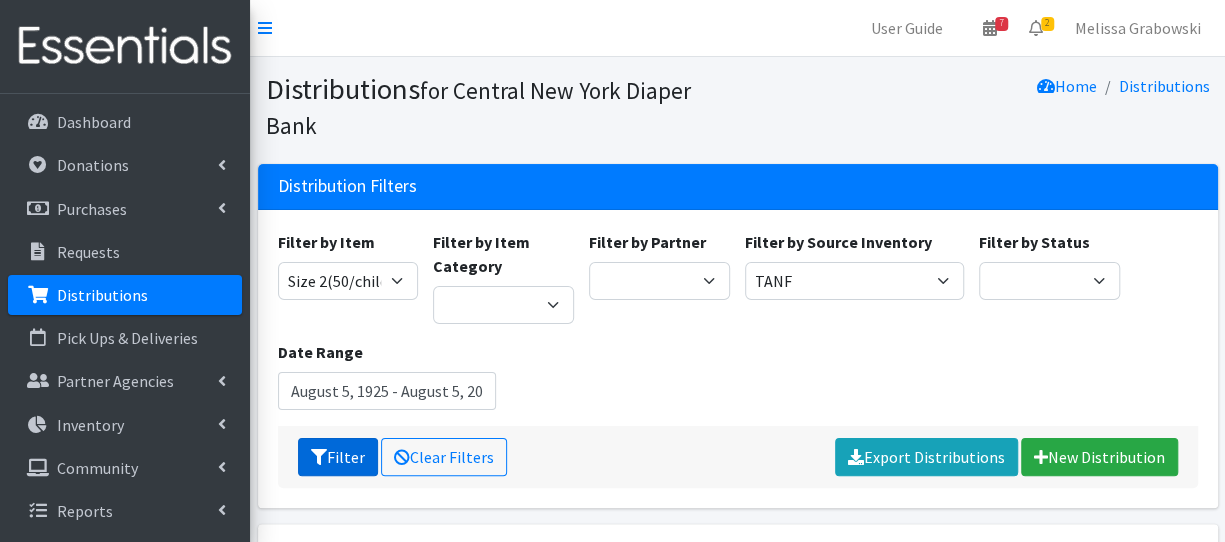 click on "Filter" at bounding box center [338, 457] 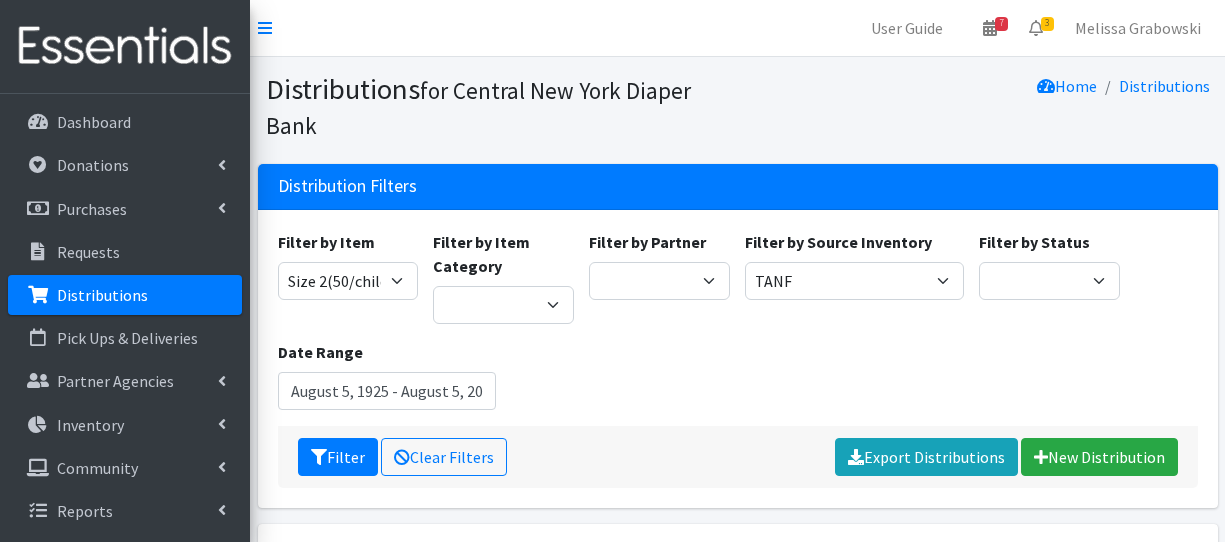 scroll, scrollTop: 0, scrollLeft: 0, axis: both 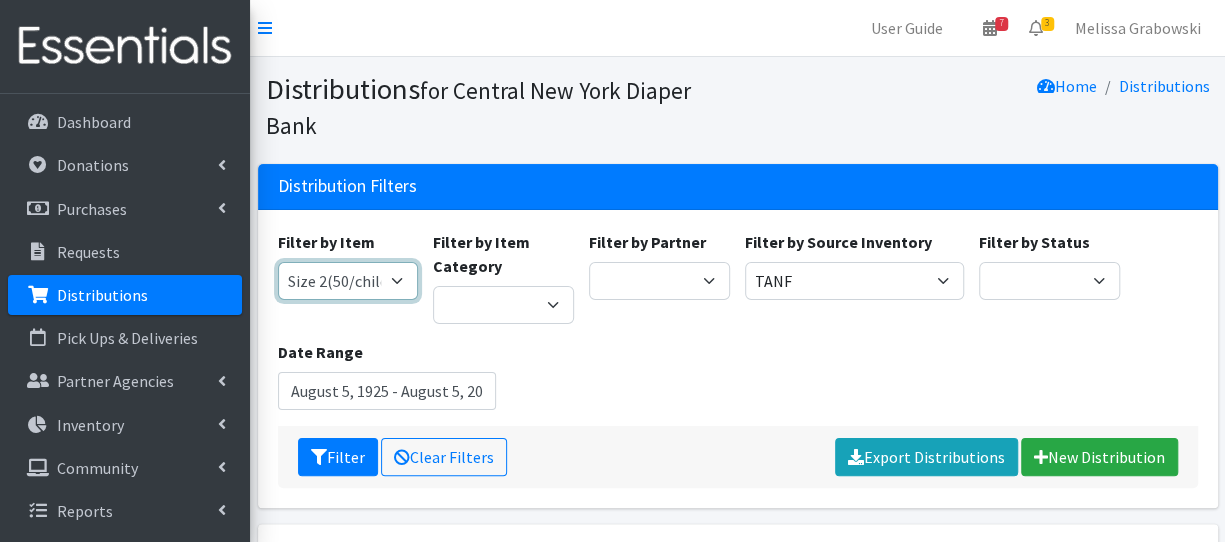 click on "2 Pack Crib Sheet for Girls
2T3T(30/child)
3T4T(30/child)
4T5T(30/child)
5T-6T (30/child)
Adult Booster Pads
Adult Diapers(L)
Adult Diapers(M)
Adult Diapers(S)
Adult Diapers(S) -Box of 80
Adult Diapers(S/M)
Adult Diapers(XL)
Adult Diapers(XXL)-Box of 48
Baby Bib
Baby Food
Baby Lotion/Shampoo/Body Wash
Baby Shampoo, 12 oz.
Baby Shampoo 32oz bottle
Baby Shark Electric Toothbrush, Battery Included, Ages 3+ (1 box of 6 toothbrushes)
Baby Wash/ Bubble Bath, 25oz.
Baby Wipes - 1 Pack of 80 wipes
Body Lotion 16oz., Paraben & Fragrance Free (1 case of 12)
CeraVe Baby Healing Ointment, 3oz.
Children's Books
Children's Coat 1 box of  (12 coats total: 4 - 2T, 4 - 3T, 3 - 4T)
Children's Coat 1 box of  (12 count: 2 of size 8, 4 of size 10/12, 4 of size 14, 2 of size 16)
Children's Coat 1 box of  (24 count: 8 of 2T, 8 of 3T, 8 of 4T)
Children's Coat 1 box of  (Includes 2 of 2T, 2 of 3T, 2 of 4T= 6 coats total per box)
Children's Coats - Girls Coats Size 4" at bounding box center (348, 281) 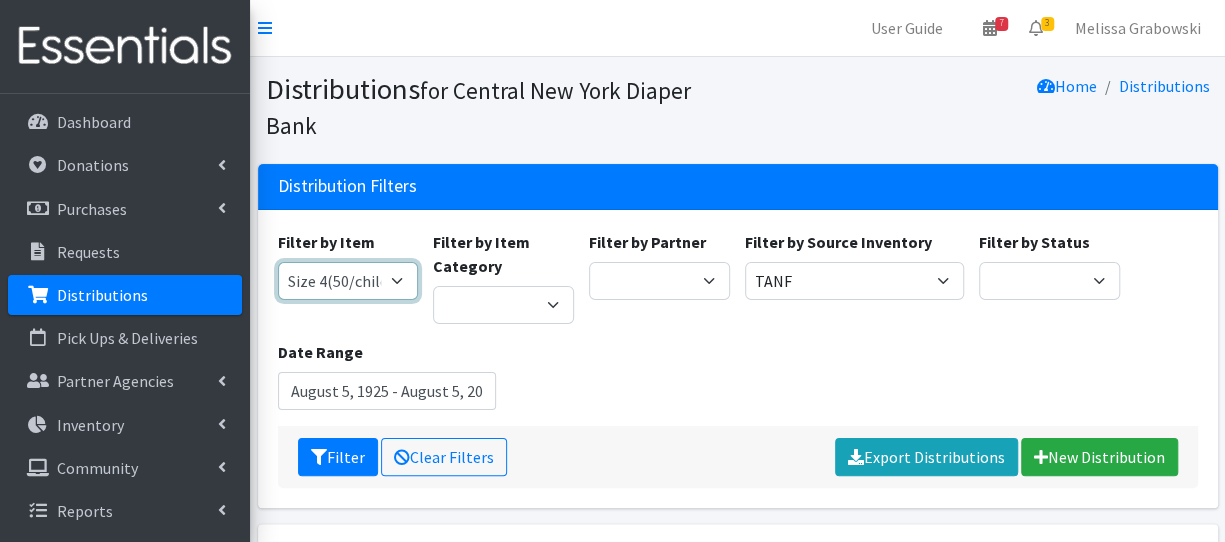 click on "2 Pack Crib Sheet for Girls
2T3T(30/child)
3T4T(30/child)
4T5T(30/child)
5T-6T (30/child)
Adult Booster Pads
Adult Diapers(L)
Adult Diapers(M)
Adult Diapers(S)
Adult Diapers(S) -Box of 80
Adult Diapers(S/M)
Adult Diapers(XL)
Adult Diapers(XXL)-Box of 48
Baby Bib
Baby Food
Baby Lotion/Shampoo/Body Wash
Baby Shampoo, 12 oz.
Baby Shampoo 32oz bottle
Baby Shark Electric Toothbrush, Battery Included, Ages 3+ (1 box of 6 toothbrushes)
Baby Wash/ Bubble Bath, 25oz.
Baby Wipes - 1 Pack of 80 wipes
Body Lotion 16oz., Paraben & Fragrance Free (1 case of 12)
CeraVe Baby Healing Ointment, 3oz.
Children's Books
Children's Coat 1 box of  (12 coats total: 4 - 2T, 4 - 3T, 3 - 4T)
Children's Coat 1 box of  (12 count: 2 of size 8, 4 of size 10/12, 4 of size 14, 2 of size 16)
Children's Coat 1 box of  (24 count: 8 of 2T, 8 of 3T, 8 of 4T)
Children's Coat 1 box of  (Includes 2 of 2T, 2 of 3T, 2 of 4T= 6 coats total per box)
Children's Coats - Girls Coats Size 4" at bounding box center [348, 281] 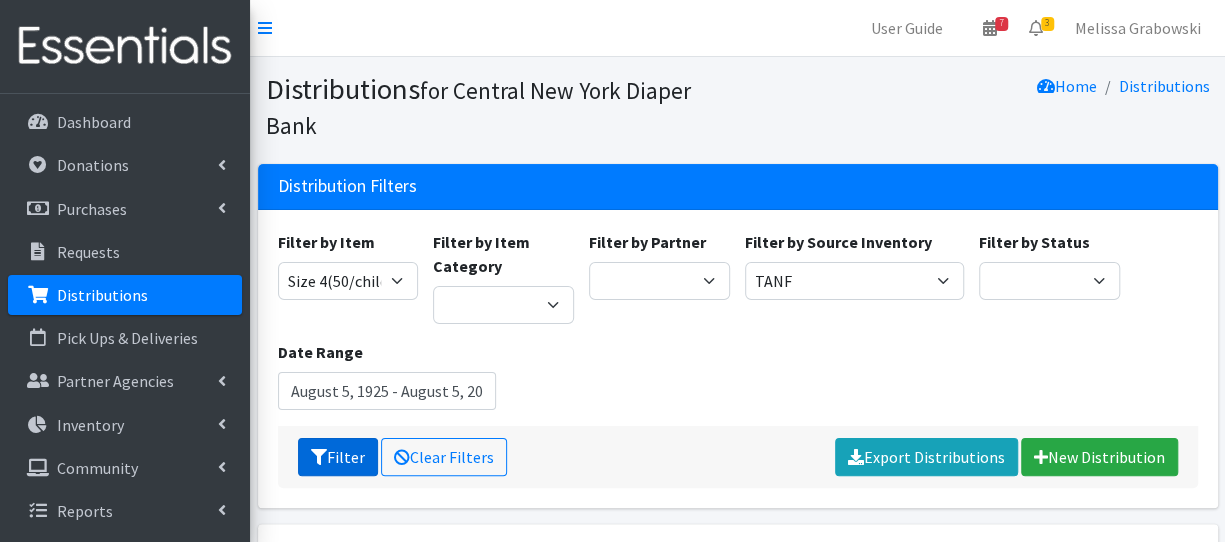 click on "Filter" at bounding box center [338, 457] 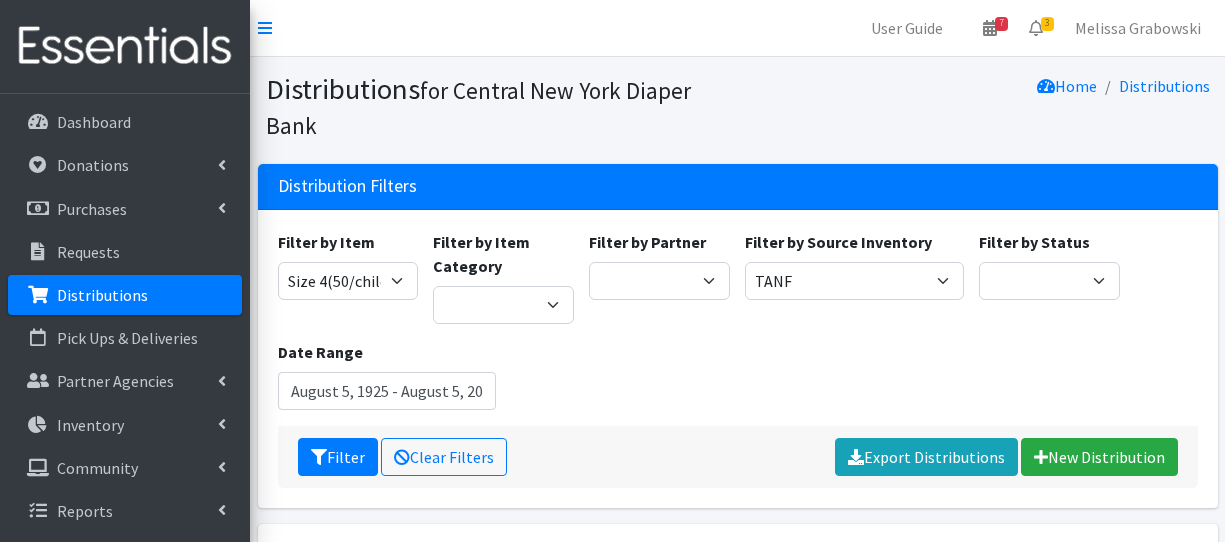 scroll, scrollTop: 0, scrollLeft: 0, axis: both 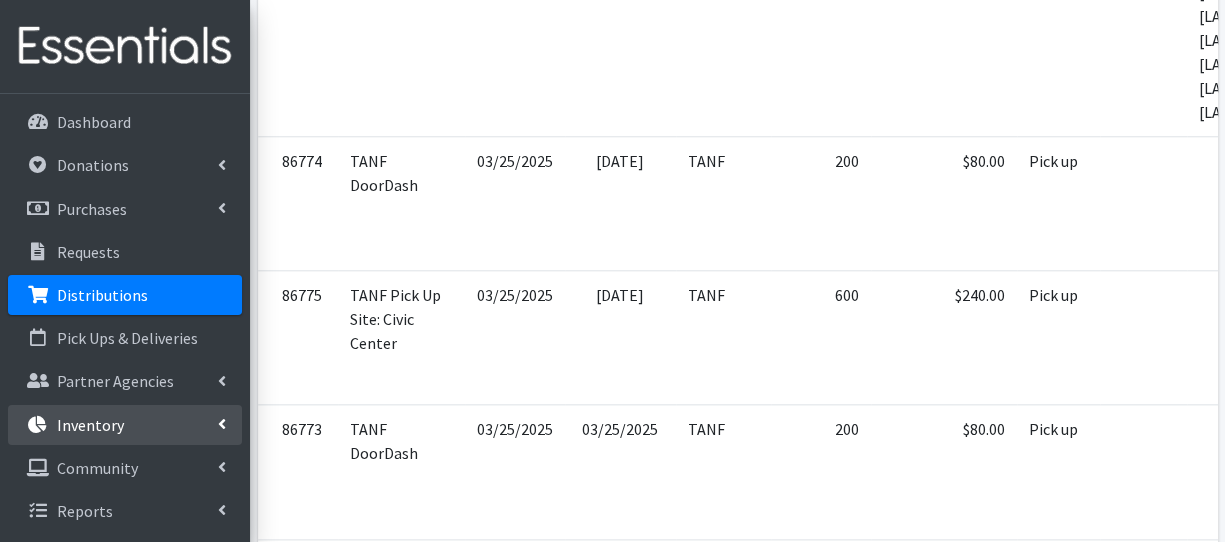 click on "Inventory" at bounding box center [125, 425] 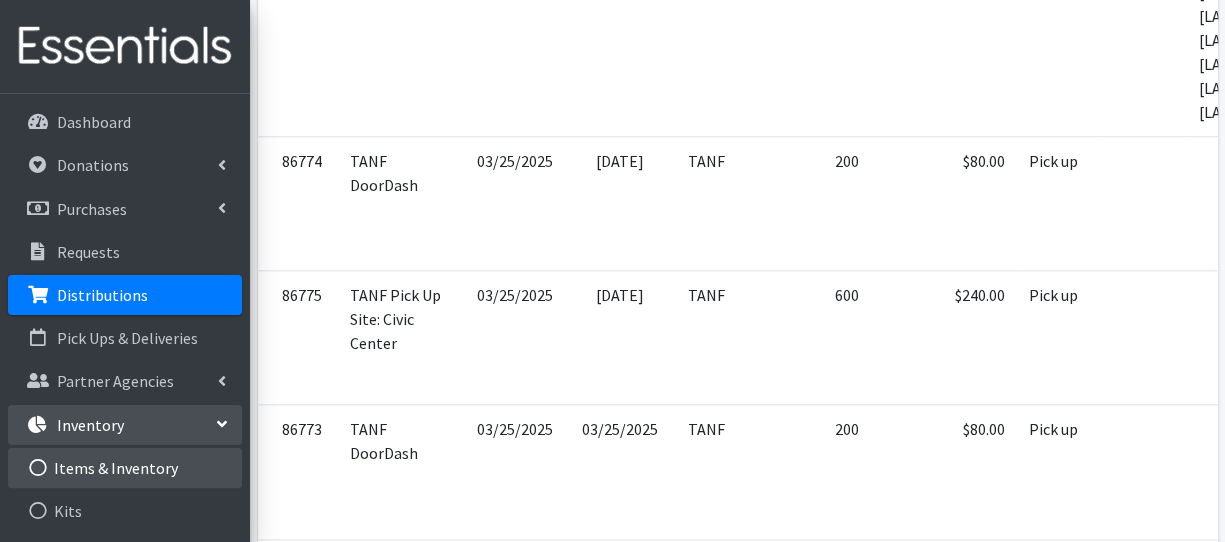 click on "Items & Inventory" at bounding box center [125, 468] 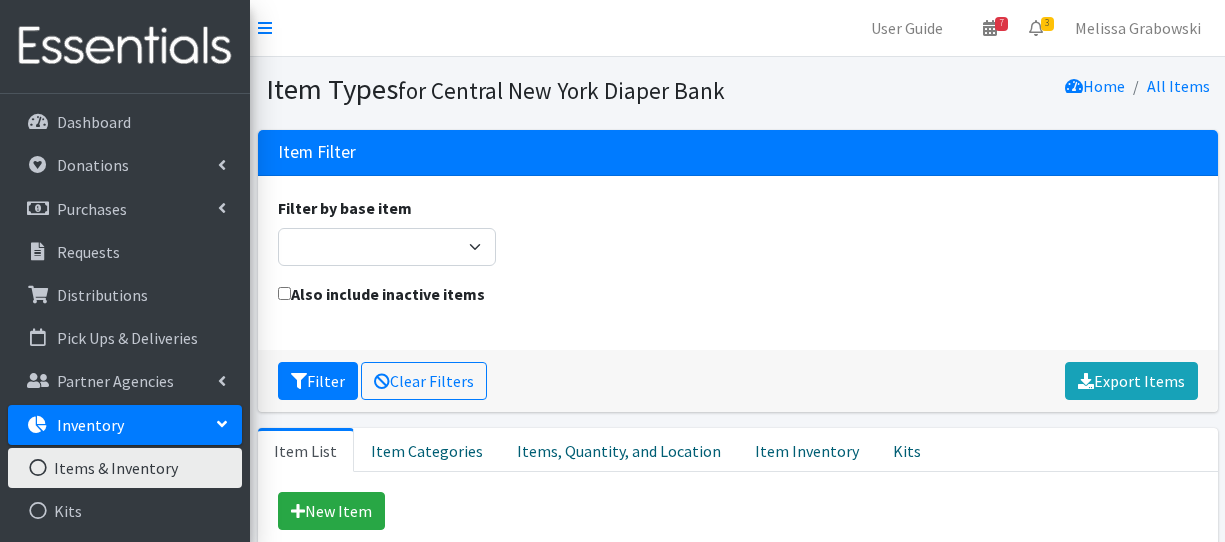 scroll, scrollTop: 0, scrollLeft: 0, axis: both 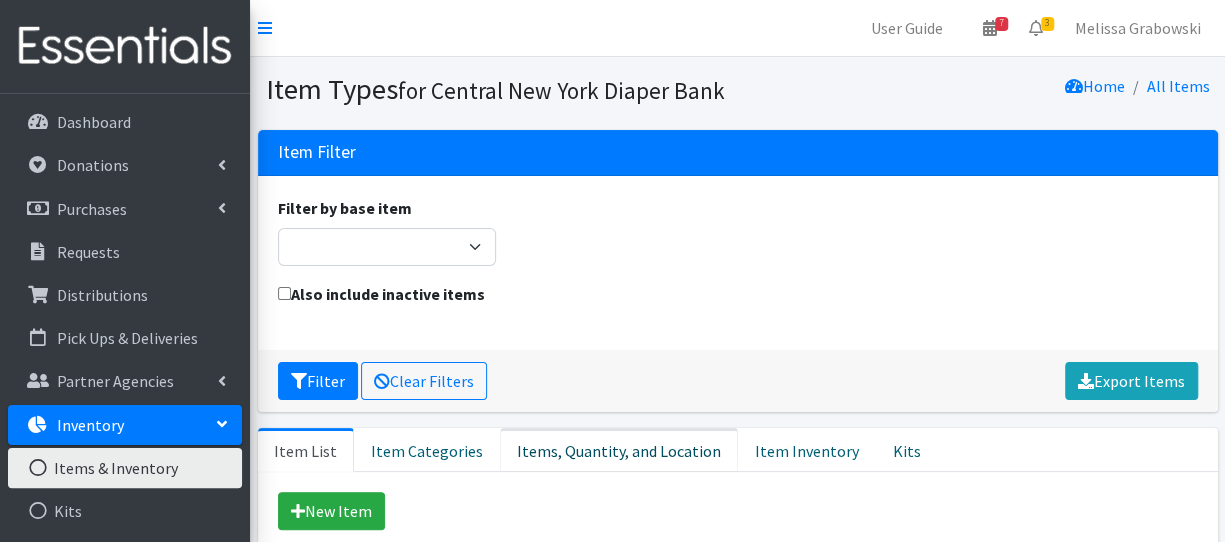 click on "Items,
Quantity, and Location" at bounding box center [619, 450] 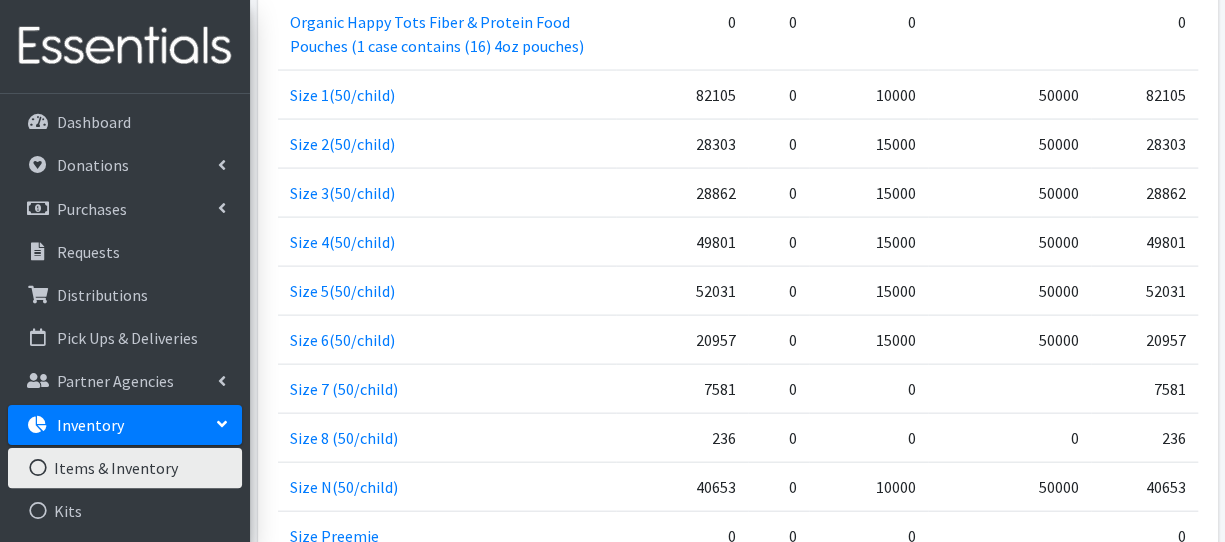 scroll, scrollTop: 1936, scrollLeft: 0, axis: vertical 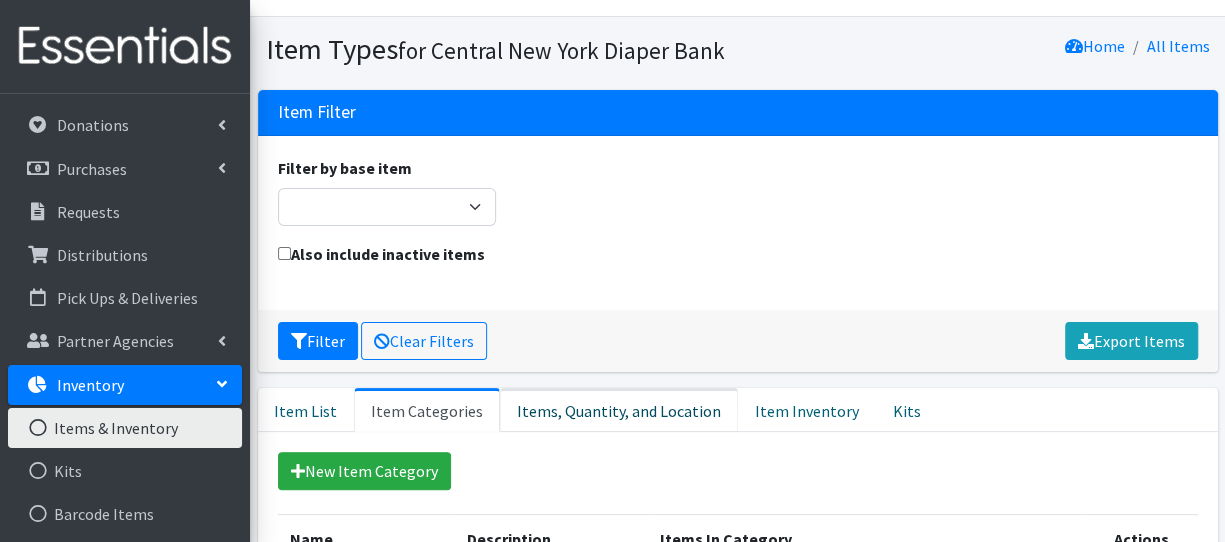 click on "Items,
Quantity, and Location" at bounding box center (619, 410) 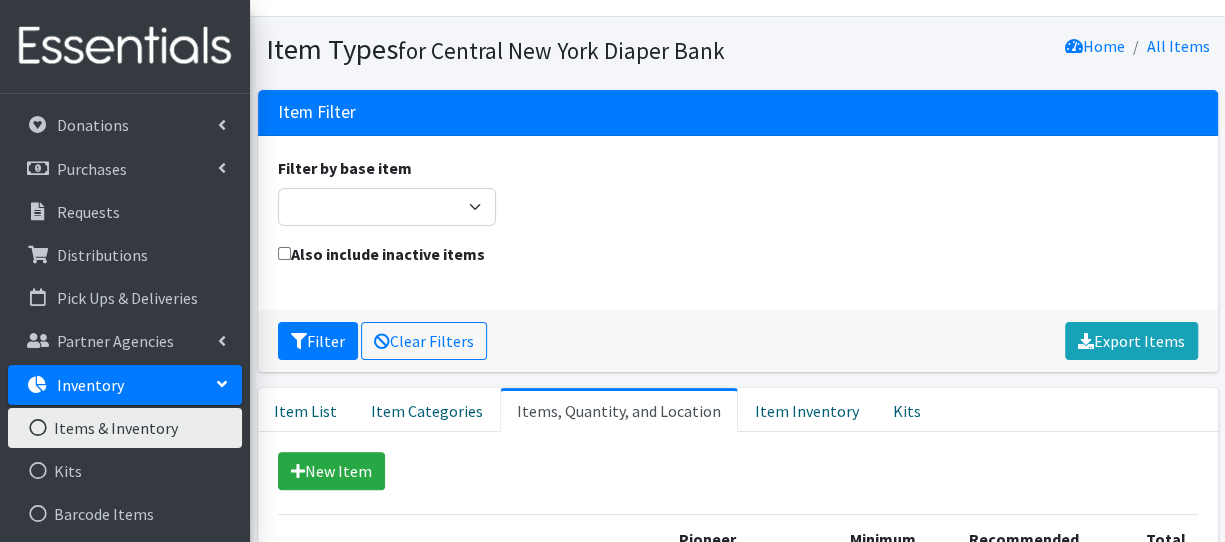 click on "New Item" at bounding box center [738, 471] 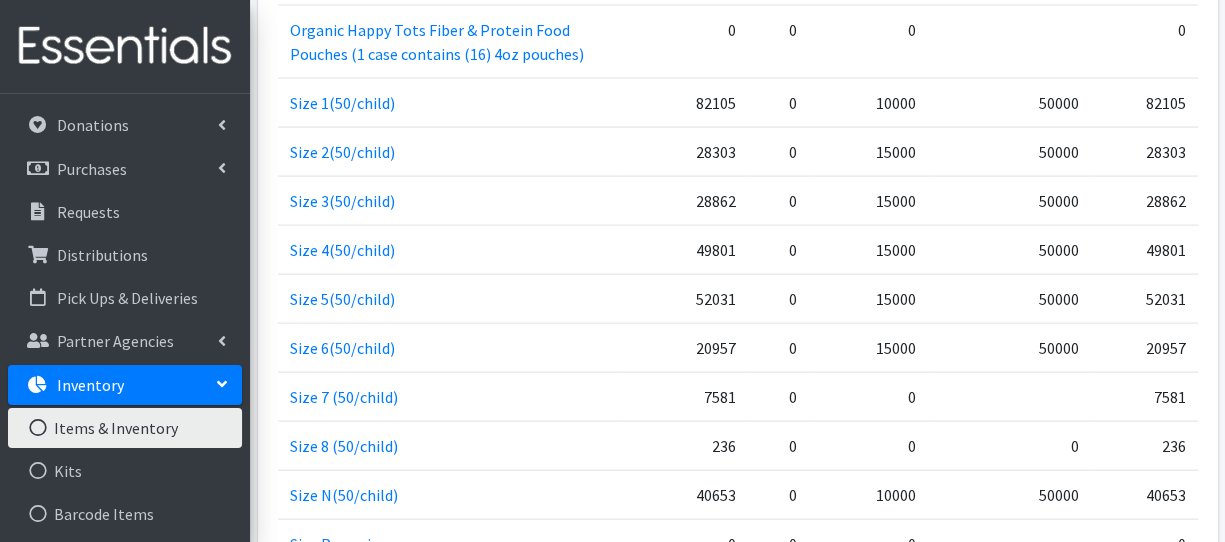 scroll, scrollTop: 1880, scrollLeft: 0, axis: vertical 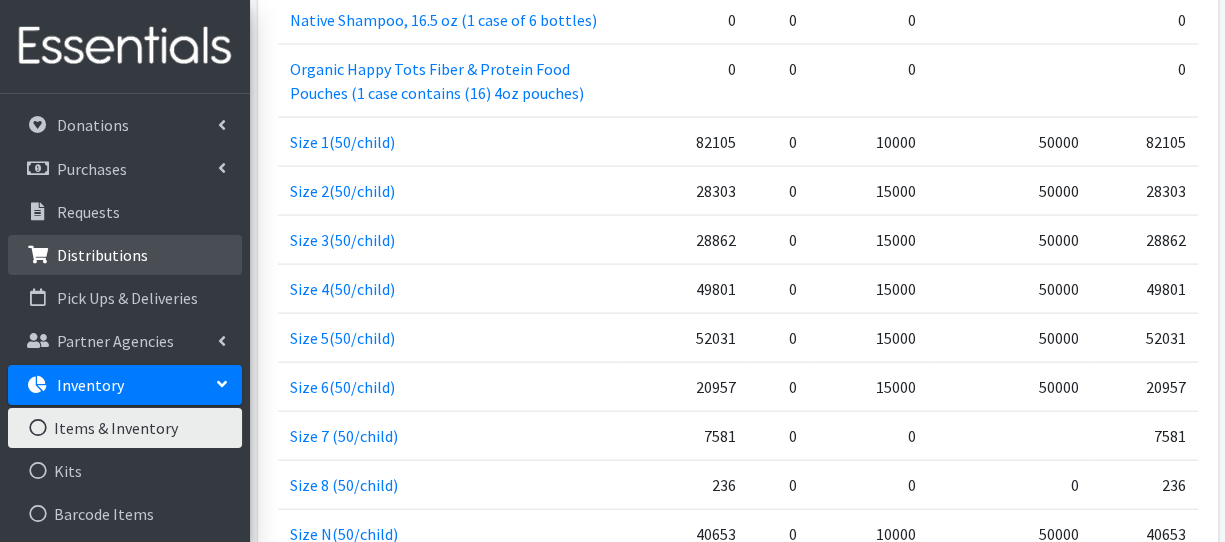 click on "Distributions" at bounding box center [102, 255] 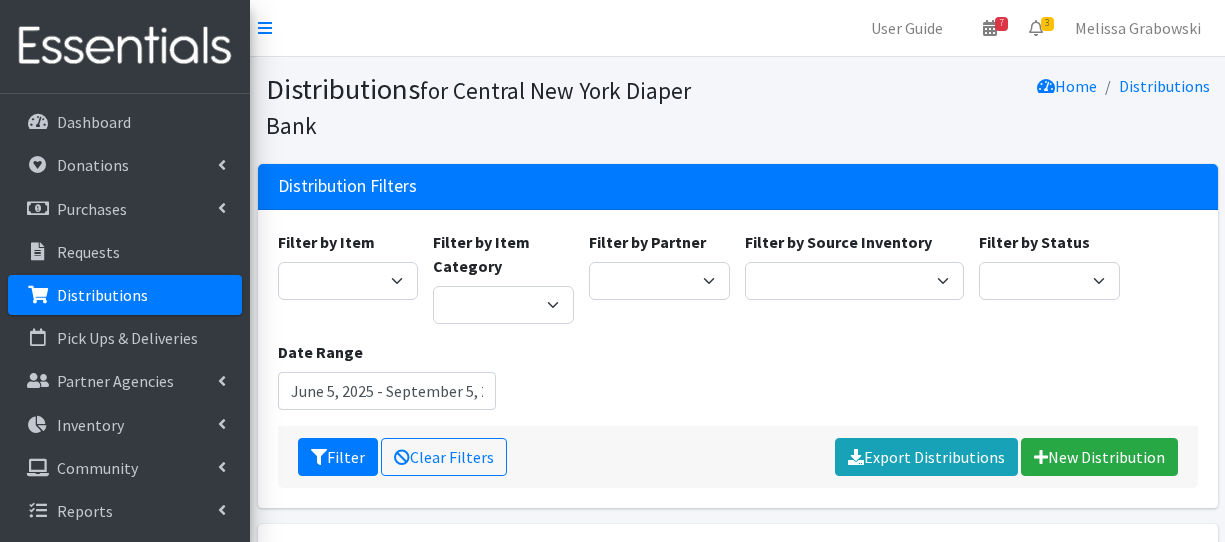 scroll, scrollTop: 0, scrollLeft: 0, axis: both 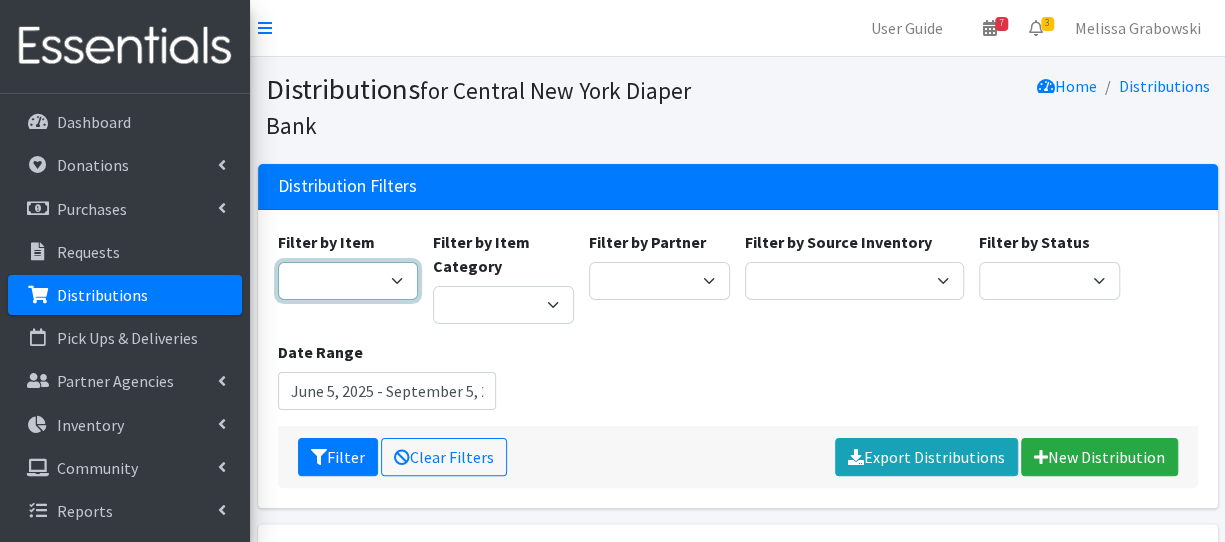 click on "2 Pack Crib Sheet for Girls
2T3T(30/child)
3T4T(30/child)
4T5T(30/child)
5T-6T (30/child)
Adult Booster Pads
Adult Diapers(L)
Adult Diapers(M)
Adult Diapers(S)
Adult Diapers(S) -Box of 80
Adult Diapers(S/M)
Adult Diapers(XL)
Adult Diapers(XXL)-Box of 48
Baby Bib
Baby Food
Baby Lotion/Shampoo/Body Wash
Baby Shampoo, 12 oz.
Baby Shampoo 32oz bottle
Baby Shark Electric Toothbrush, Battery Included, Ages 3+ (1 box of 6 toothbrushes)
Baby Wash/ Bubble Bath, 25oz.
Baby Wipes - 1 Pack of 80 wipes
Body Lotion 16oz., Paraben & Fragrance Free (1 case of 12)
CeraVe Baby Healing Ointment, 3oz.
Children's Books
Children's Coat 1 box of  (12 coats total: 4 - 2T, 4 - 3T, 3 - 4T)
Children's Coat 1 box of  (12 count: 2 of size 8, 4 of size 10/12, 4 of size 14, 2 of size 16)
Children's Coat 1 box of  (24 count: 8 of 2T, 8 of 3T, 8 of 4T)
Children's Coat 1 box of  (Includes 2 of 2T, 2 of 3T, 2 of 4T= 6 coats total per box)
Children's Coats - Girls Coats Size 4" at bounding box center (348, 281) 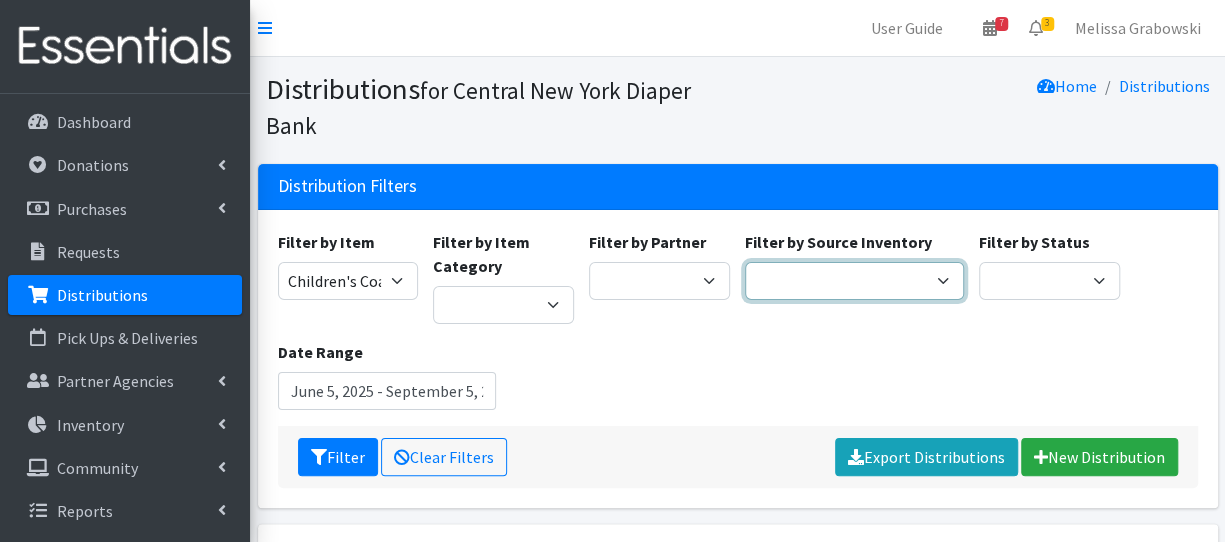 click on "Pioneer Warehouse
TANF" at bounding box center [854, 281] 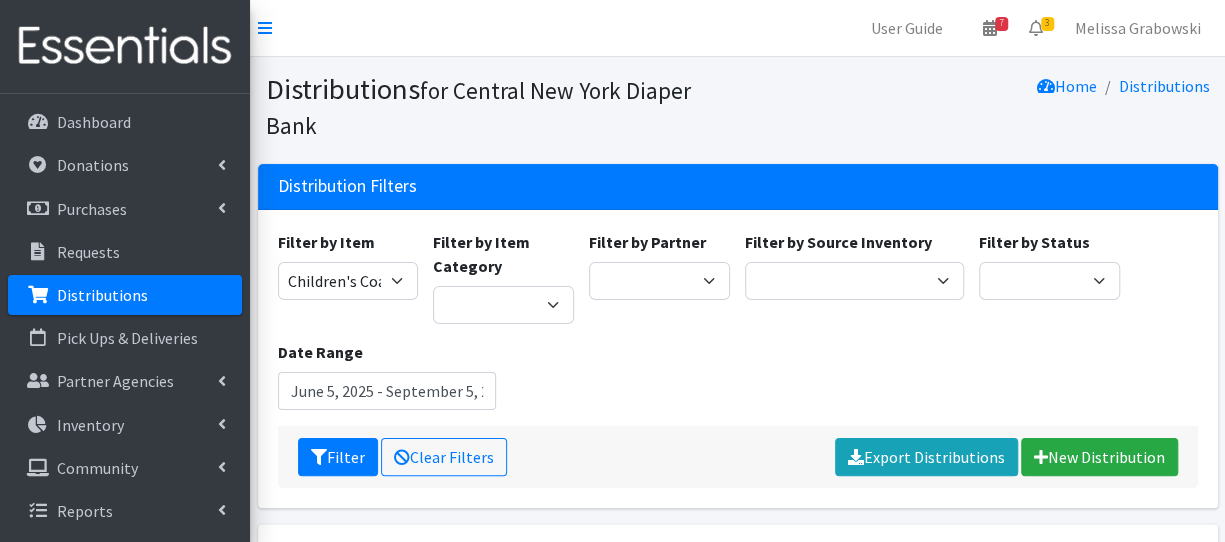drag, startPoint x: 648, startPoint y: 366, endPoint x: 614, endPoint y: 359, distance: 34.713108 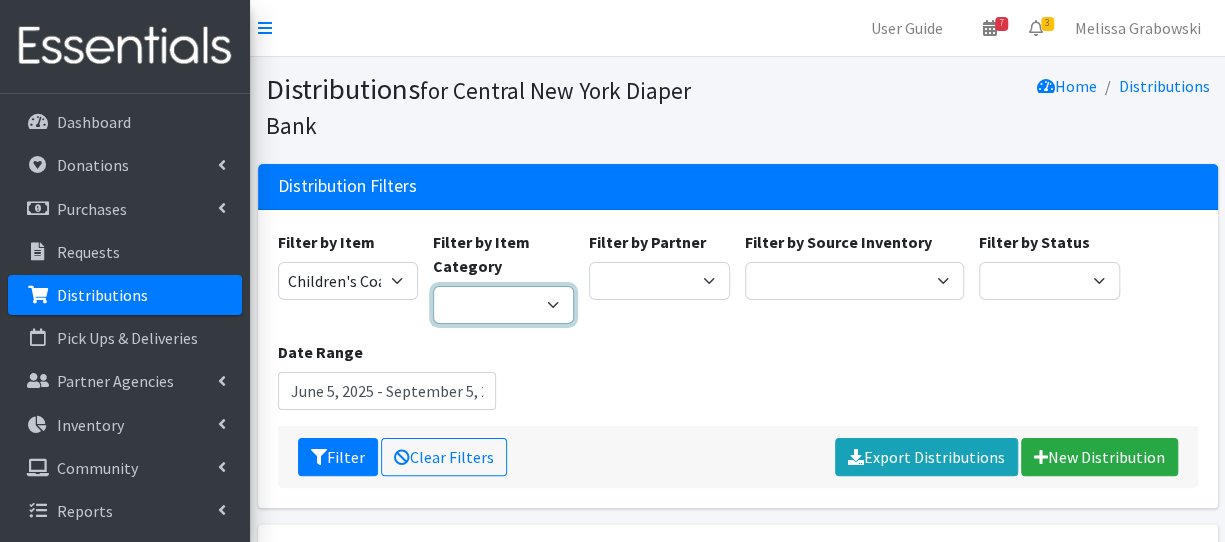 click on "Formula
Adult Diapers/Products
Infant Disposable Diapers
Pull-ups
Youth Disposable Diapers
Wipes
Personal Care" at bounding box center [503, 305] 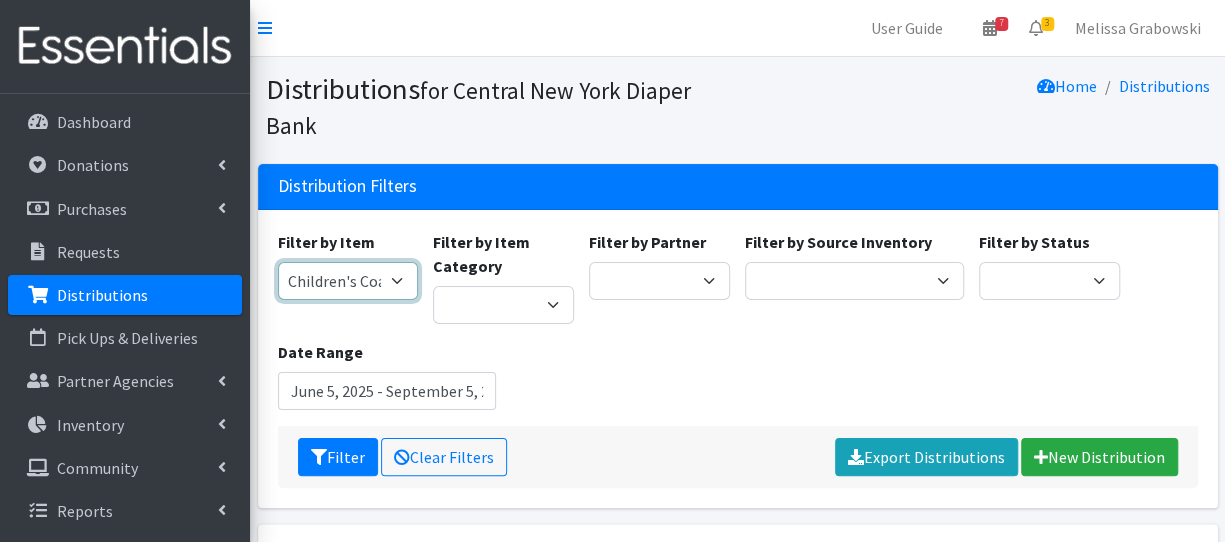 click on "2 Pack Crib Sheet for Girls
2T3T(30/child)
3T4T(30/child)
4T5T(30/child)
5T-6T (30/child)
Adult Booster Pads
Adult Diapers(L)
Adult Diapers(M)
Adult Diapers(S)
Adult Diapers(S) -Box of 80
Adult Diapers(S/M)
Adult Diapers(XL)
Adult Diapers(XXL)-Box of 48
Baby Bib
Baby Food
Baby Lotion/Shampoo/Body Wash
Baby Shampoo, 12 oz.
Baby Shampoo 32oz bottle
Baby Shark Electric Toothbrush, Battery Included, Ages 3+ (1 box of 6 toothbrushes)
Baby Wash/ Bubble Bath, 25oz.
Baby Wipes - 1 Pack of 80 wipes
Body Lotion 16oz., Paraben & Fragrance Free (1 case of 12)
CeraVe Baby Healing Ointment, 3oz.
Children's Books
Children's Coat 1 box of  (12 coats total: 4 - 2T, 4 - 3T, 3 - 4T)
Children's Coat 1 box of  (12 count: 2 of size 8, 4 of size 10/12, 4 of size 14, 2 of size 16)
Children's Coat 1 box of  (24 count: 8 of 2T, 8 of 3T, 8 of 4T)
Children's Coat 1 box of  (Includes 2 of 2T, 2 of 3T, 2 of 4T= 6 coats total per box)
Children's Coats - Girls Coats Size 4" at bounding box center (348, 281) 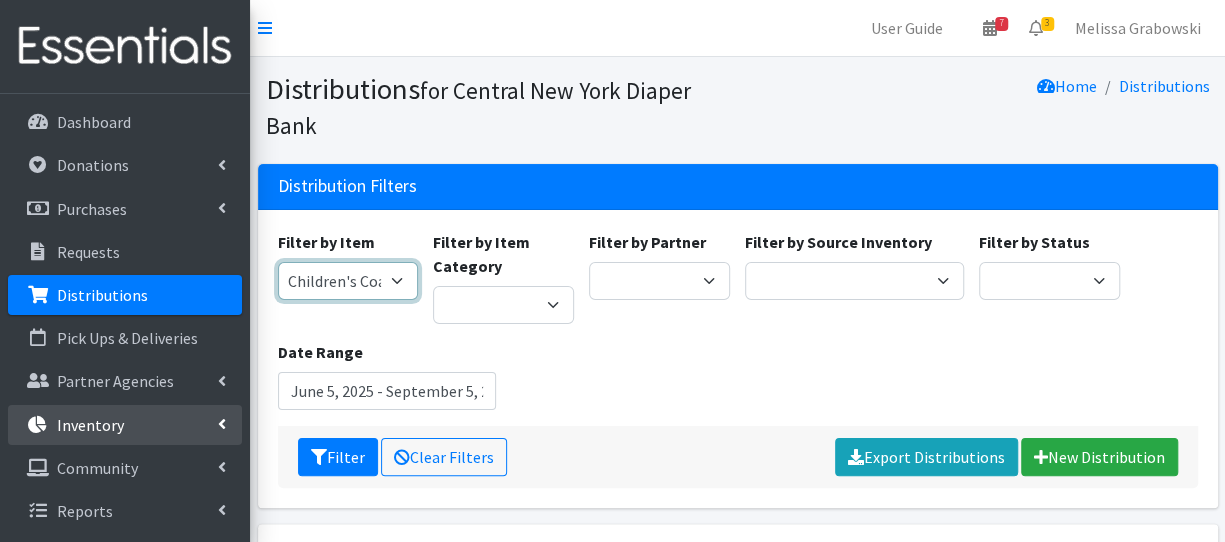 select 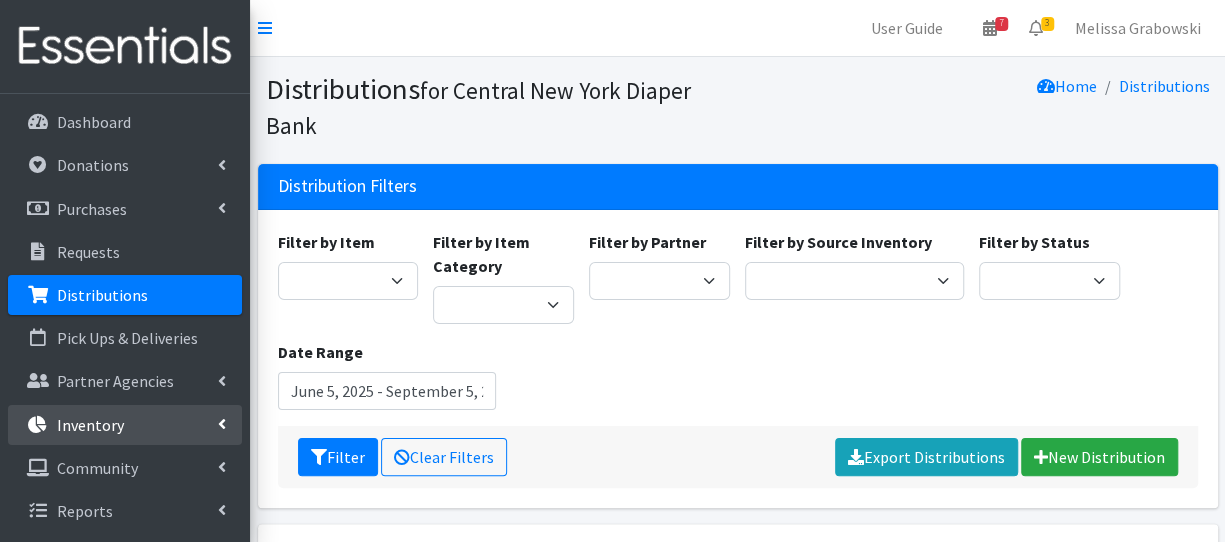 click on "Inventory" at bounding box center [125, 425] 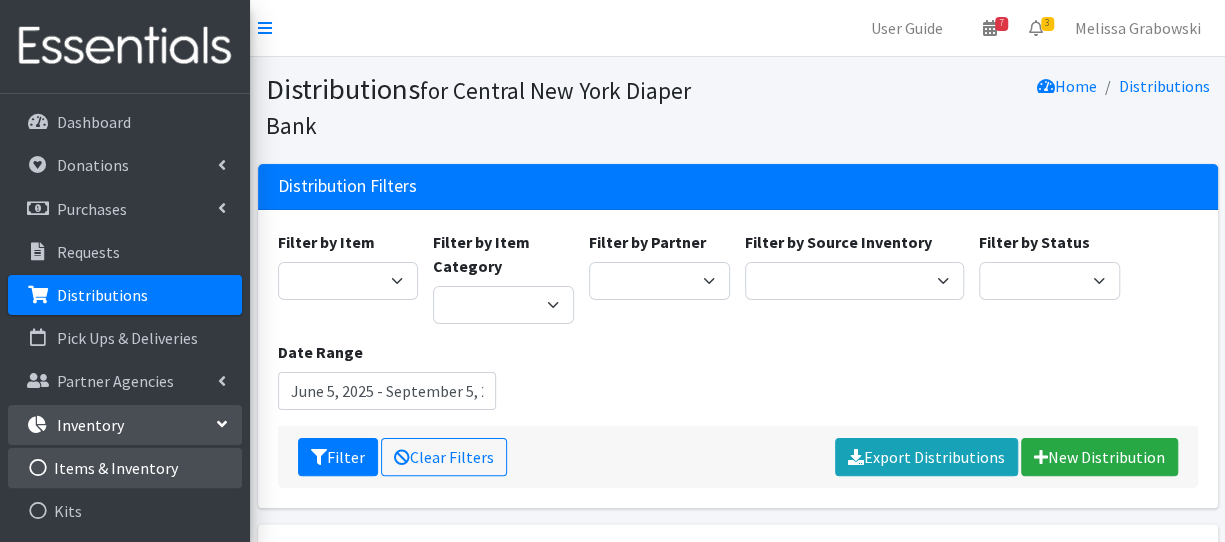 click on "Items & Inventory" at bounding box center [125, 468] 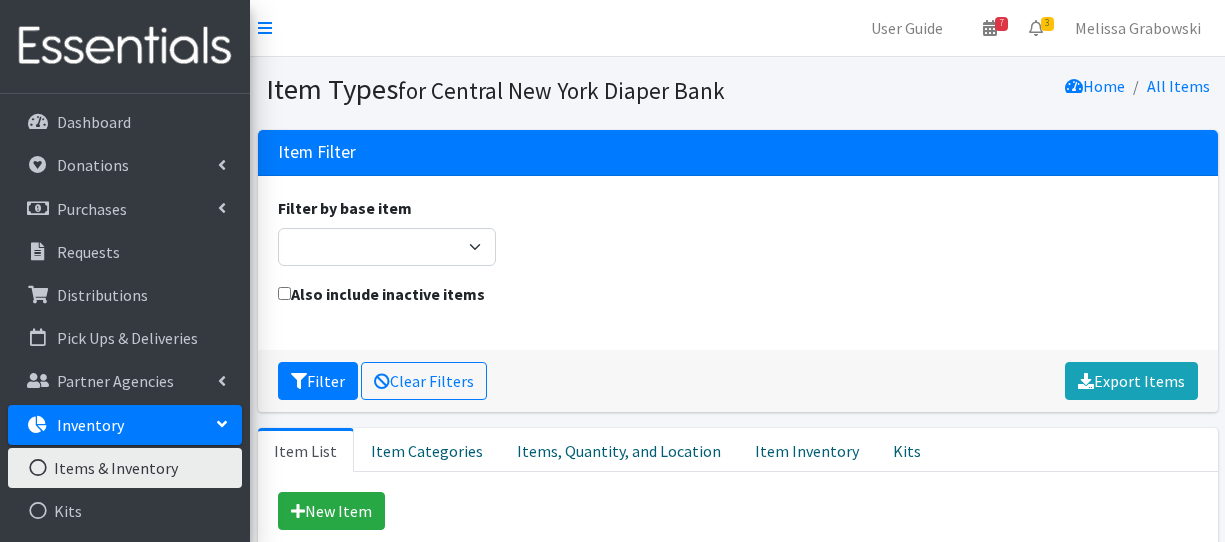 scroll, scrollTop: 0, scrollLeft: 0, axis: both 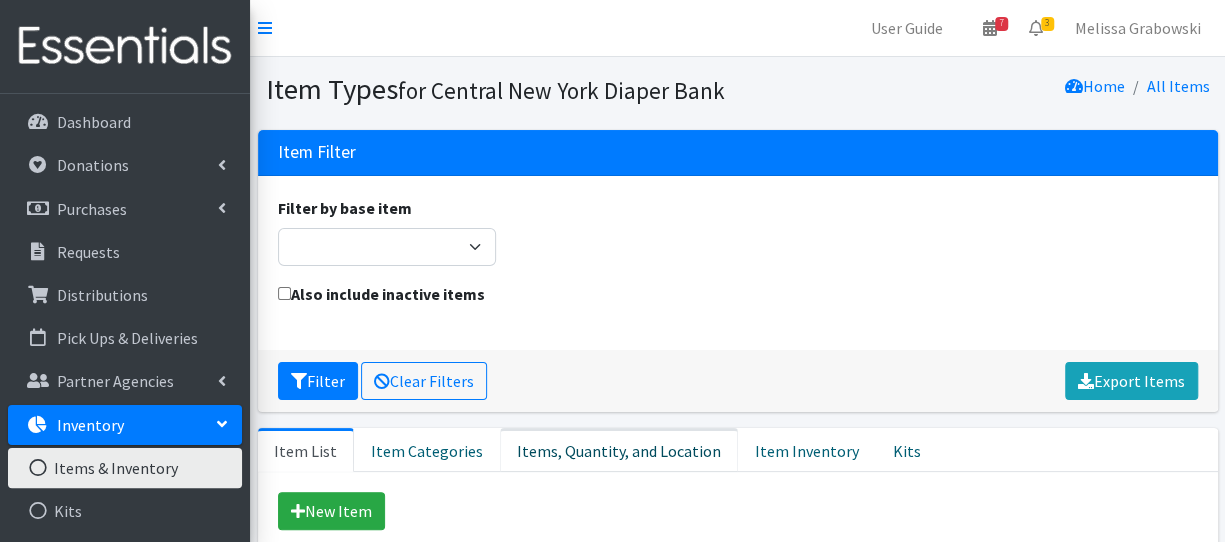 click on "Items,
Quantity, and Location" at bounding box center (619, 450) 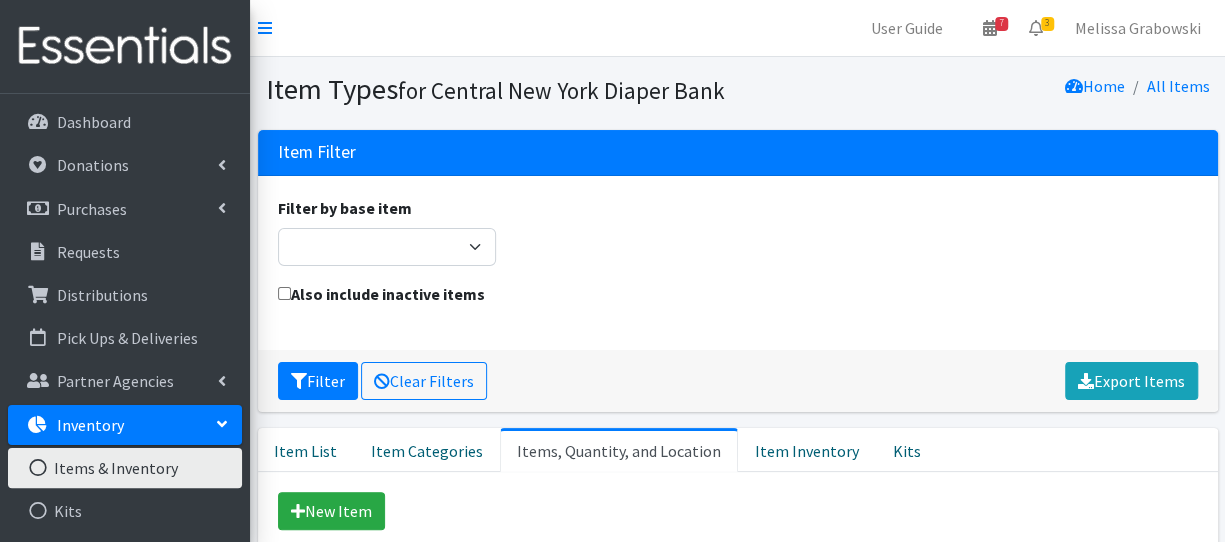click on "Items,
Quantity, and Location" at bounding box center [619, 450] 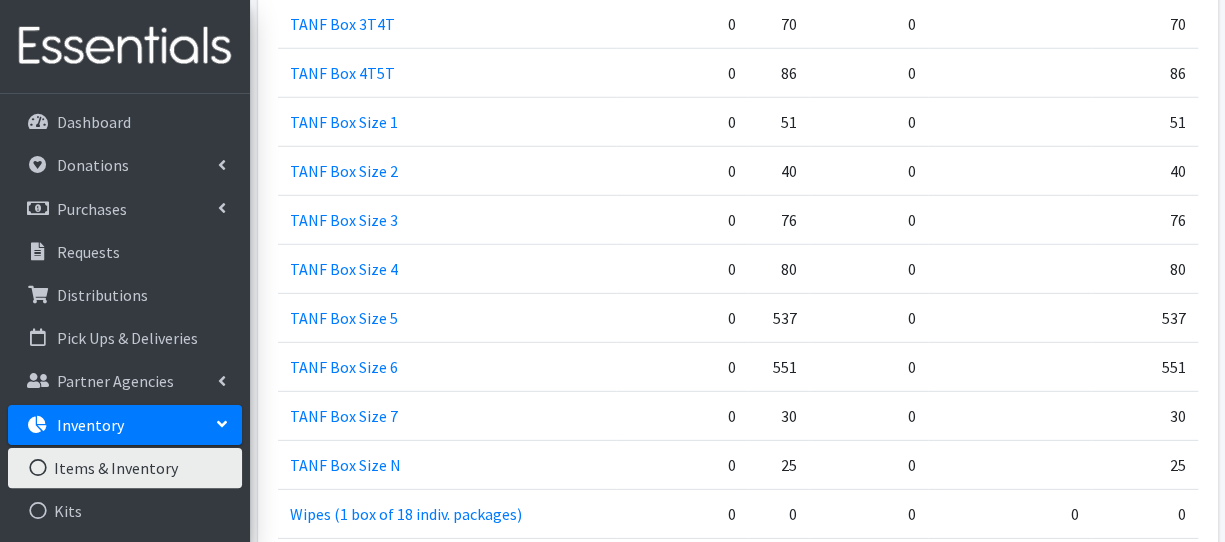 scroll, scrollTop: 2693, scrollLeft: 0, axis: vertical 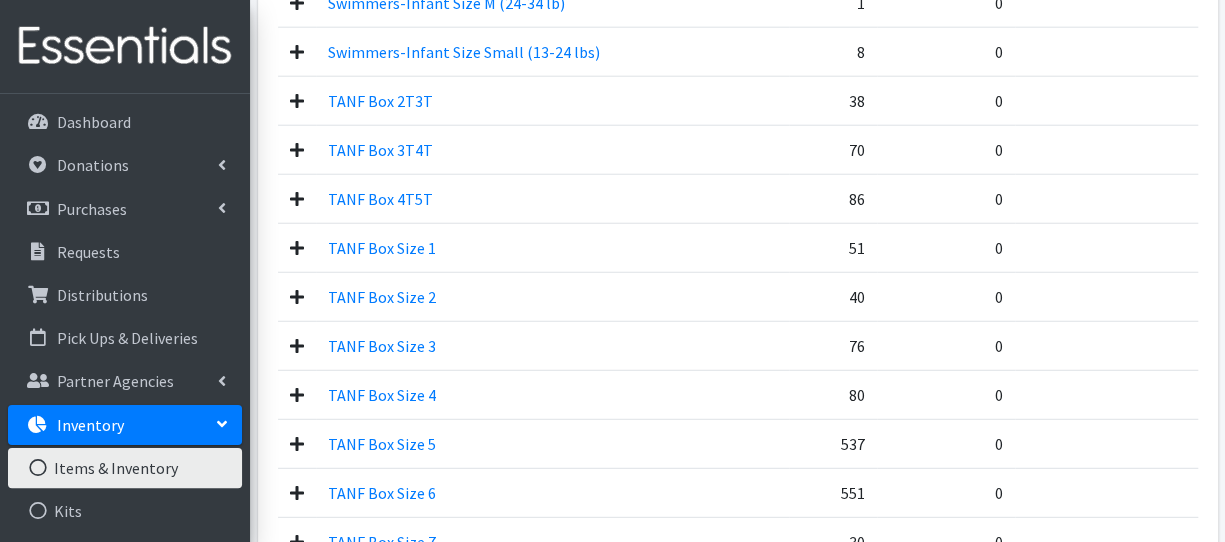 click on "Item
List
Item Categories
Items,
Quantity, and Location
Item Inventory
Kits
New Item
Category
Name
Add. Info
Quantity Per Individual
Fair Market Value (per item)
Actions
Pull-ups
2T3T(30/child)
30
$0.50
View
Edit
Deactivate
Pull-ups
3T4T(30/child)
30
$0.50
View
Edit
Deactivate
Pull-ups
4T5T(30/child)
30
$0.50
View" at bounding box center (737, -561) 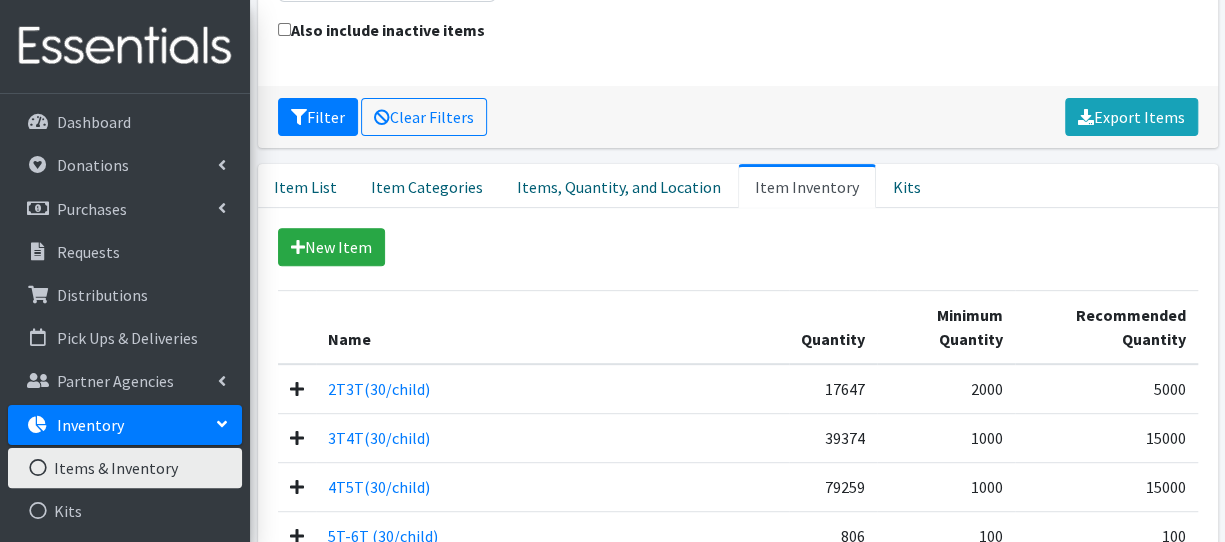 scroll, scrollTop: 241, scrollLeft: 0, axis: vertical 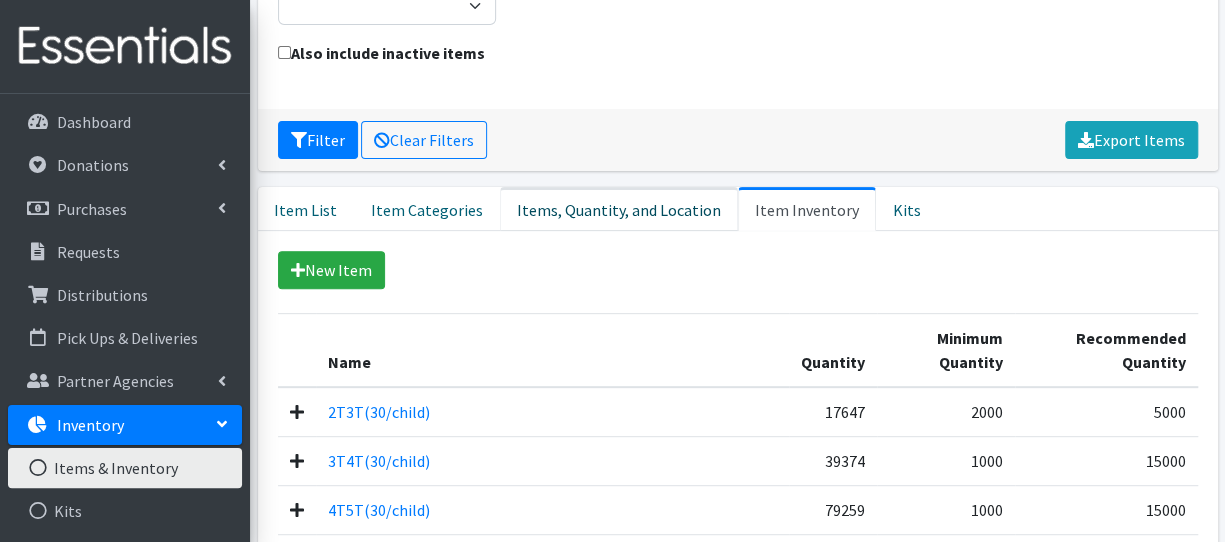 click on "Items,
Quantity, and Location" at bounding box center (619, 209) 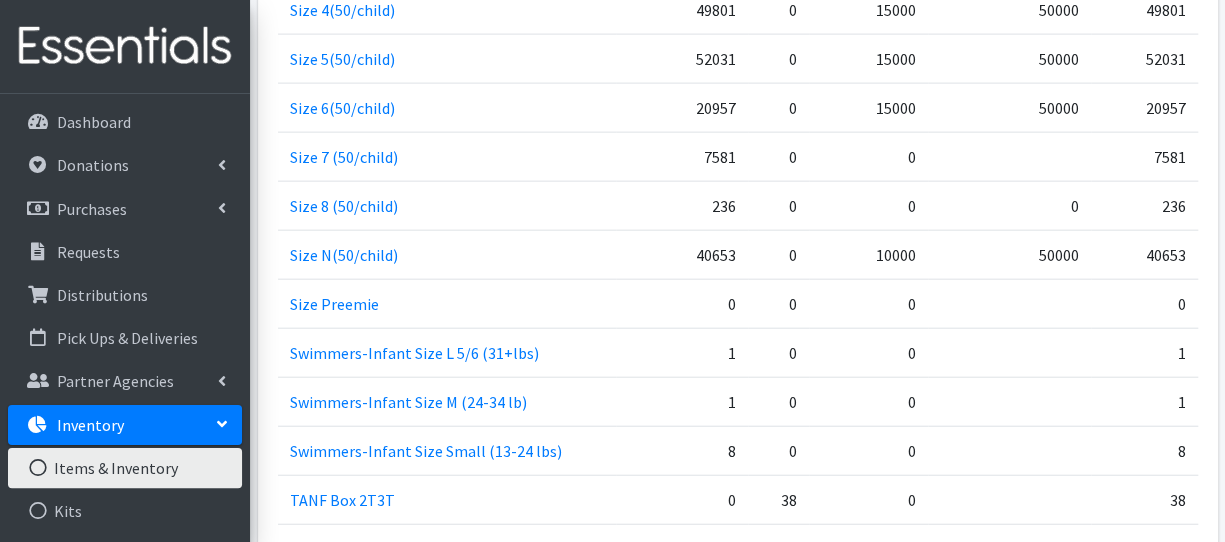 scroll, scrollTop: 2132, scrollLeft: 0, axis: vertical 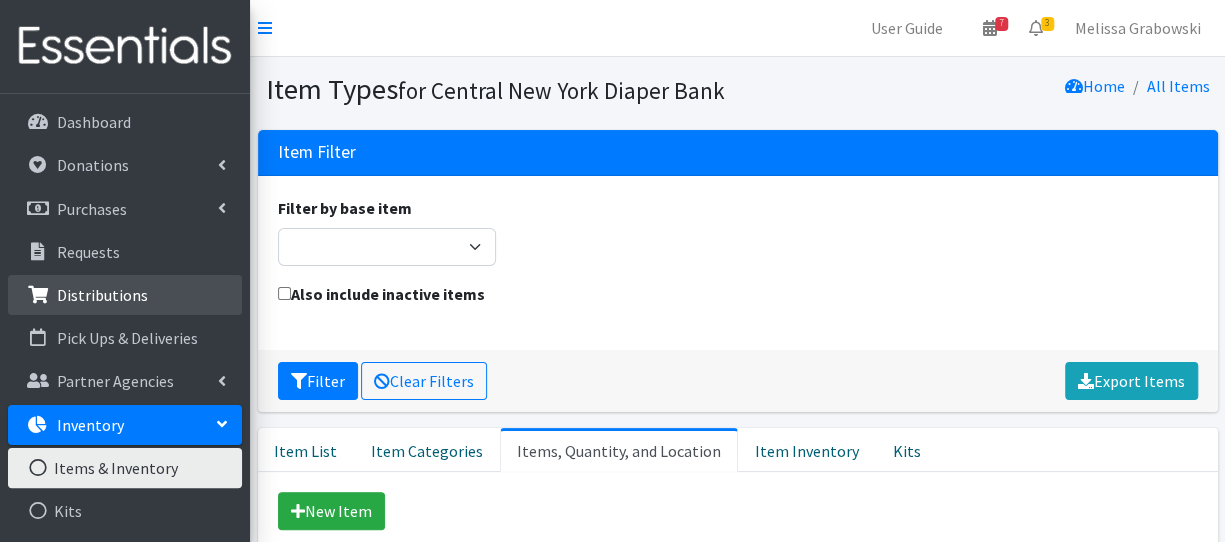 click on "Distributions" at bounding box center (125, 295) 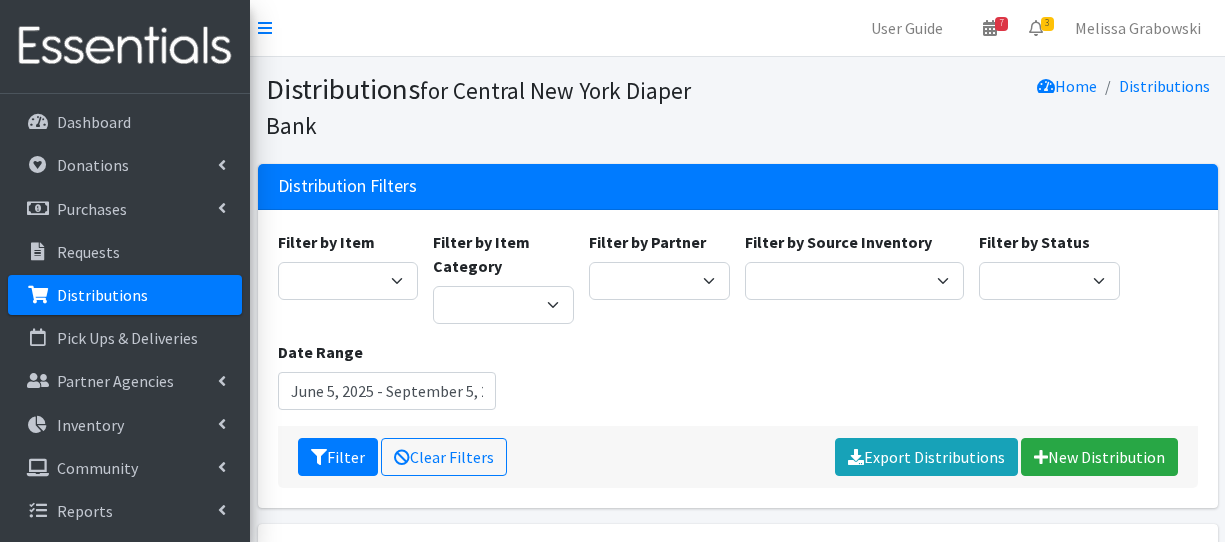scroll, scrollTop: 0, scrollLeft: 0, axis: both 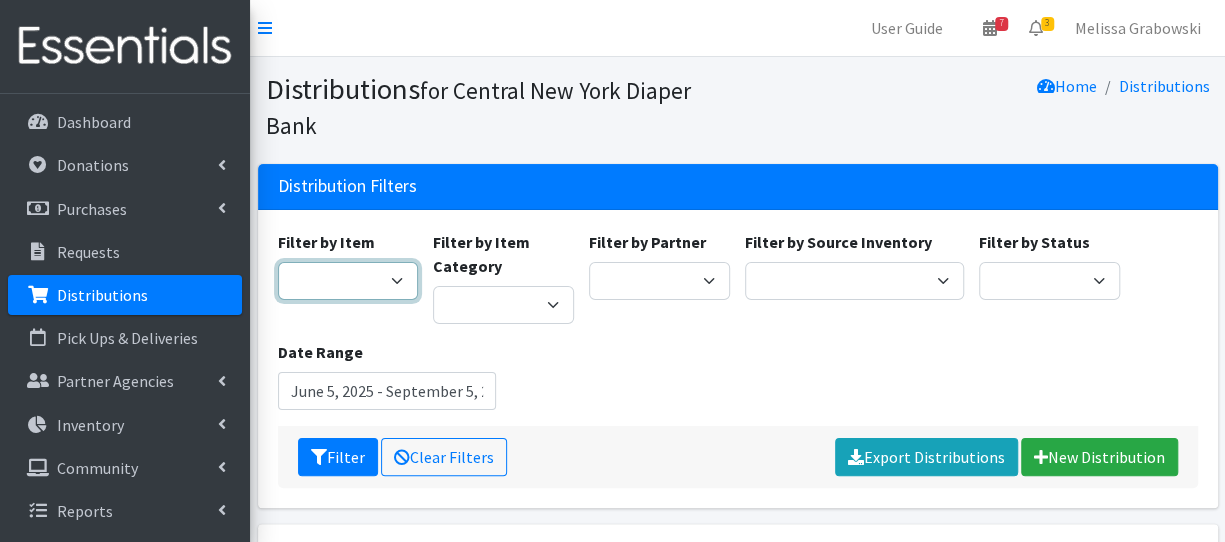 click on "2 Pack Crib Sheet for Girls
2T3T(30/child)
3T4T(30/child)
4T5T(30/child)
5T-6T (30/child)
Adult Booster Pads
Adult Diapers(L)
Adult Diapers(M)
Adult Diapers(S)
Adult Diapers(S) -Box of 80
Adult Diapers(S/M)
Adult Diapers(XL)
Adult Diapers(XXL)-Box of 48
Baby Bib
Baby Food
Baby Lotion/Shampoo/Body Wash
Baby Shampoo, 12 oz.
Baby Shampoo 32oz bottle
Baby Shark Electric Toothbrush, Battery Included, Ages 3+ (1 box of 6 toothbrushes)
Baby Wash/ Bubble Bath, 25oz.
Baby Wipes - 1 Pack of 80 wipes
Body Lotion 16oz., Paraben & Fragrance Free (1 case of 12)
CeraVe Baby Healing Ointment, 3oz.
Children's Books
Children's Coat 1 box of  (12 coats total: 4 - 2T, 4 - 3T, 3 - 4T)
Children's Coat 1 box of  (12 count: 2 of size 8, 4 of size 10/12, 4 of size 14, 2 of size 16)
Children's Coat 1 box of  (24 count: 8 of 2T, 8 of 3T, 8 of 4T)
Children's Coat 1 box of  (Includes 2 of 2T, 2 of 3T, 2 of 4T= 6 coats total per box)
Children's Coats - Girls Coats Size 4" at bounding box center (348, 281) 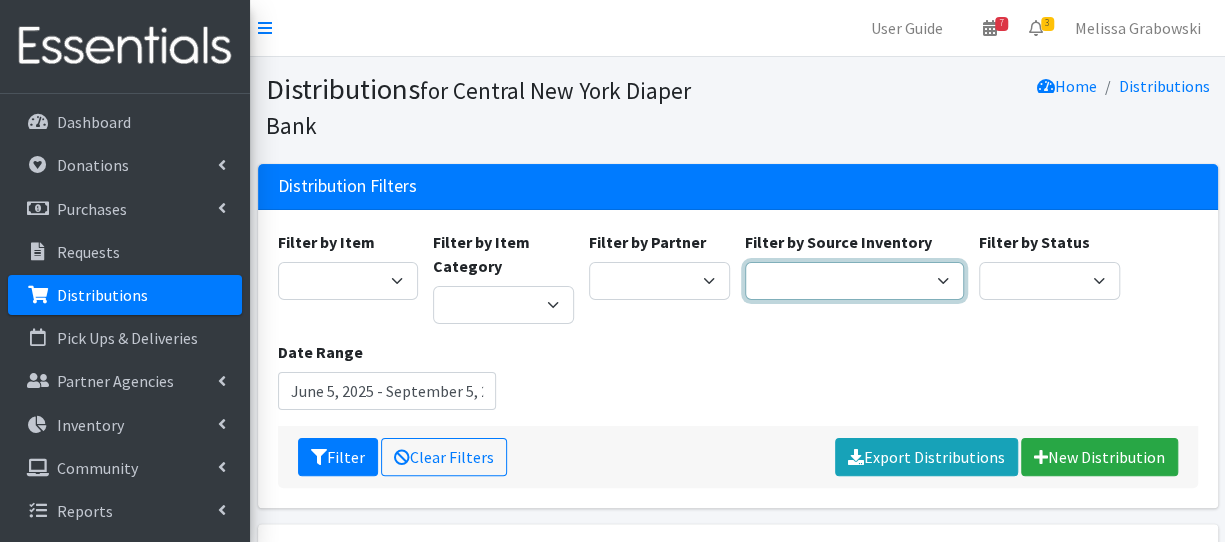 click on "Pioneer Warehouse
TANF" at bounding box center (854, 281) 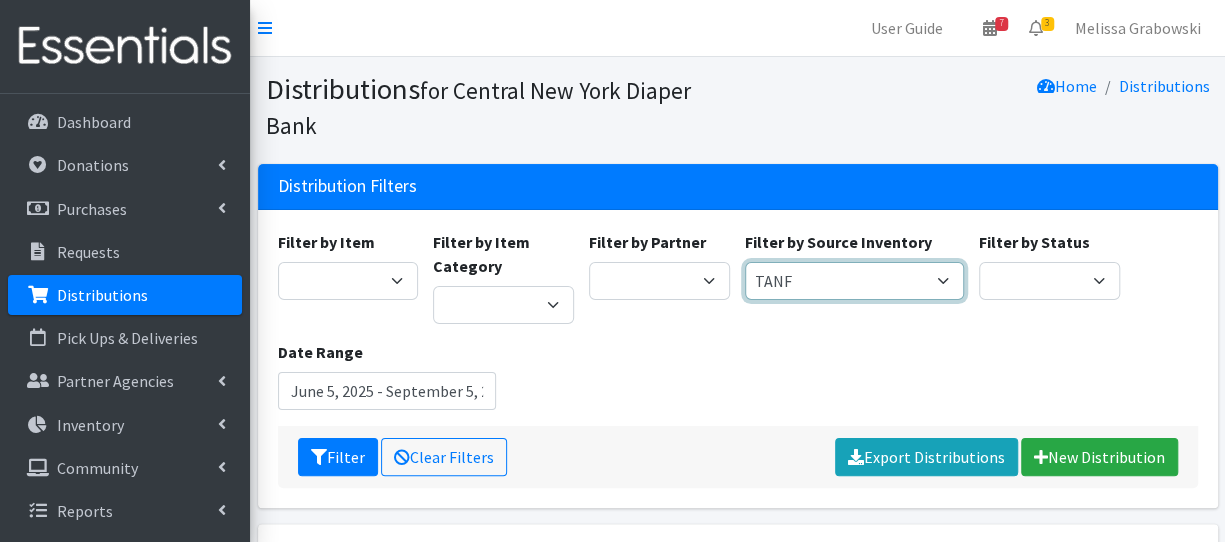click on "Pioneer Warehouse
TANF" at bounding box center [854, 281] 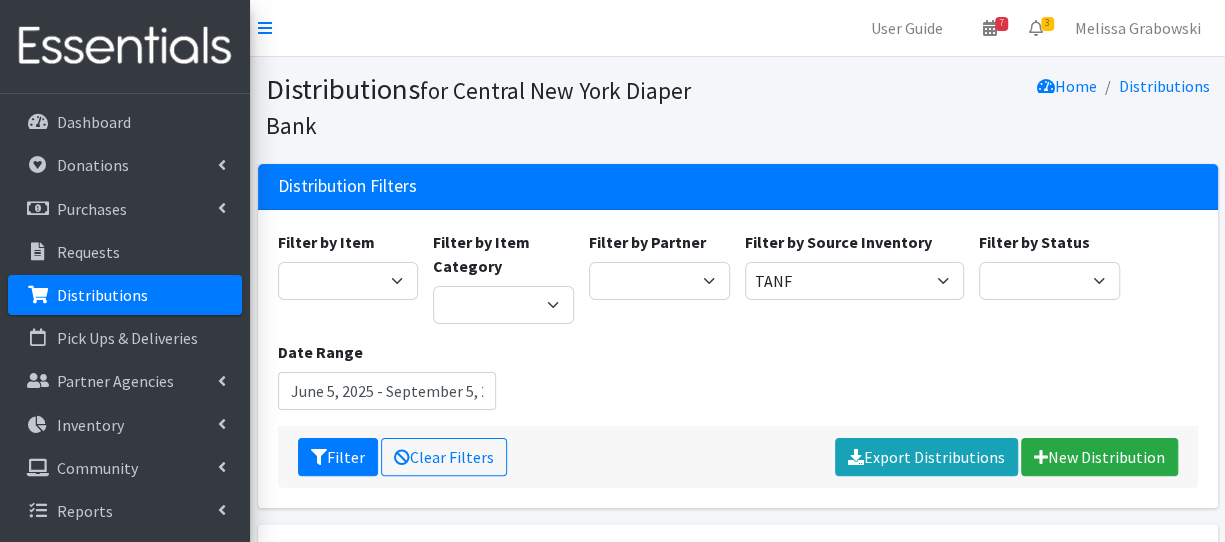 click on "Filter by Item
2 Pack Crib Sheet for Girls
2T3T(30/child)
3T4T(30/child)
4T5T(30/child)
5T-6T (30/child)
Adult Booster Pads
Adult Diapers(L)
Adult Diapers(M)
Adult Diapers(S)
Adult Diapers(S) -Box of 80
Adult Diapers(S/M)
Adult Diapers(XL)
Adult Diapers(XXL)-Box of 48
Baby Bib
Baby Food
Baby Lotion/Shampoo/Body Wash
Baby Shampoo, 12 oz.
Baby Shampoo 32oz bottle
Baby Shark Electric Toothbrush, Battery Included, Ages 3+ (1 box of 6 toothbrushes)
Baby Wash/ Bubble Bath, 25oz.
Baby Wipes - 1 Pack of 80 wipes
Body Lotion 16oz., Paraben & Fragrance Free (1 case of 12)
CeraVe Baby Healing Ointment, 3oz.
Children's Books
Children's Coat 1 box of  (12 coats total: 4 - 2T, 4 - 3T, 3 - 4T)
Children's Coat 1 box of  (12 count: 2 of size 8, 4 of size 10/12, 4 of size 14, 2 of size 16)
Children's Coat 1 box of  (24 count: 8 of 2T, 8 of 3T, 8 of 4T)
Children's Coats - Girls Coats Size 4" at bounding box center (737, 328) 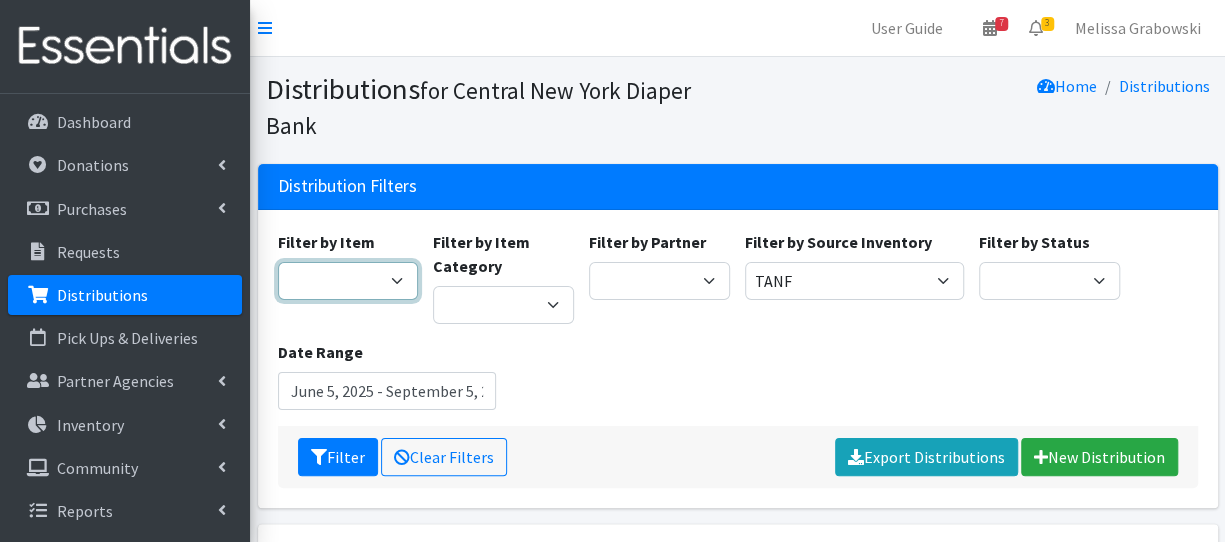 click on "2 Pack Crib Sheet for Girls
2T3T(30/child)
3T4T(30/child)
4T5T(30/child)
5T-6T (30/child)
Adult Booster Pads
Adult Diapers(L)
Adult Diapers(M)
Adult Diapers(S)
Adult Diapers(S) -Box of 80
Adult Diapers(S/M)
Adult Diapers(XL)
Adult Diapers(XXL)-Box of 48
Baby Bib
Baby Food
Baby Lotion/Shampoo/Body Wash
Baby Shampoo, 12 oz.
Baby Shampoo 32oz bottle
Baby Shark Electric Toothbrush, Battery Included, Ages 3+ (1 box of 6 toothbrushes)
Baby Wash/ Bubble Bath, 25oz.
Baby Wipes - 1 Pack of 80 wipes
Body Lotion 16oz., Paraben & Fragrance Free (1 case of 12)
CeraVe Baby Healing Ointment, 3oz.
Children's Books
Children's Coat 1 box of  (12 coats total: 4 - 2T, 4 - 3T, 3 - 4T)
Children's Coat 1 box of  (12 count: 2 of size 8, 4 of size 10/12, 4 of size 14, 2 of size 16)
Children's Coat 1 box of  (24 count: 8 of 2T, 8 of 3T, 8 of 4T)
Children's Coat 1 box of  (Includes 2 of 2T, 2 of 3T, 2 of 4T= 6 coats total per box)
Children's Coats - Girls Coats Size 4" at bounding box center [348, 281] 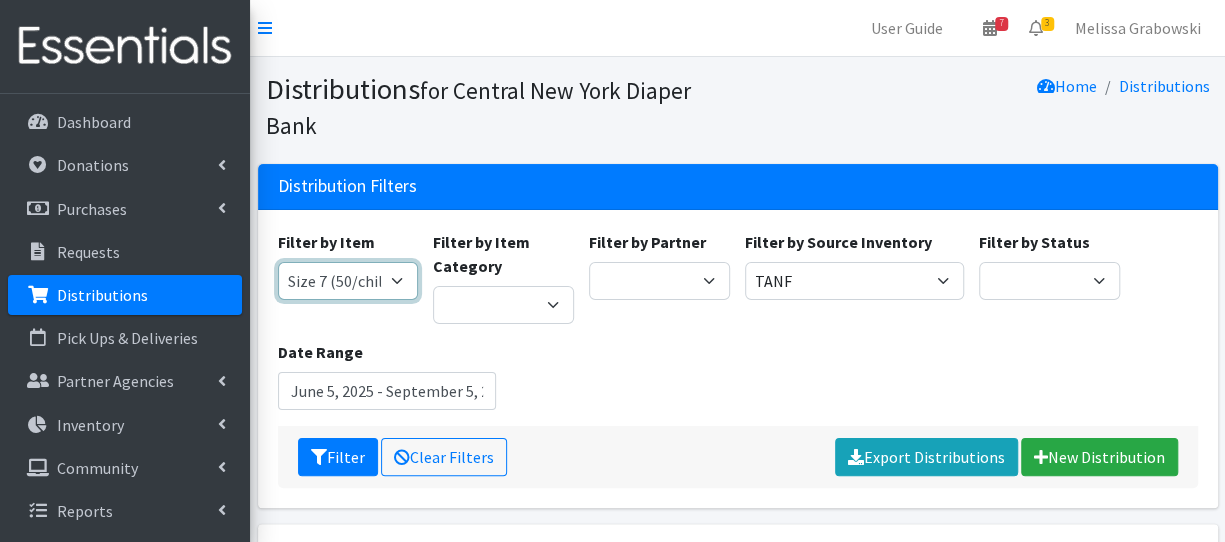 click on "2 Pack Crib Sheet for Girls
2T3T(30/child)
3T4T(30/child)
4T5T(30/child)
5T-6T (30/child)
Adult Booster Pads
Adult Diapers(L)
Adult Diapers(M)
Adult Diapers(S)
Adult Diapers(S) -Box of 80
Adult Diapers(S/M)
Adult Diapers(XL)
Adult Diapers(XXL)-Box of 48
Baby Bib
Baby Food
Baby Lotion/Shampoo/Body Wash
Baby Shampoo, 12 oz.
Baby Shampoo 32oz bottle
Baby Shark Electric Toothbrush, Battery Included, Ages 3+ (1 box of 6 toothbrushes)
Baby Wash/ Bubble Bath, 25oz.
Baby Wipes - 1 Pack of 80 wipes
Body Lotion 16oz., Paraben & Fragrance Free (1 case of 12)
CeraVe Baby Healing Ointment, 3oz.
Children's Books
Children's Coat 1 box of  (12 coats total: 4 - 2T, 4 - 3T, 3 - 4T)
Children's Coat 1 box of  (12 count: 2 of size 8, 4 of size 10/12, 4 of size 14, 2 of size 16)
Children's Coat 1 box of  (24 count: 8 of 2T, 8 of 3T, 8 of 4T)
Children's Coat 1 box of  (Includes 2 of 2T, 2 of 3T, 2 of 4T= 6 coats total per box)
Children's Coats - Girls Coats Size 4" at bounding box center [348, 281] 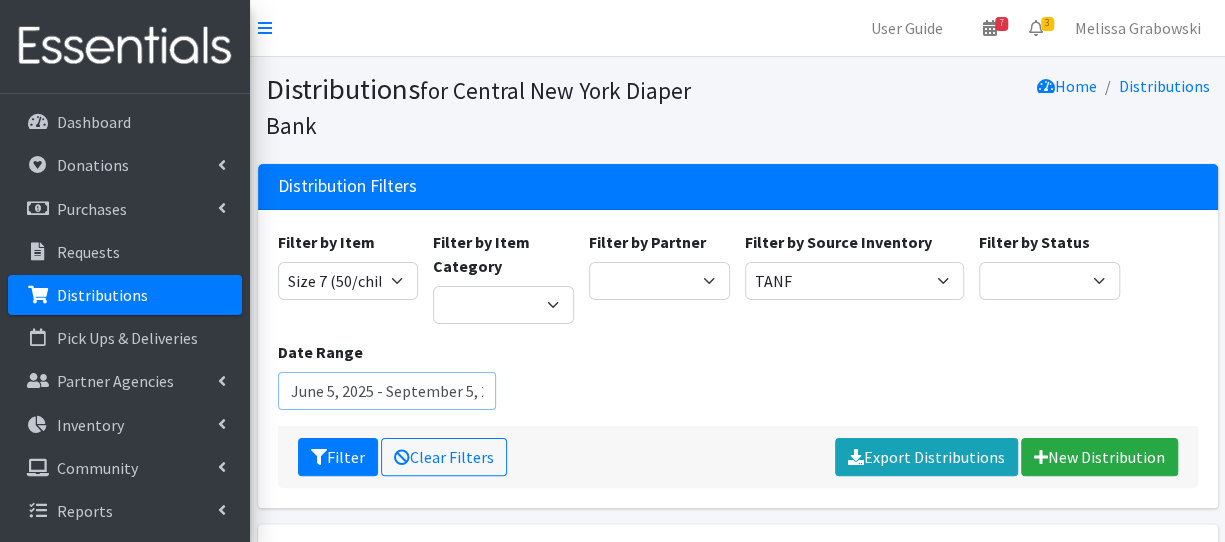 click on "June 5, 2025 - September 5, 2025" at bounding box center (387, 391) 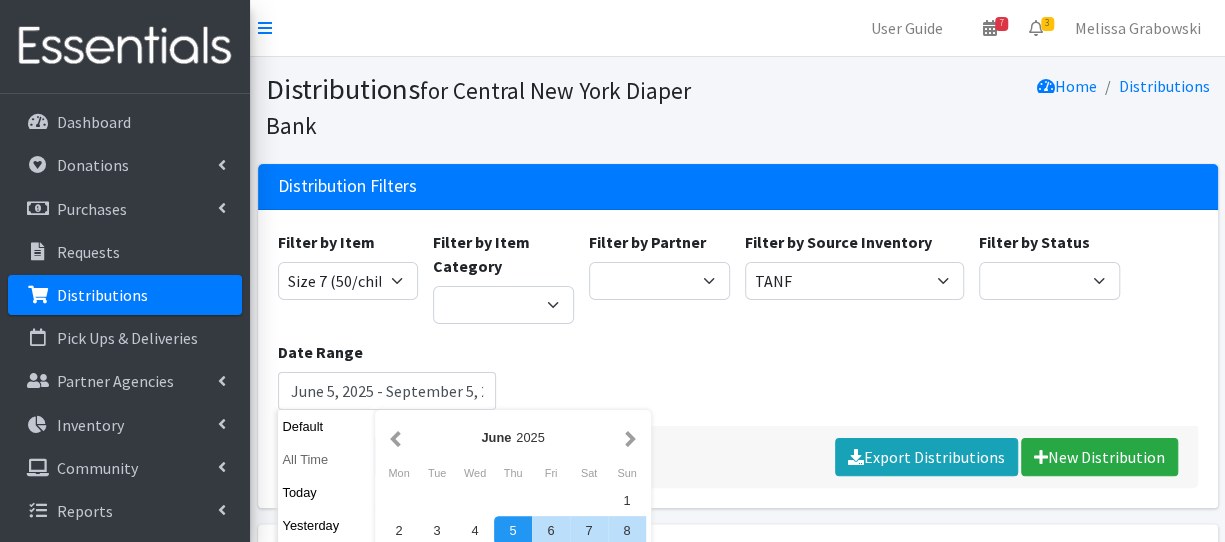 click on "All Time" at bounding box center [327, 459] 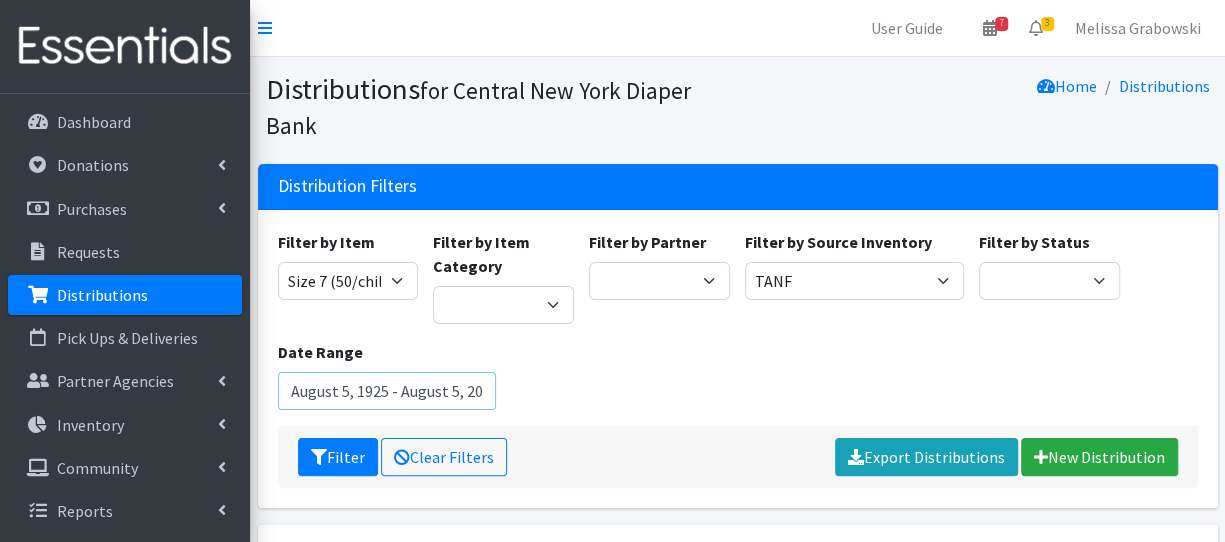 click on "August 5, 1925 - August 5, 2026" at bounding box center (387, 391) 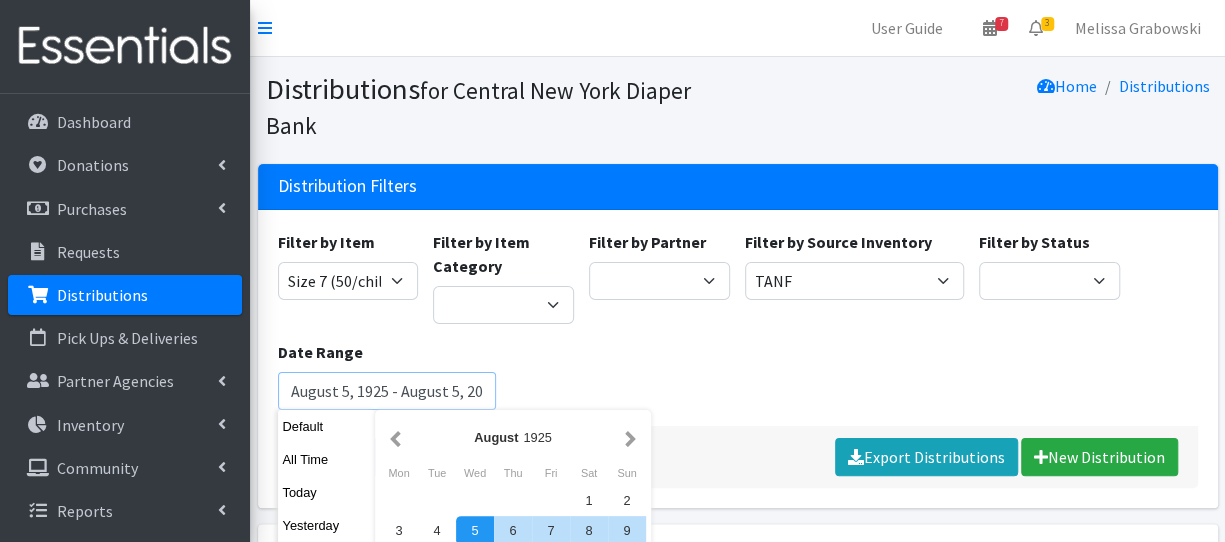 scroll, scrollTop: 0, scrollLeft: 10, axis: horizontal 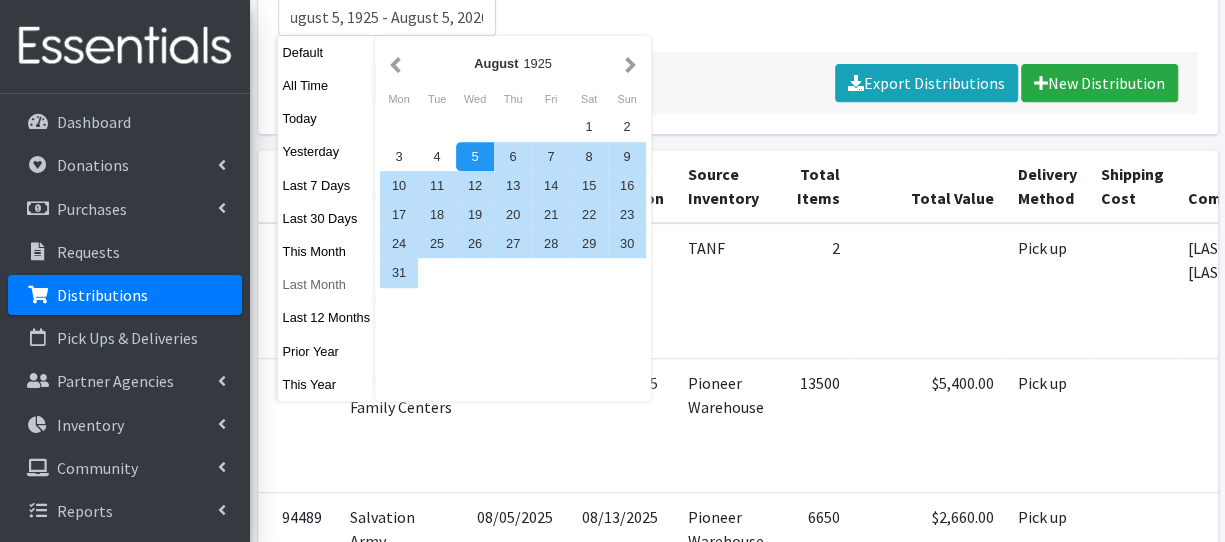 click on "Last Month" at bounding box center [327, 284] 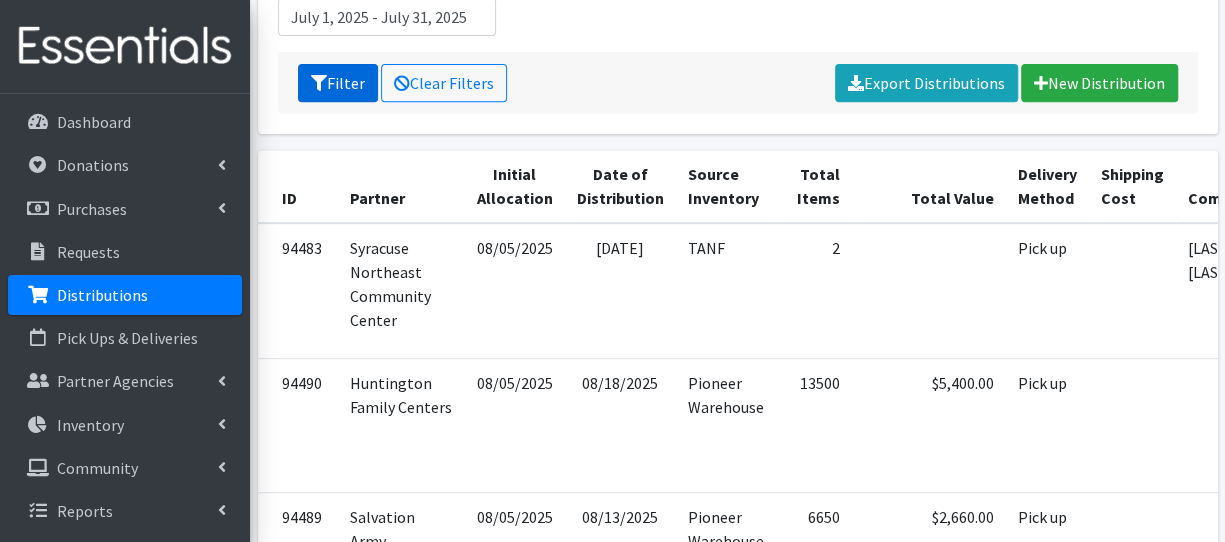 drag, startPoint x: 350, startPoint y: 81, endPoint x: 373, endPoint y: 79, distance: 23.086792 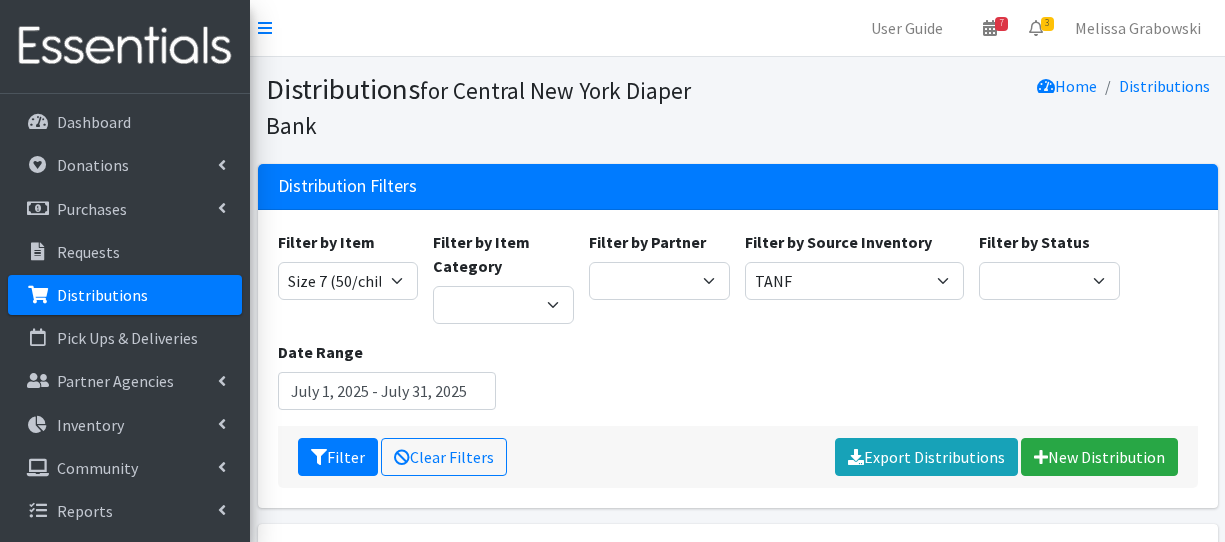 scroll, scrollTop: 0, scrollLeft: 0, axis: both 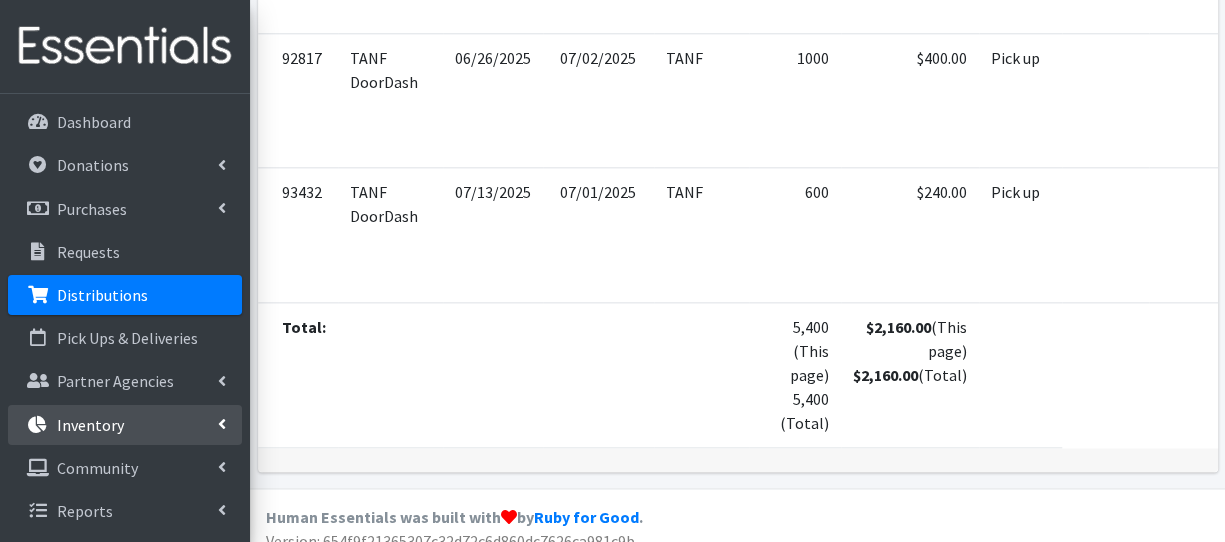 click on "Inventory" at bounding box center (125, 425) 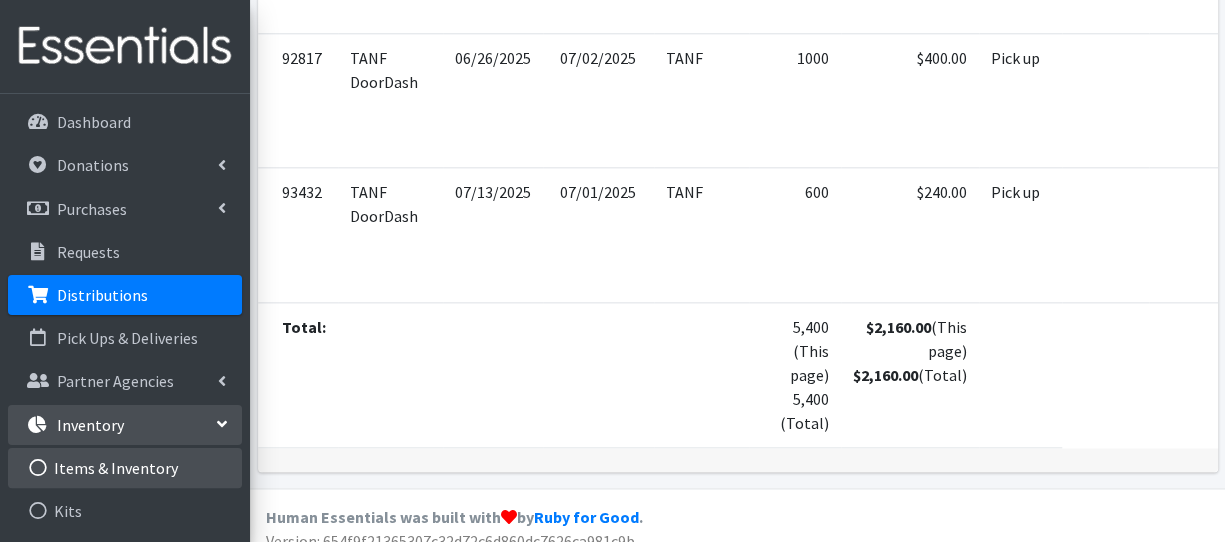 click on "Items & Inventory" at bounding box center (125, 468) 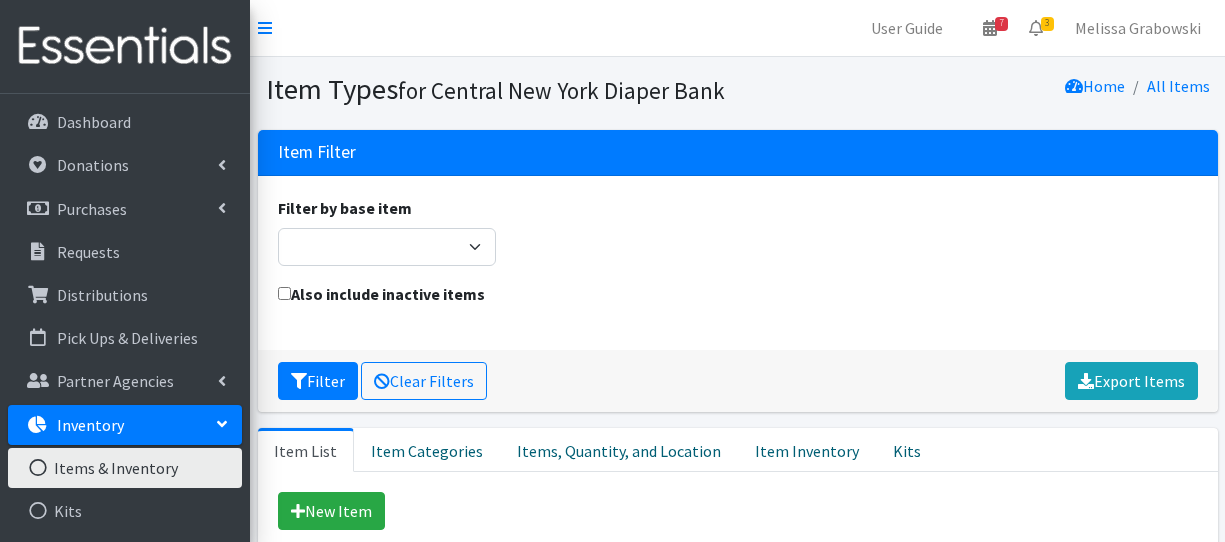 scroll, scrollTop: 0, scrollLeft: 0, axis: both 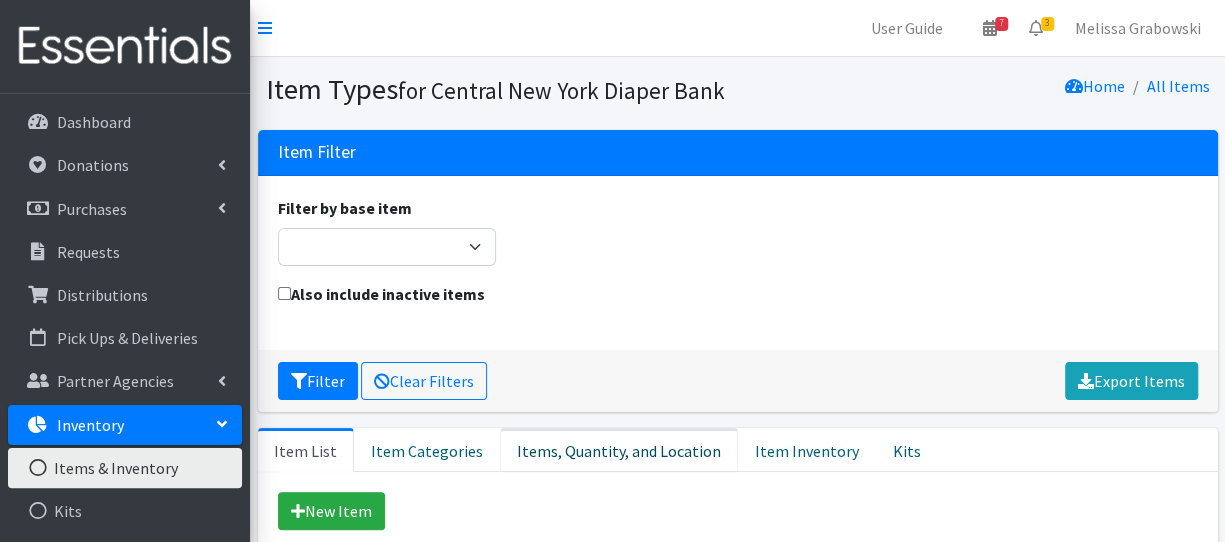 click on "Items,
Quantity, and Location" at bounding box center [619, 450] 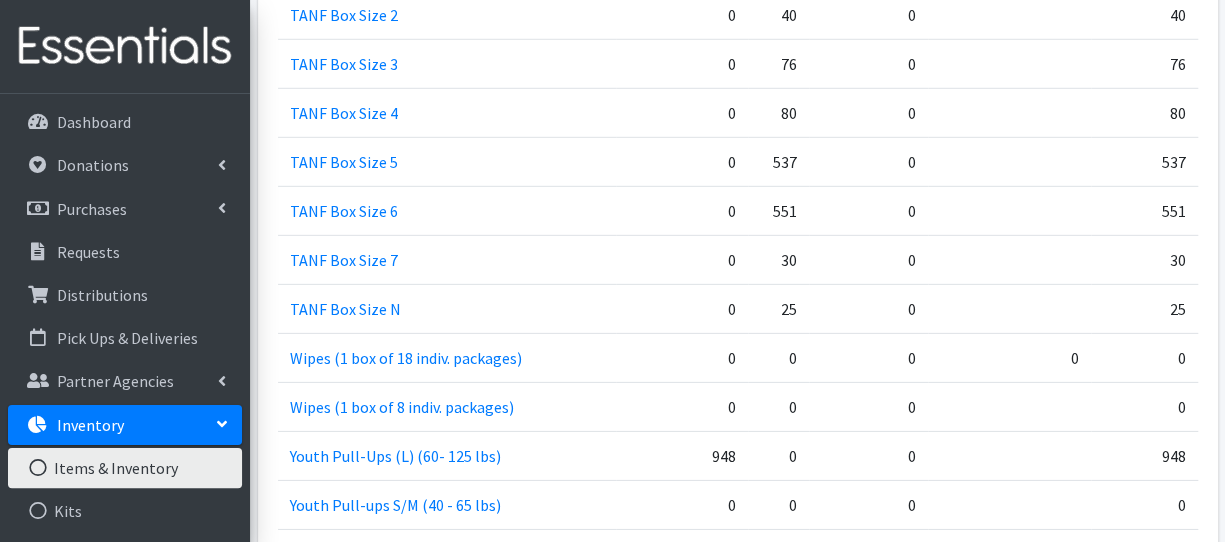 scroll, scrollTop: 2836, scrollLeft: 0, axis: vertical 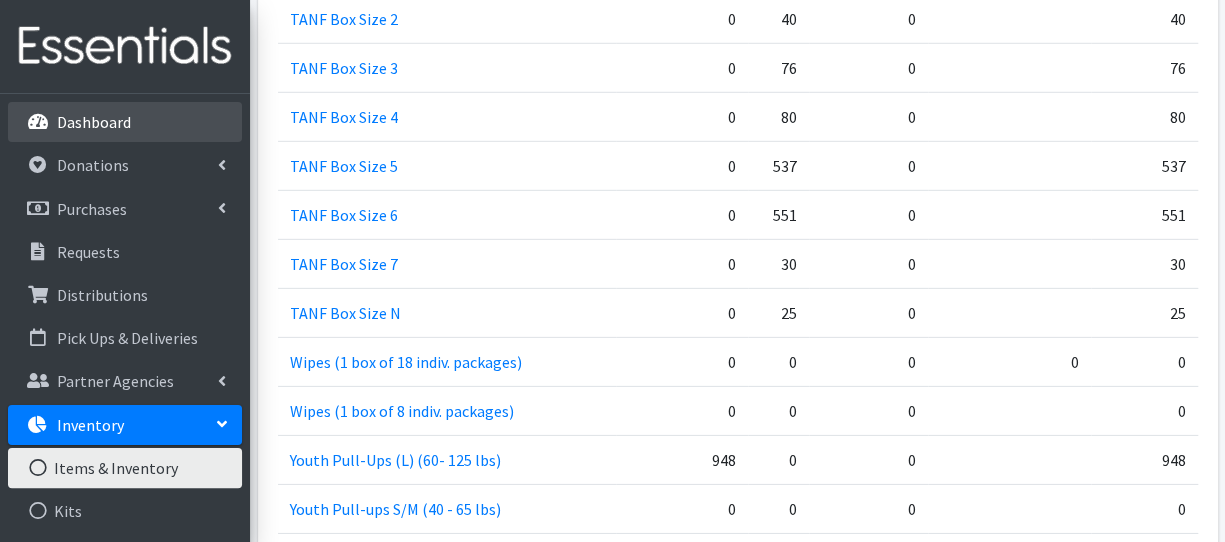 click on "Dashboard" at bounding box center (125, 122) 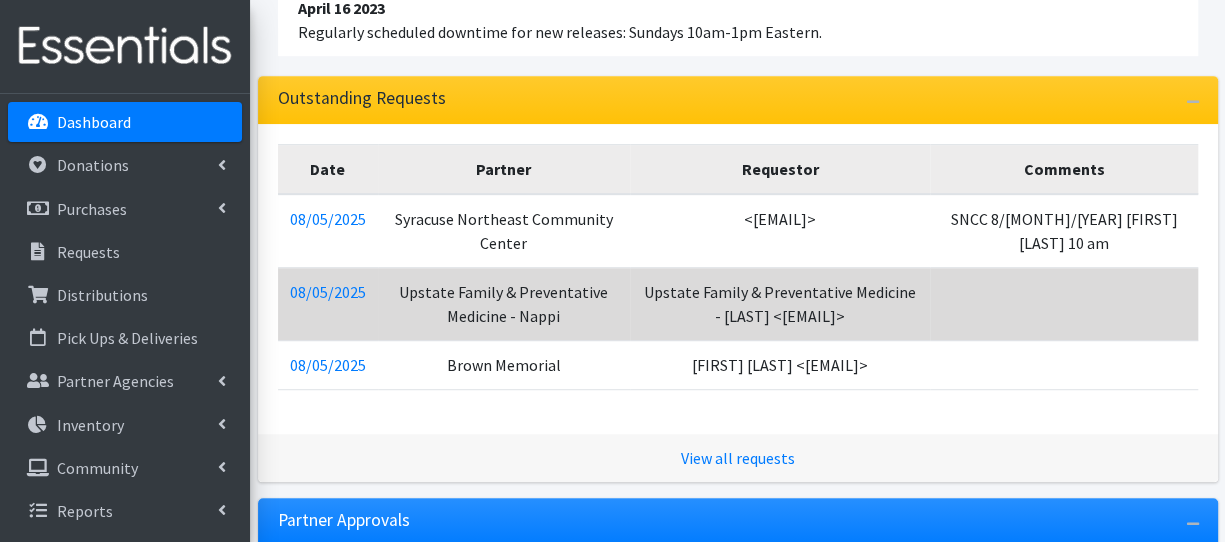 scroll, scrollTop: 408, scrollLeft: 0, axis: vertical 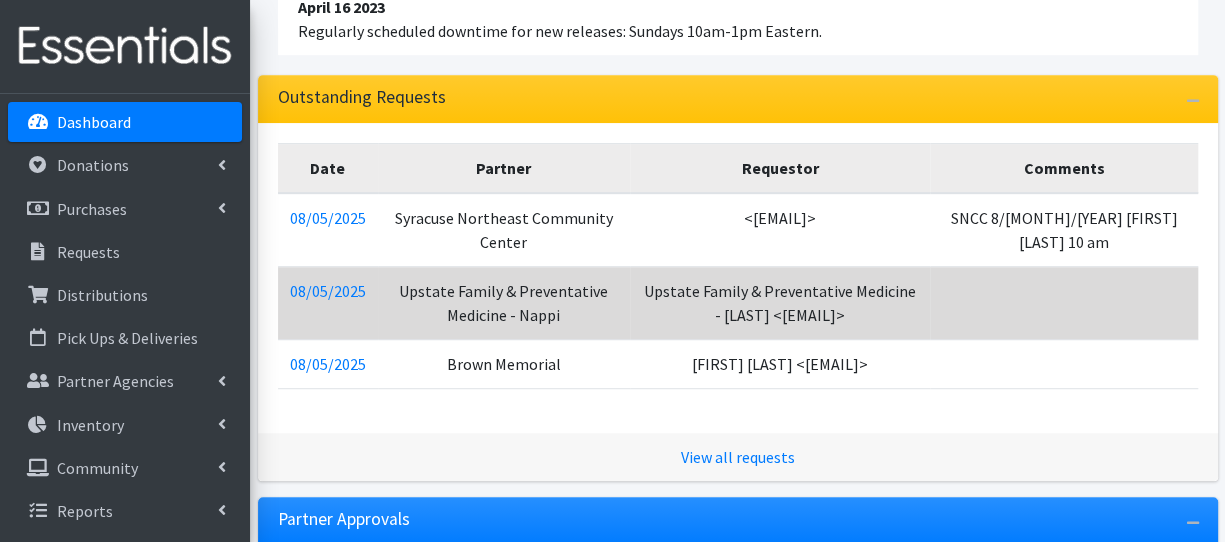 click on "Upstate Family & Preventative Medicine - Nappi" at bounding box center [504, 303] 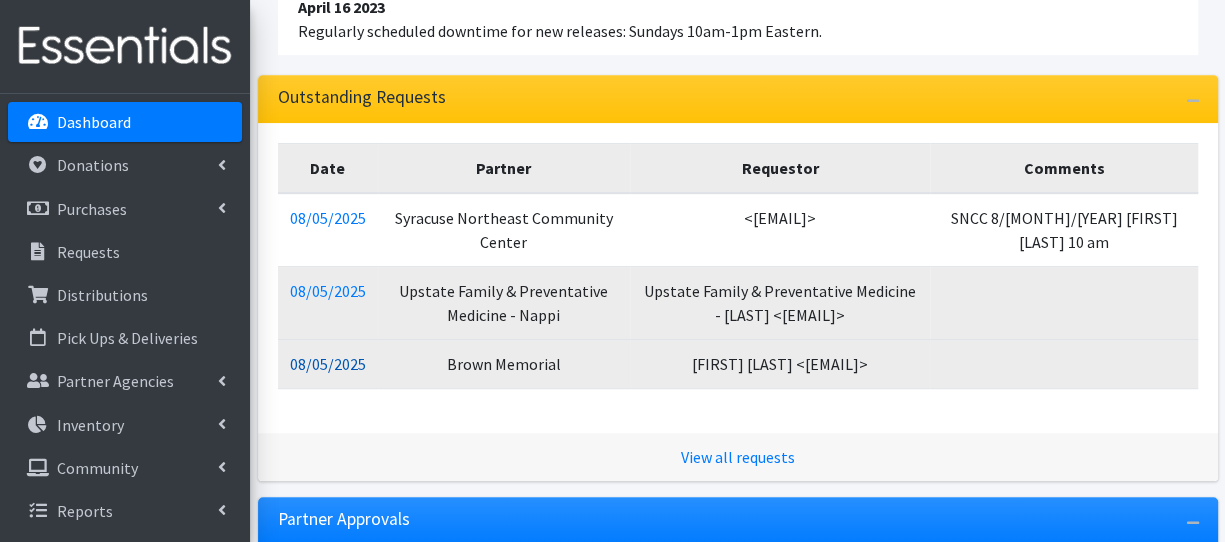 click on "08/05/2025" at bounding box center [328, 364] 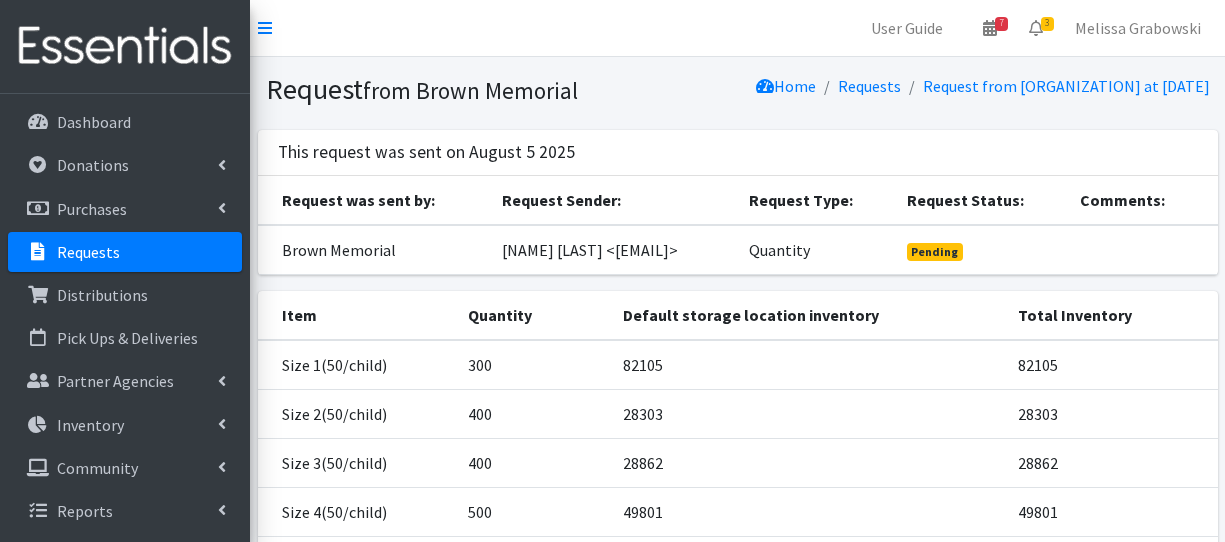 scroll, scrollTop: 0, scrollLeft: 0, axis: both 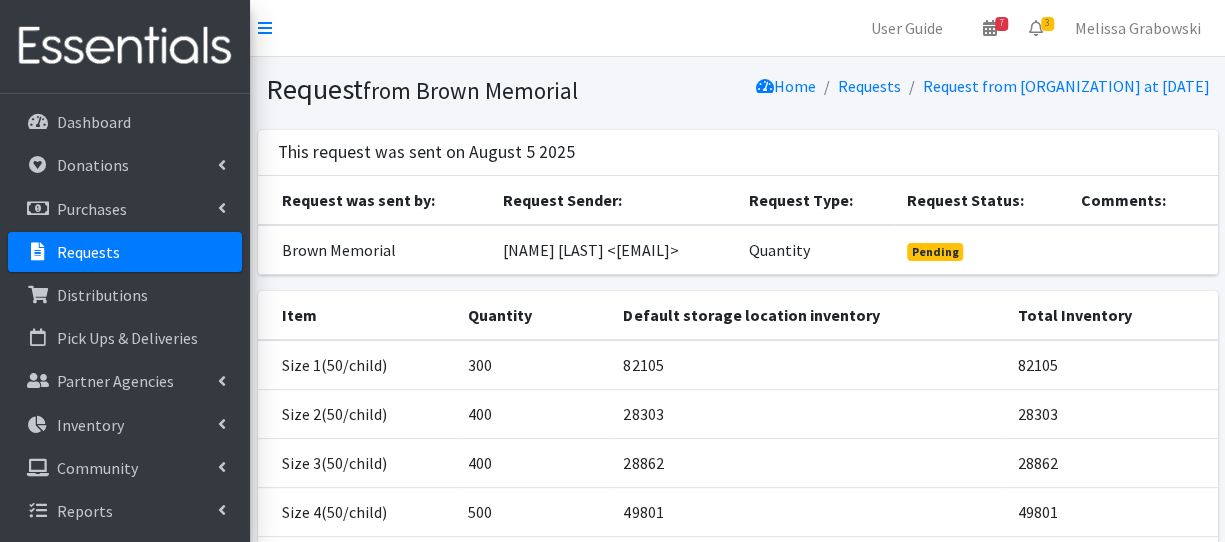 click on "Item" at bounding box center (357, 315) 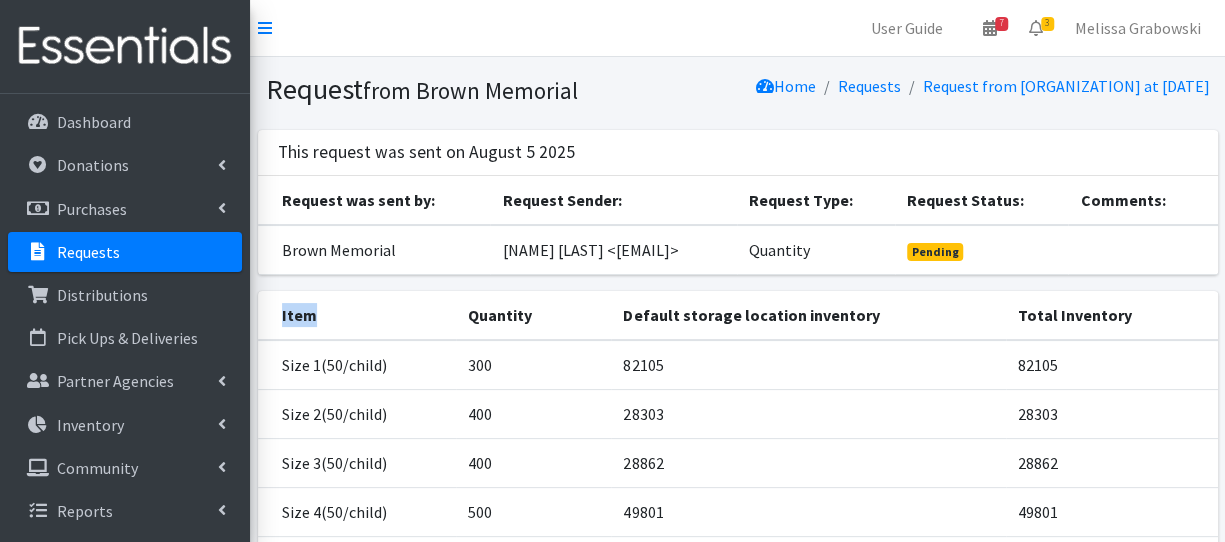click on "Item" at bounding box center (357, 315) 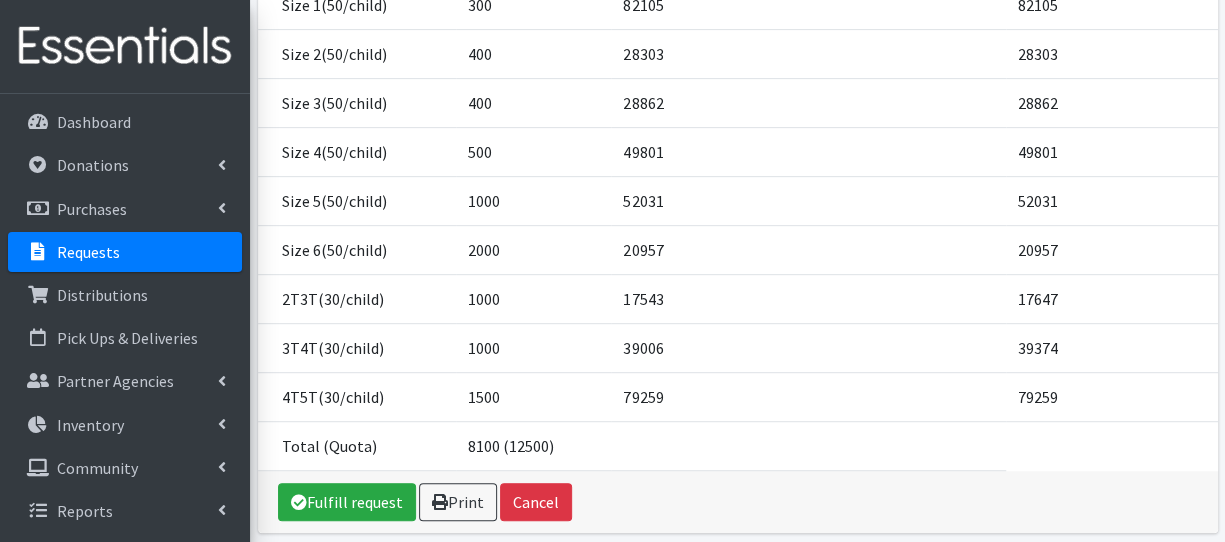 scroll, scrollTop: 408, scrollLeft: 0, axis: vertical 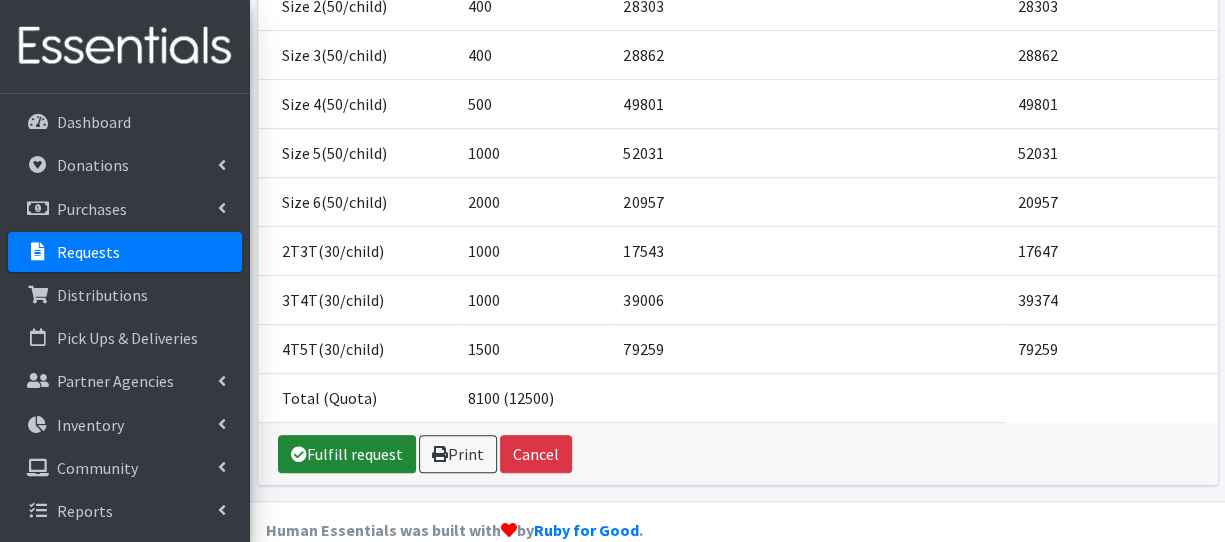click on "Fulfill request" at bounding box center [347, 454] 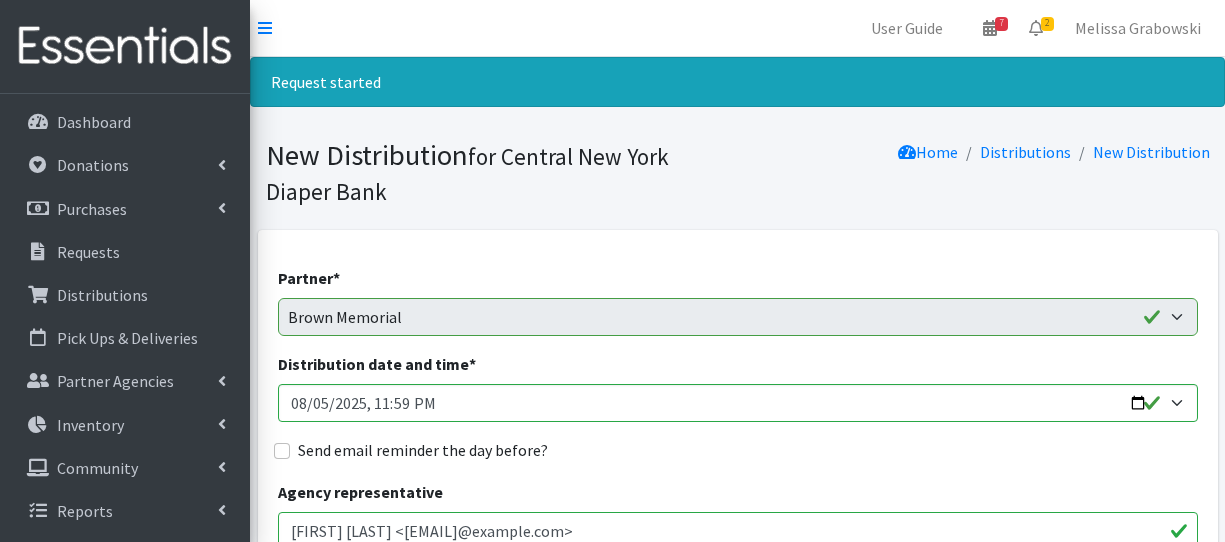 scroll, scrollTop: 0, scrollLeft: 0, axis: both 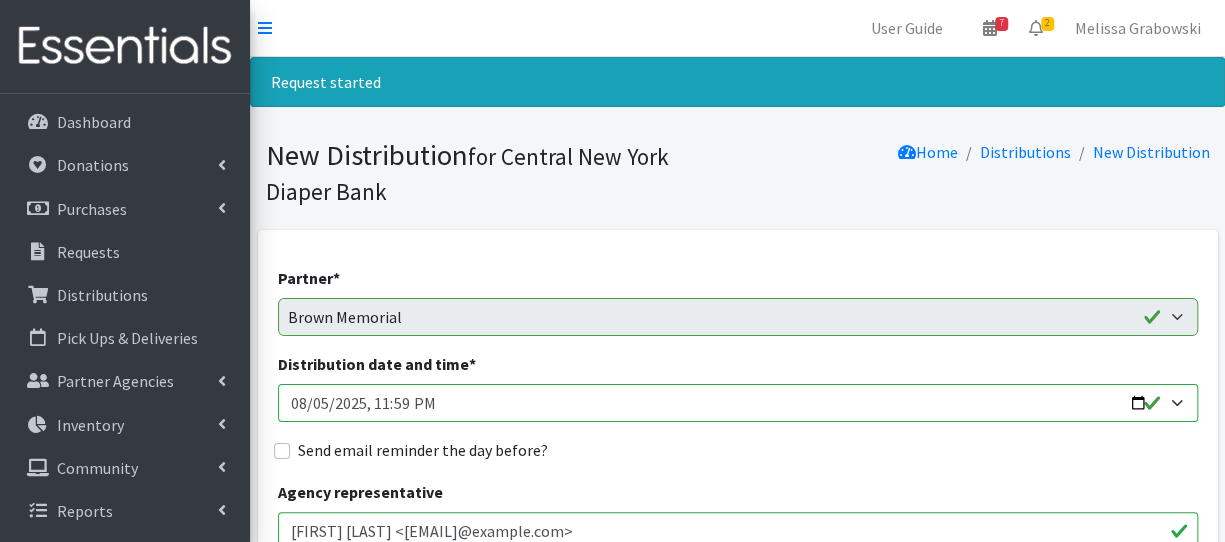 click on "Distribution date and time  *" at bounding box center (738, 403) 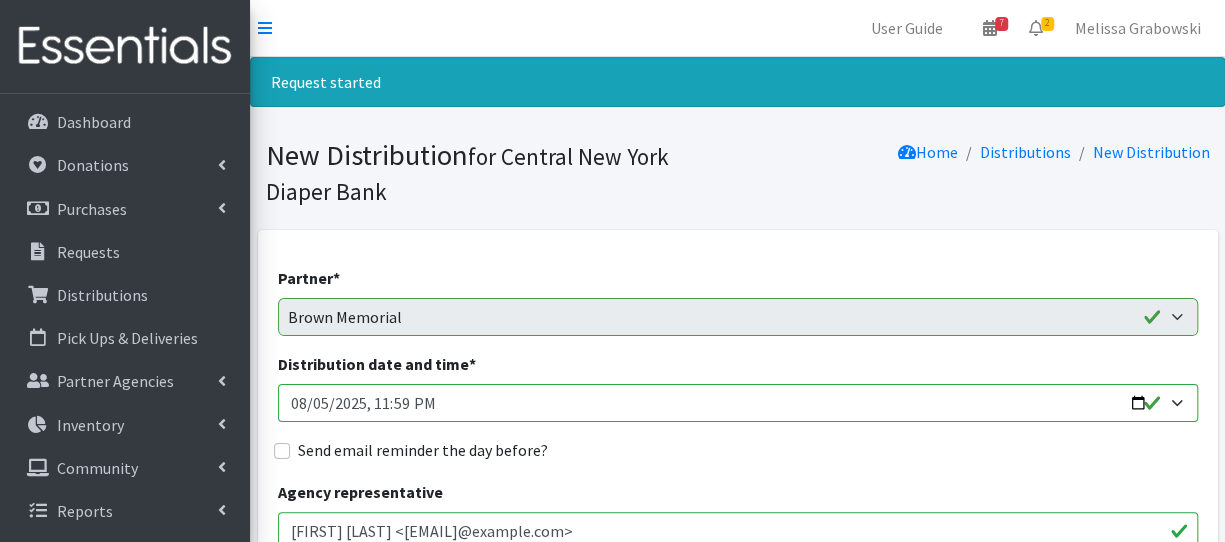 type on "[DATE]T10:00" 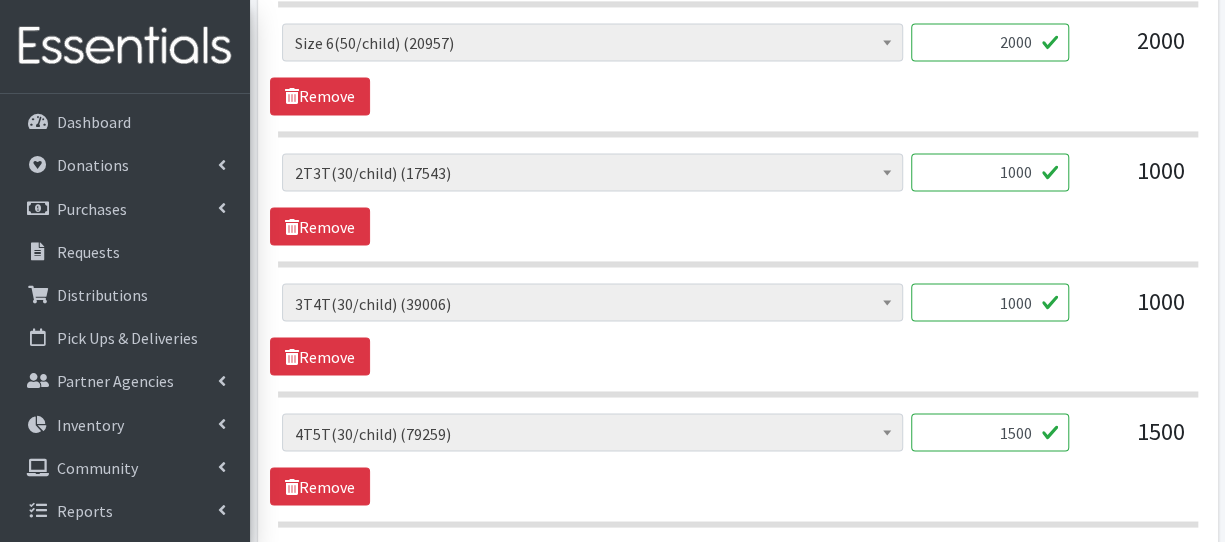 scroll, scrollTop: 1648, scrollLeft: 0, axis: vertical 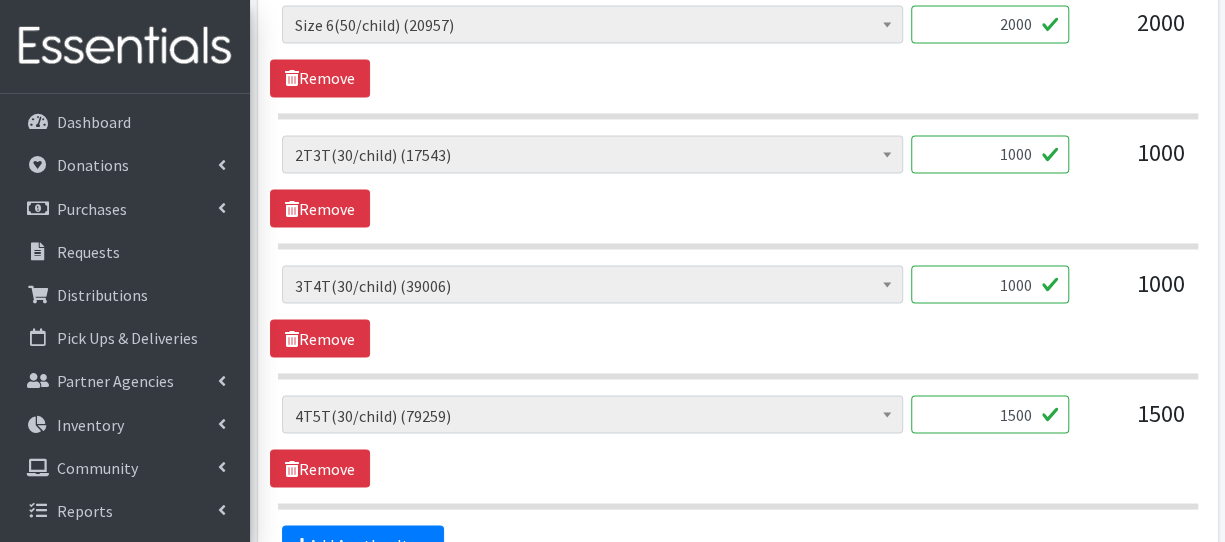 click on "1000" at bounding box center [990, 154] 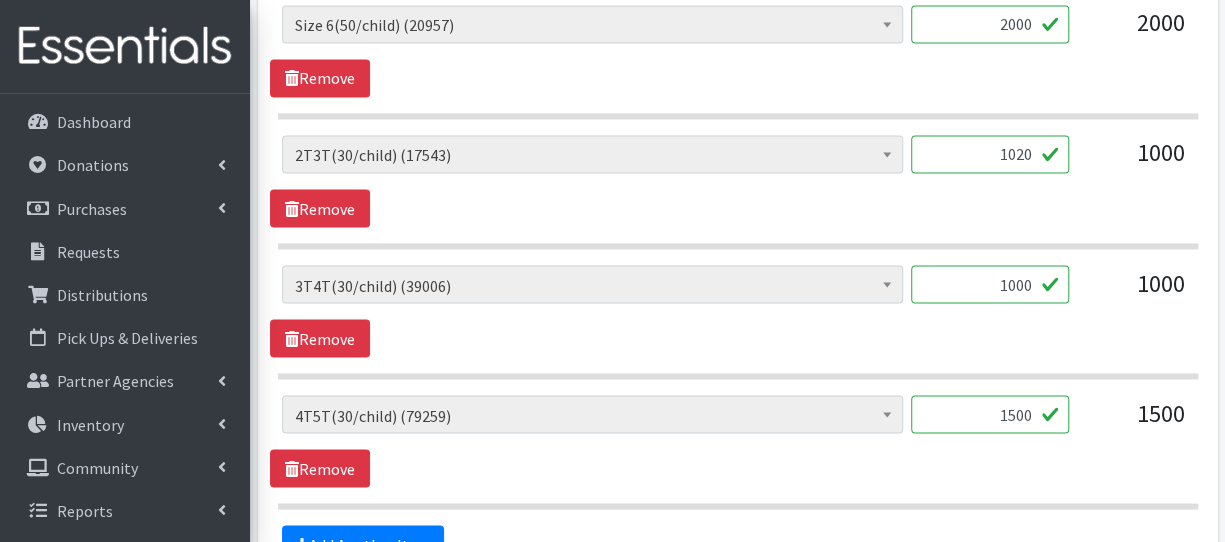 type on "1020" 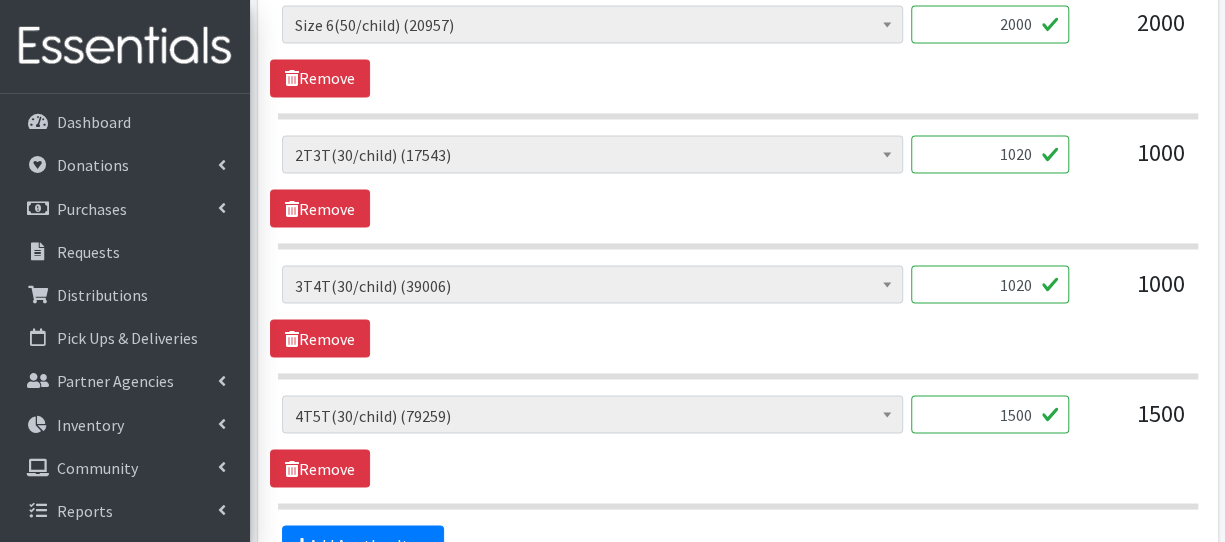 type on "1020" 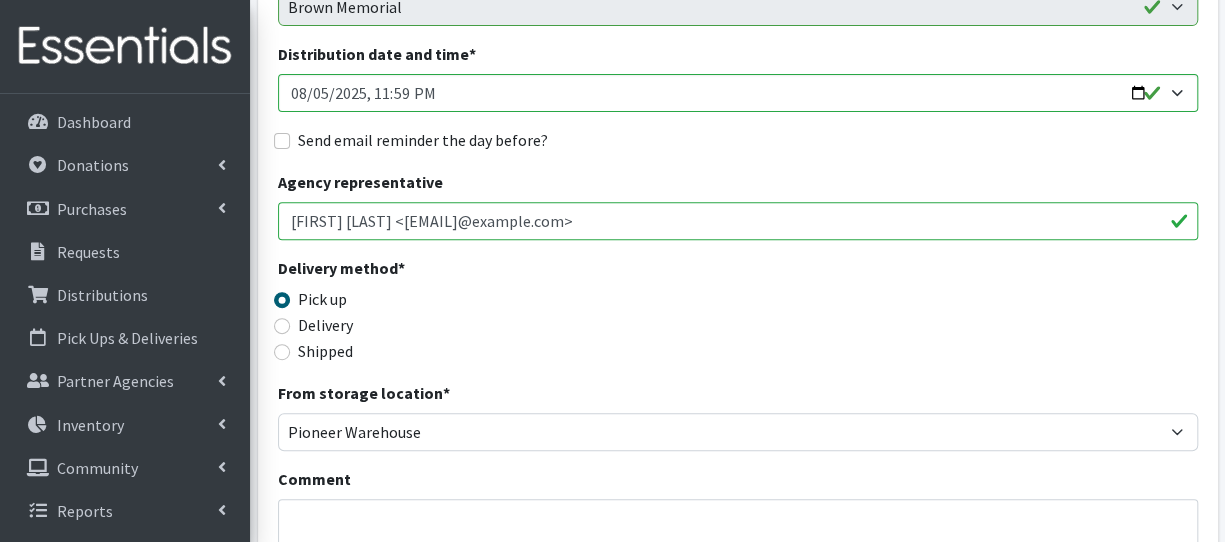 scroll, scrollTop: 307, scrollLeft: 0, axis: vertical 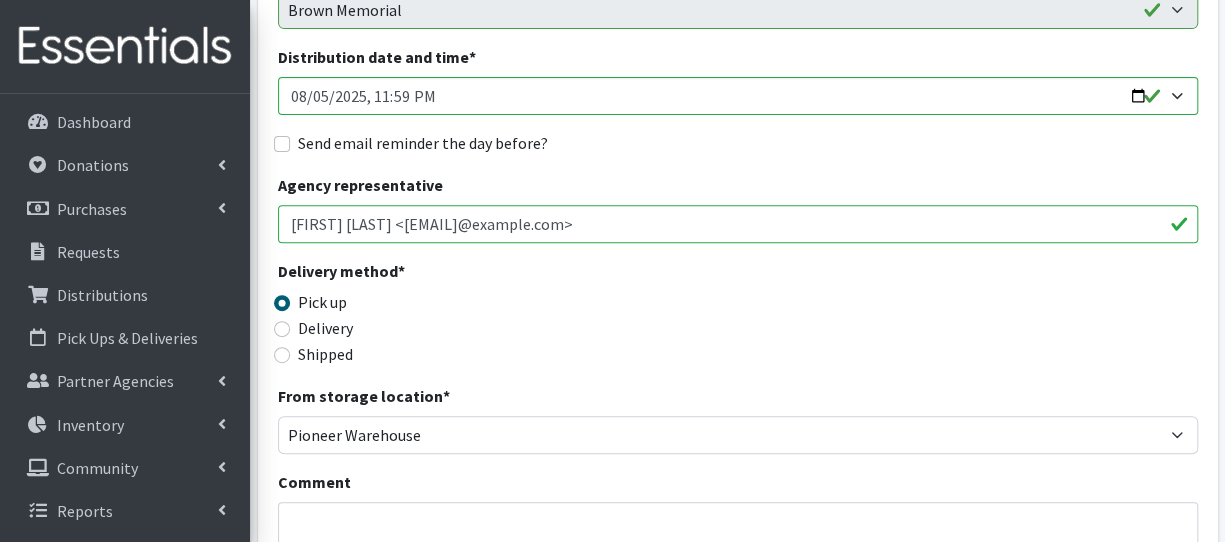 type on "1050" 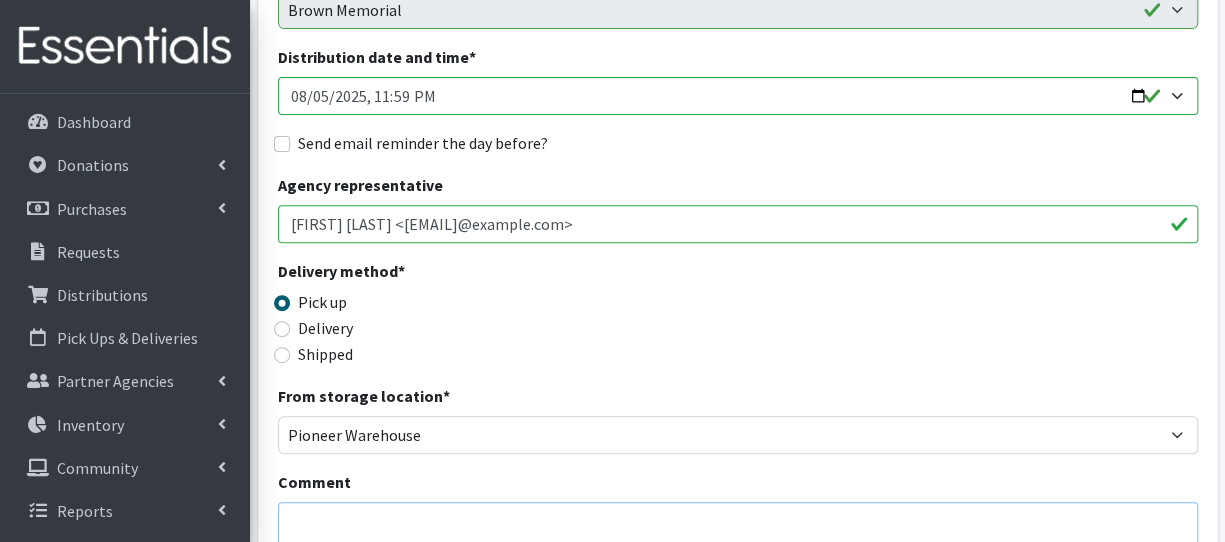 click on "Comment" at bounding box center (738, 533) 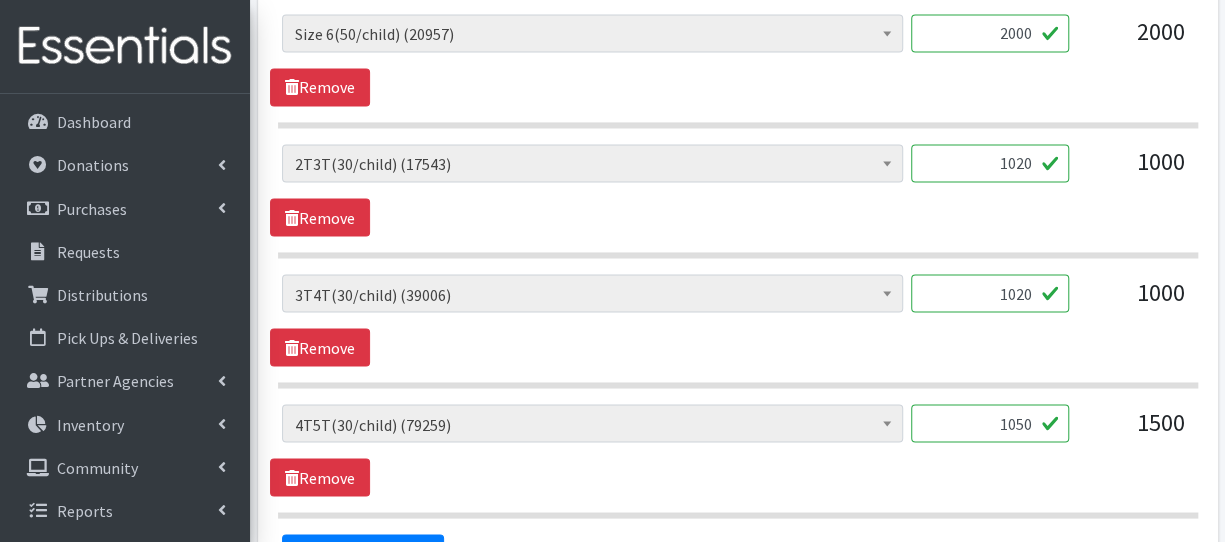 scroll, scrollTop: 1636, scrollLeft: 0, axis: vertical 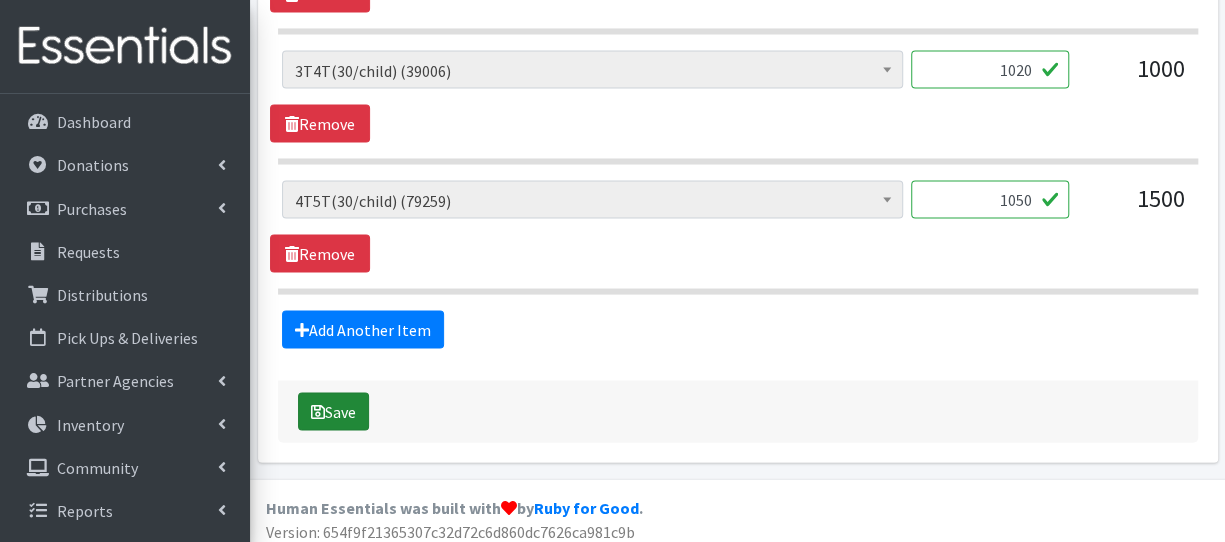 type on "There is a limit of 1050 diapers for all pull ups (2t/3t, 3t/4t, 4t/5t)" 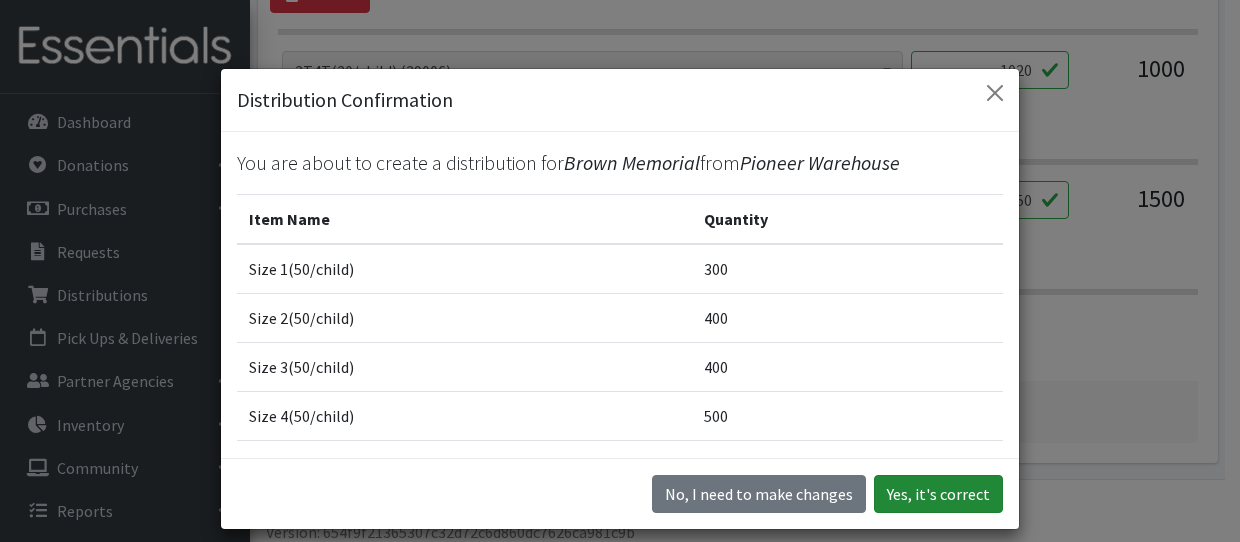 click on "Yes, it's correct" at bounding box center (938, 494) 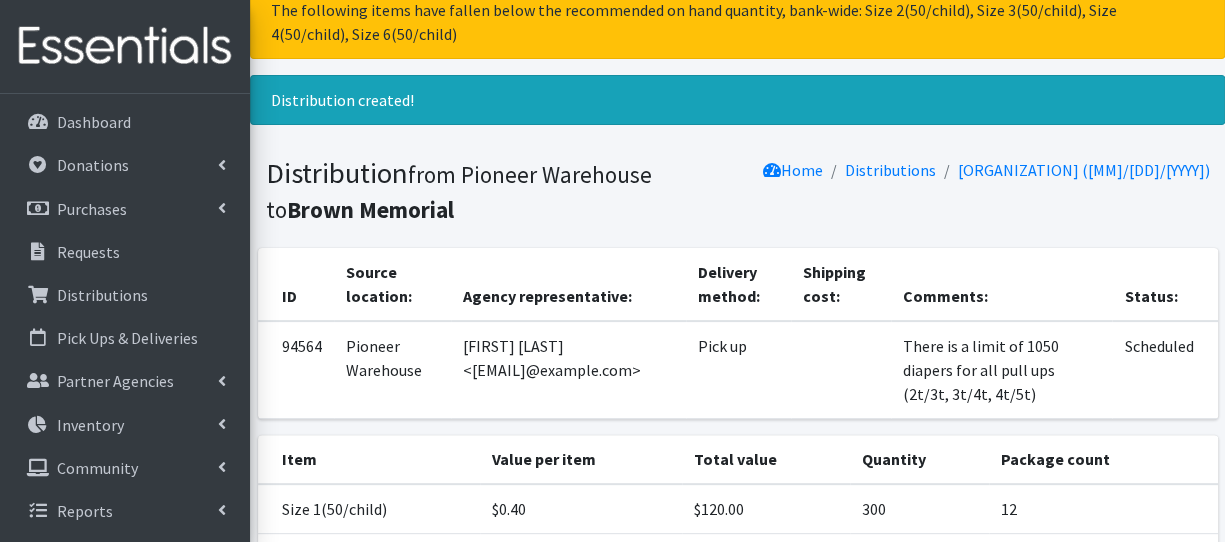 scroll, scrollTop: 0, scrollLeft: 0, axis: both 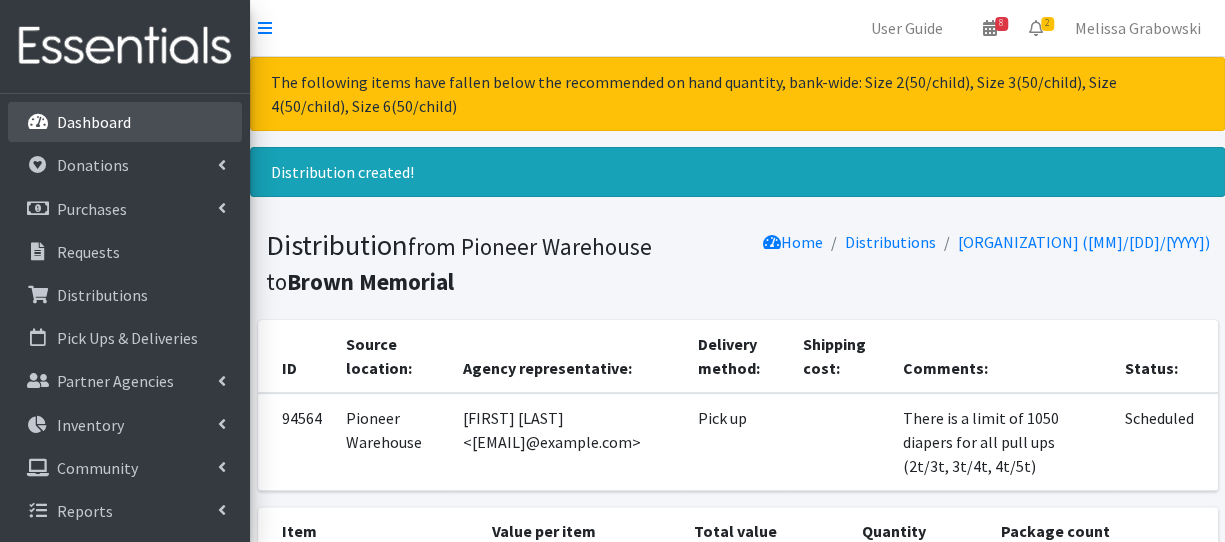 click on "Dashboard" at bounding box center [125, 122] 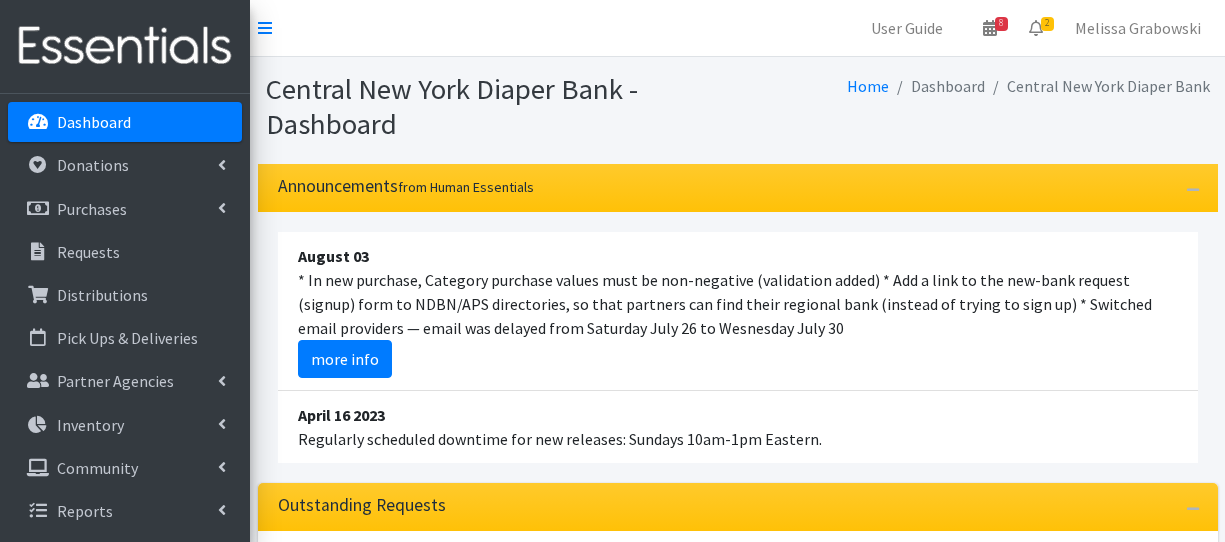 scroll, scrollTop: 0, scrollLeft: 0, axis: both 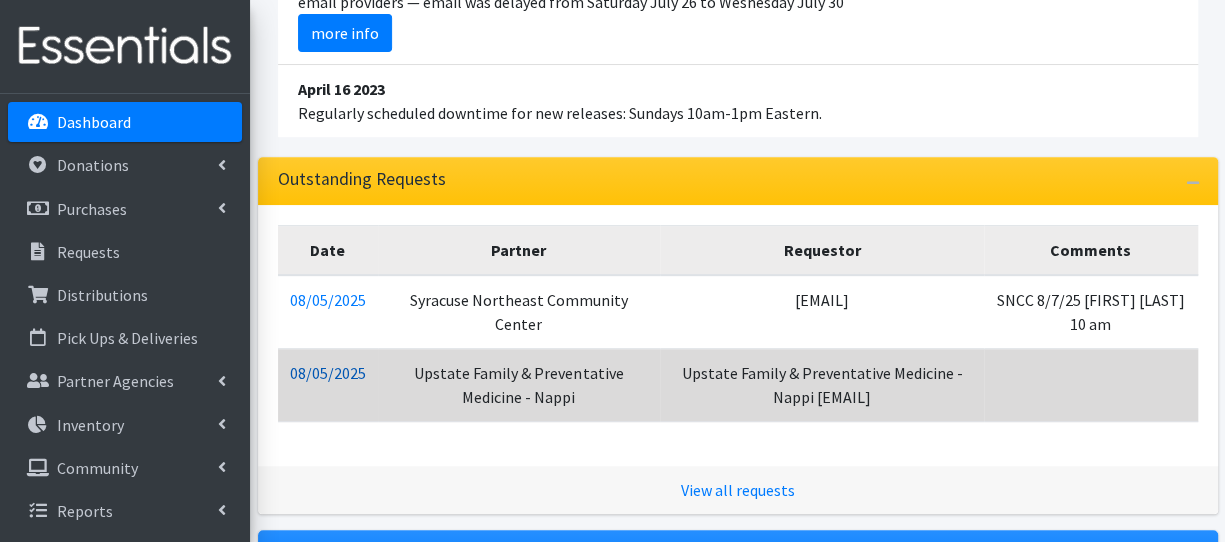 click on "08/05/2025" at bounding box center (328, 373) 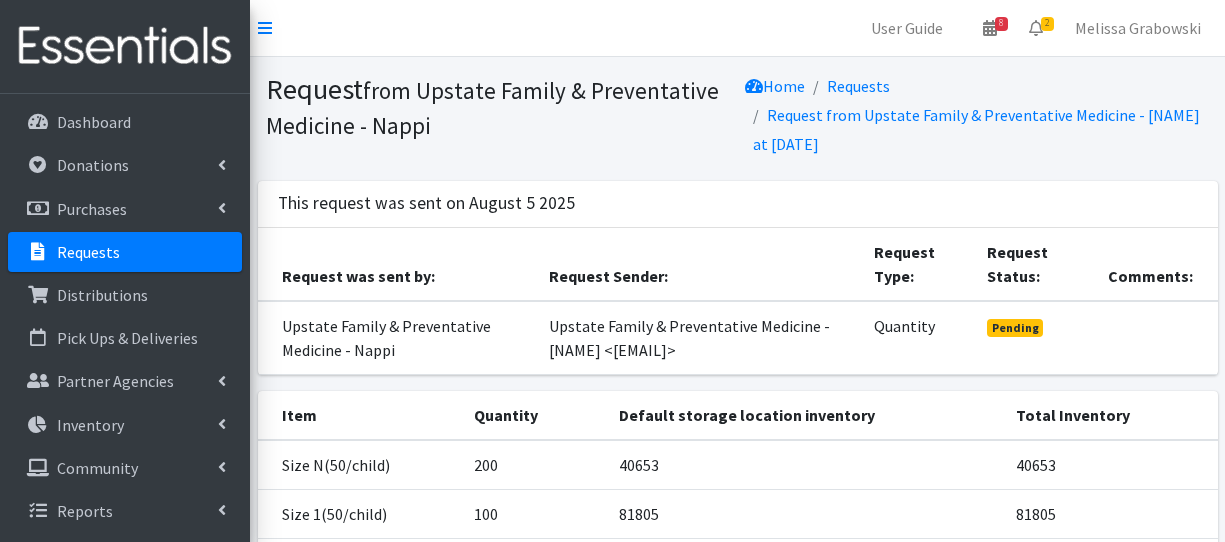 scroll, scrollTop: 0, scrollLeft: 0, axis: both 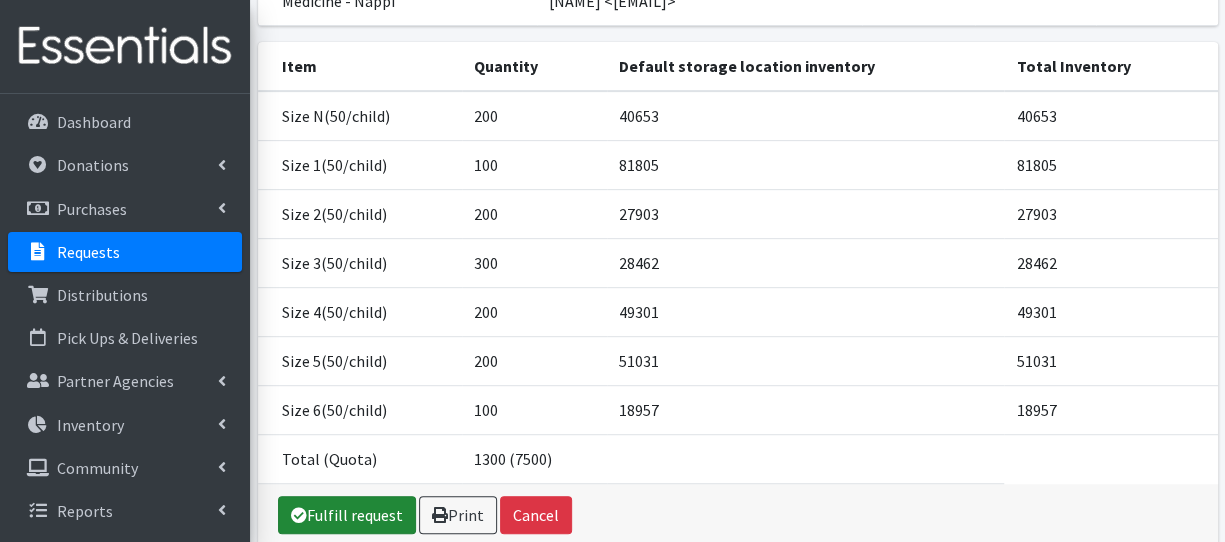 click on "Fulfill request" at bounding box center (347, 515) 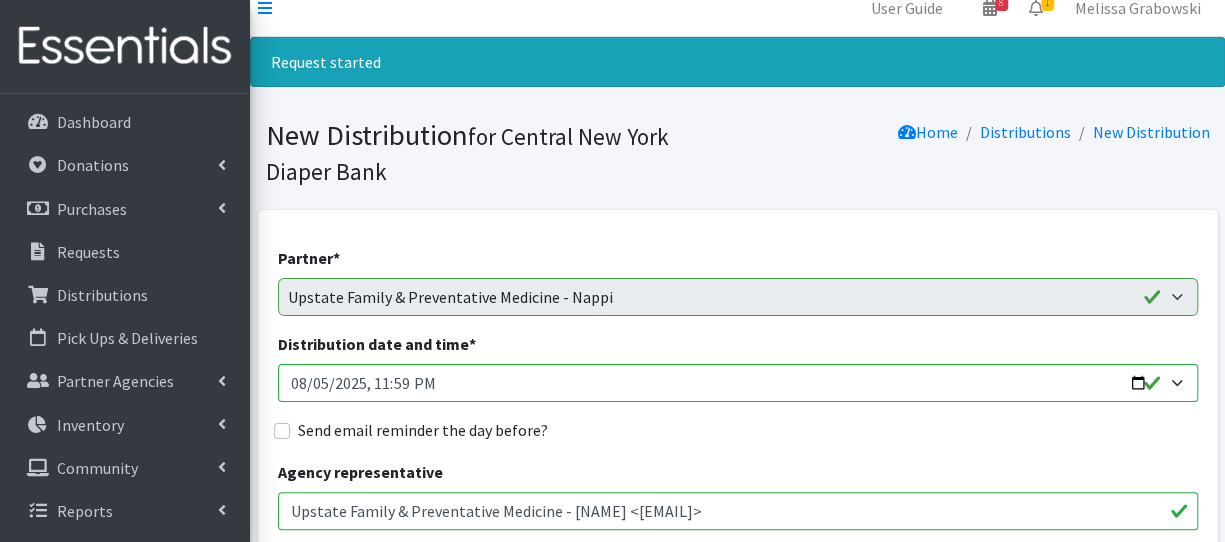 scroll, scrollTop: 23, scrollLeft: 0, axis: vertical 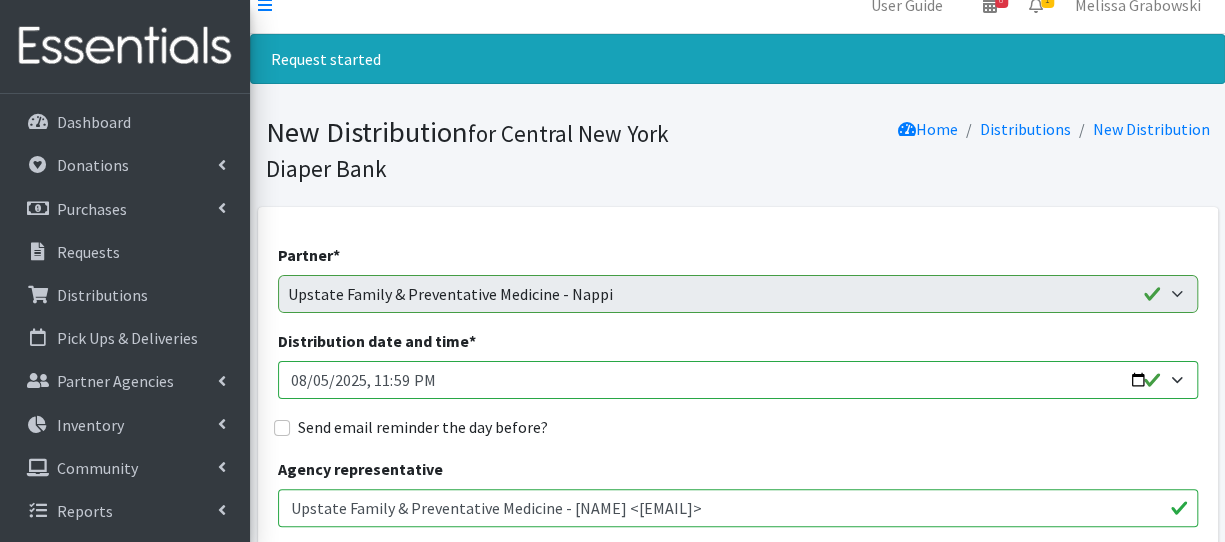 click on "Distribution date and time  *" at bounding box center [738, 380] 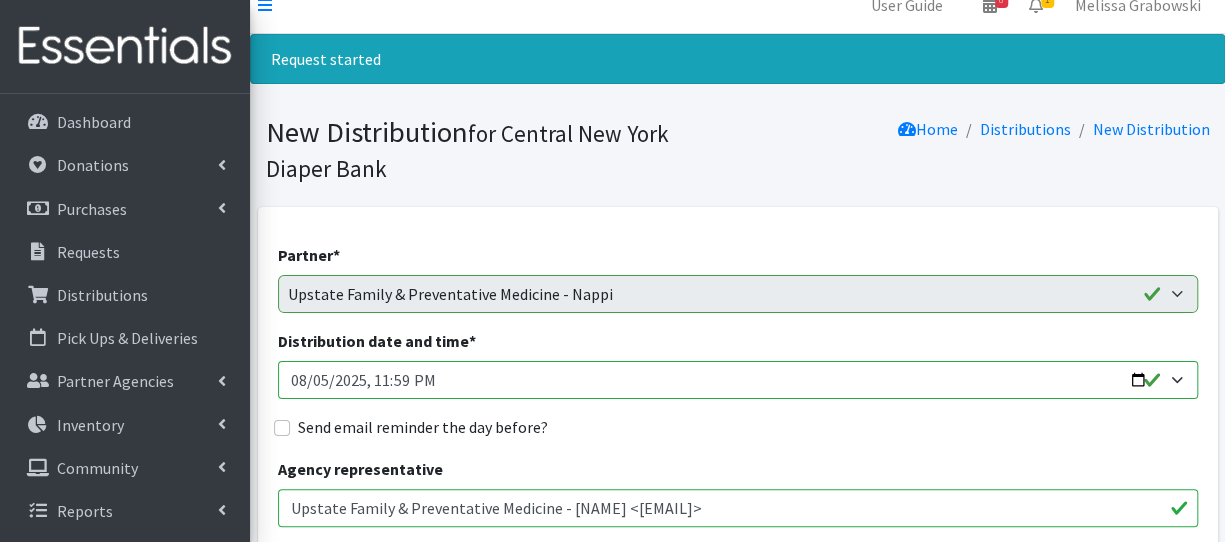 type on "2025-08-11T08:30" 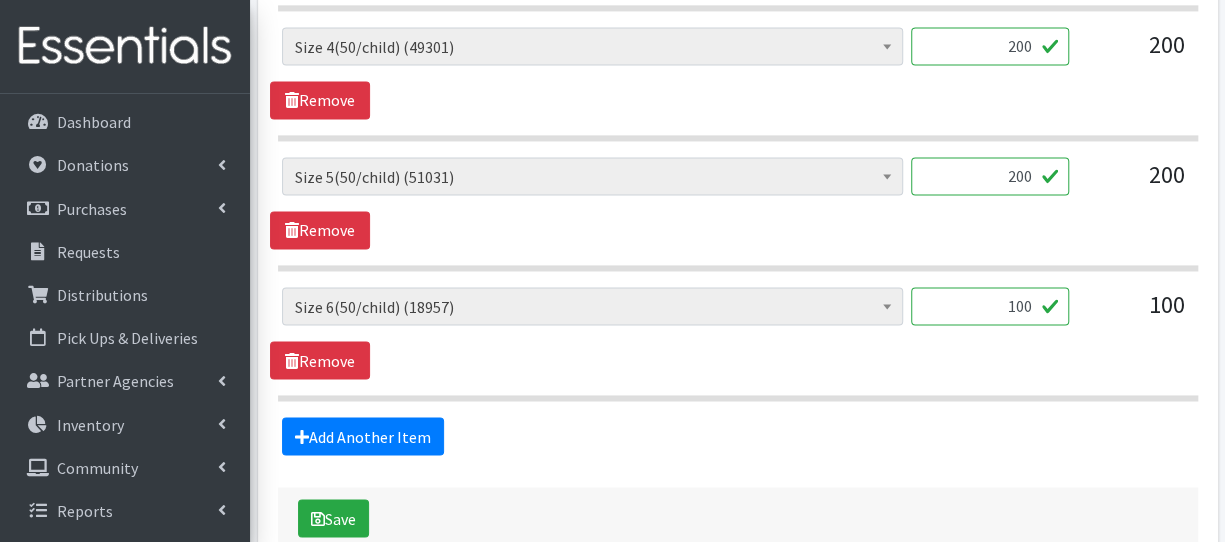 scroll, scrollTop: 1604, scrollLeft: 0, axis: vertical 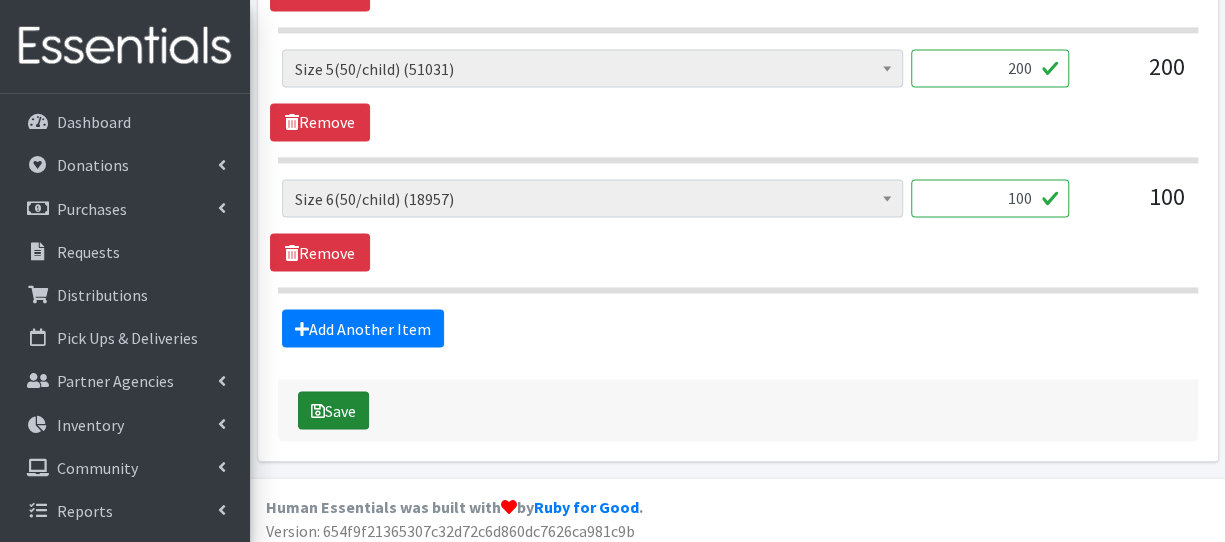 click on "Save" at bounding box center (333, 410) 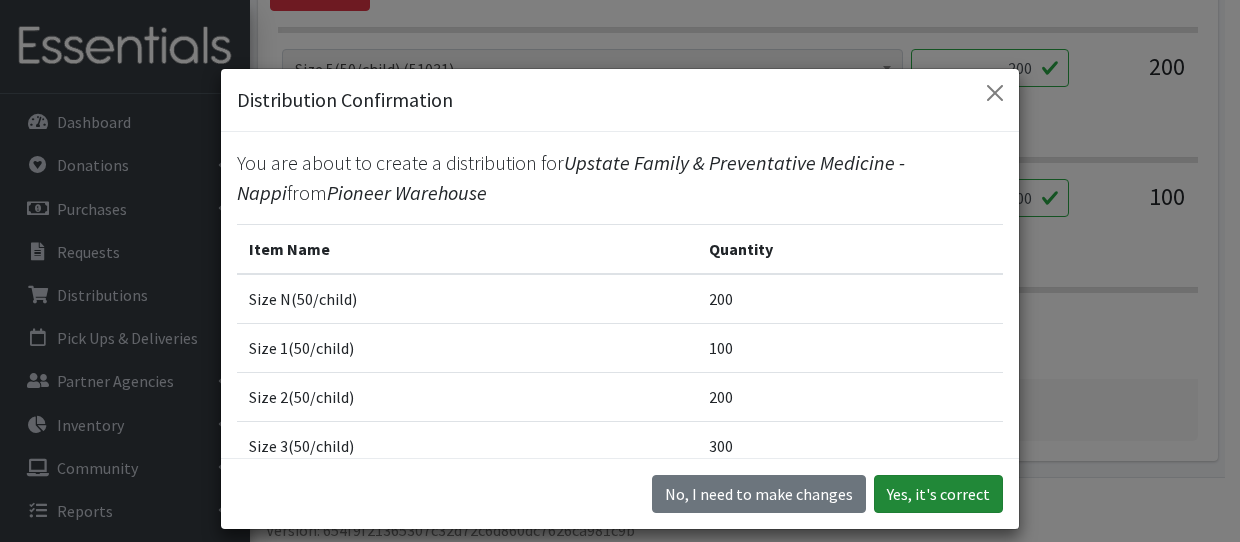 click on "Yes, it's correct" at bounding box center [938, 494] 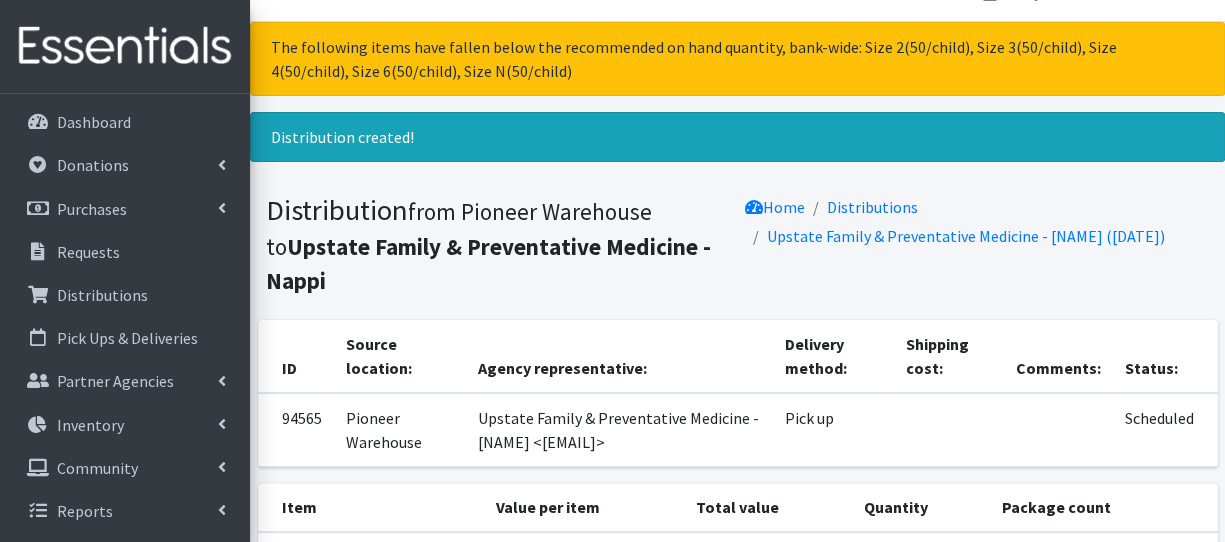 scroll, scrollTop: 0, scrollLeft: 0, axis: both 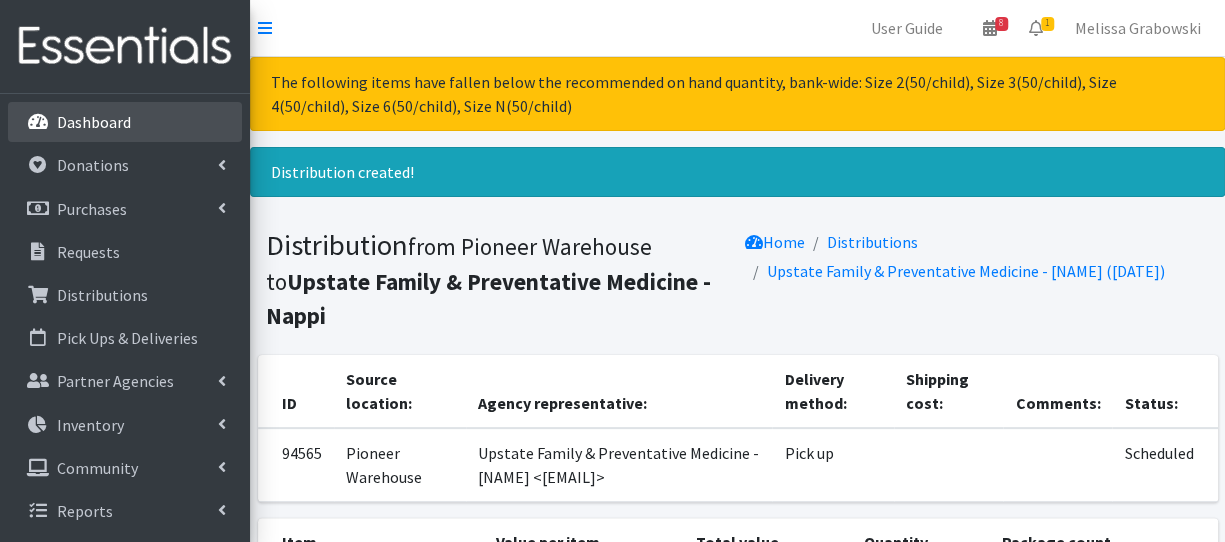click on "Dashboard" at bounding box center [125, 122] 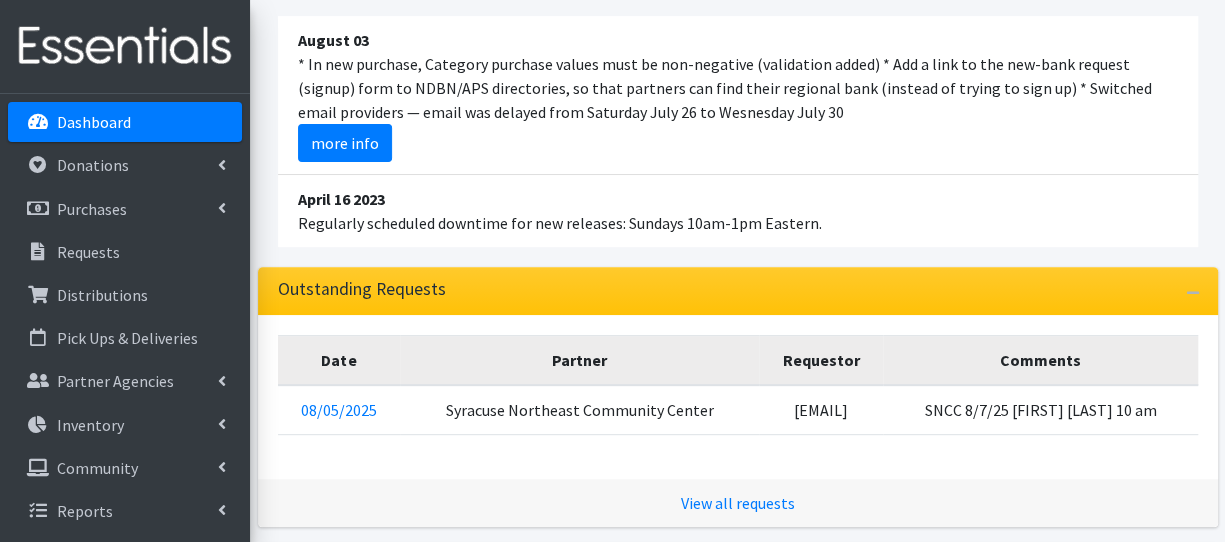 scroll, scrollTop: 320, scrollLeft: 0, axis: vertical 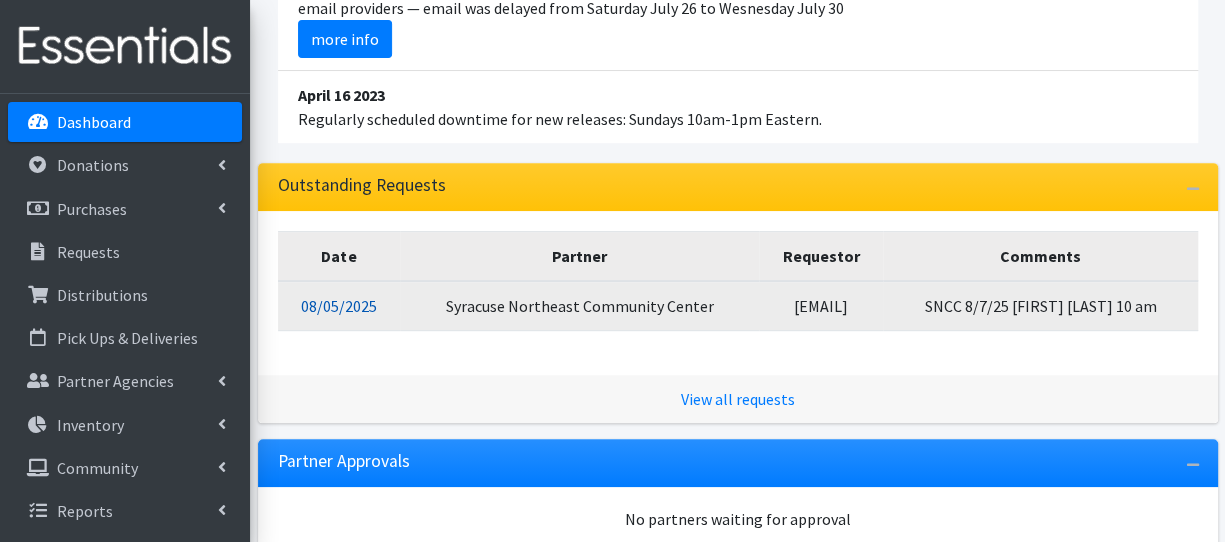 click on "08/05/2025" at bounding box center (339, 306) 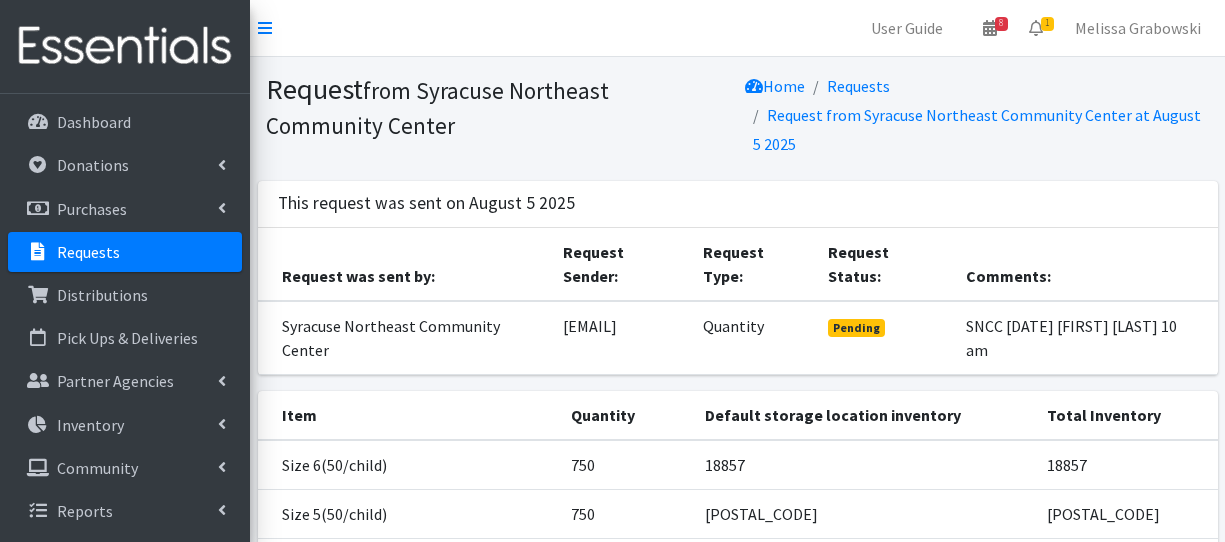 scroll, scrollTop: 0, scrollLeft: 0, axis: both 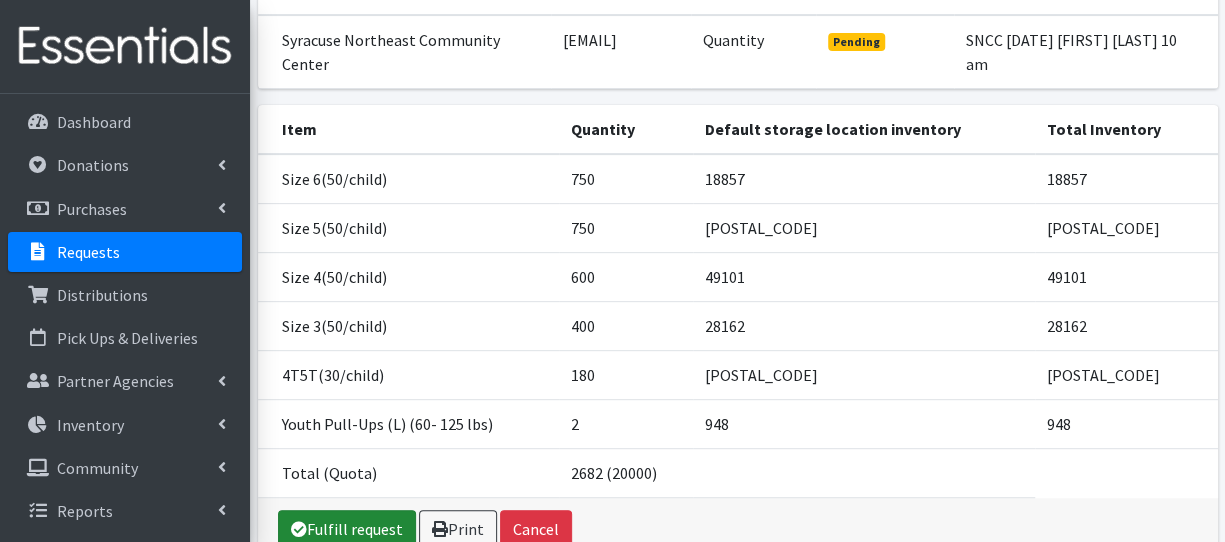 click on "Fulfill request" at bounding box center (347, 529) 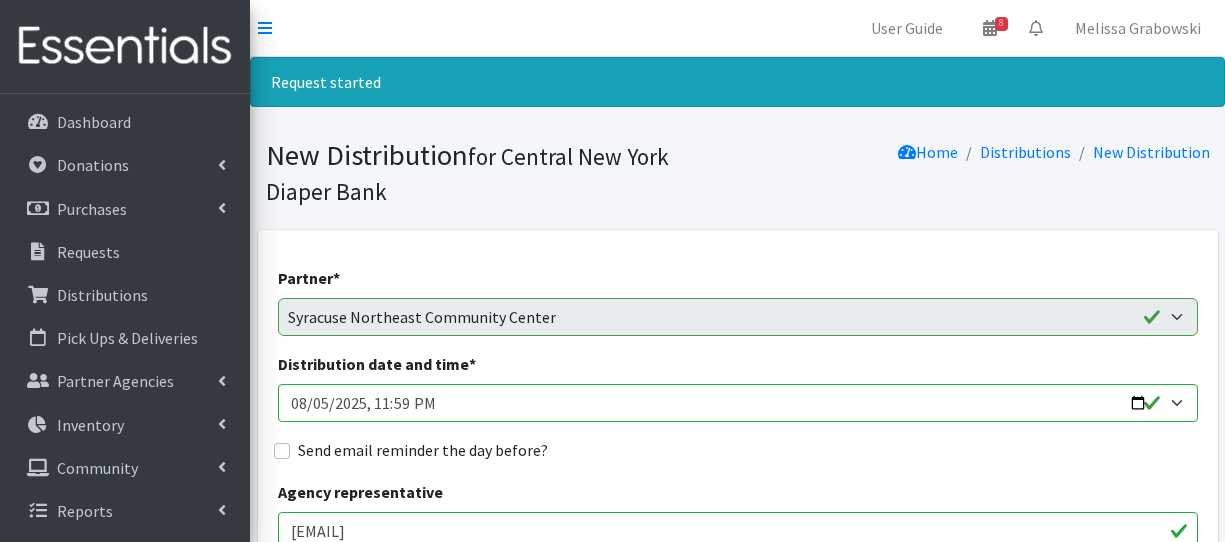 scroll, scrollTop: 0, scrollLeft: 0, axis: both 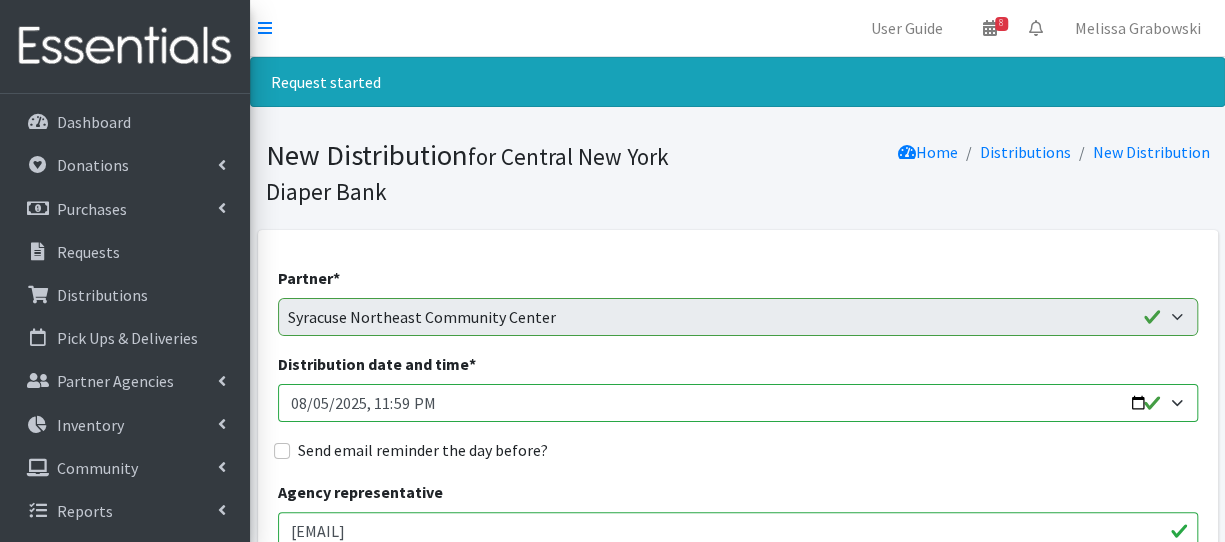 click on "Distribution date and time  *" at bounding box center (738, 403) 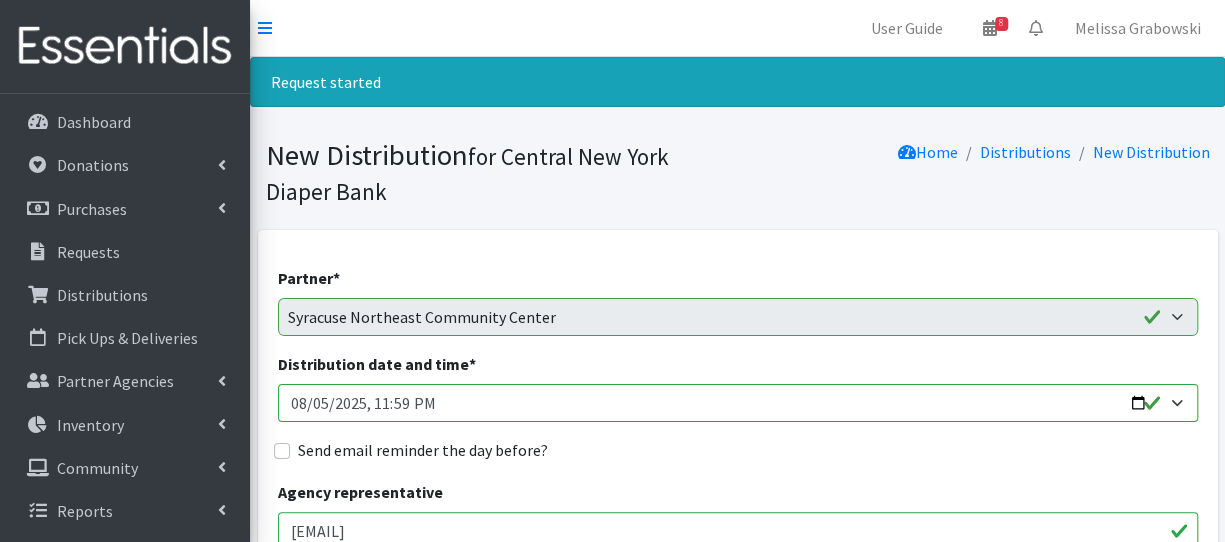 type on "2025-08-07T10:00" 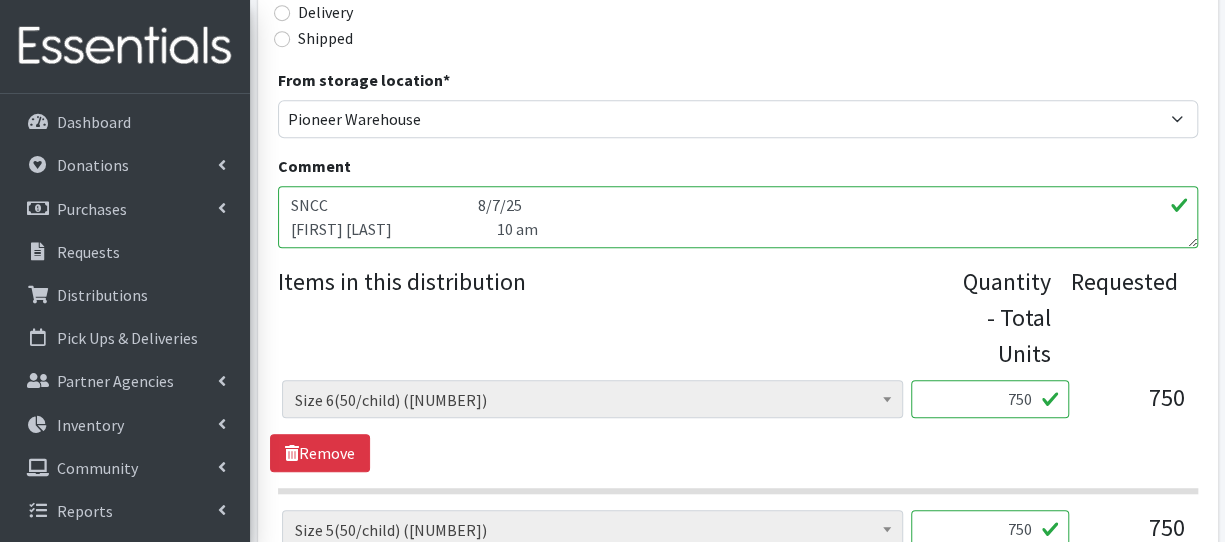 scroll, scrollTop: 690, scrollLeft: 0, axis: vertical 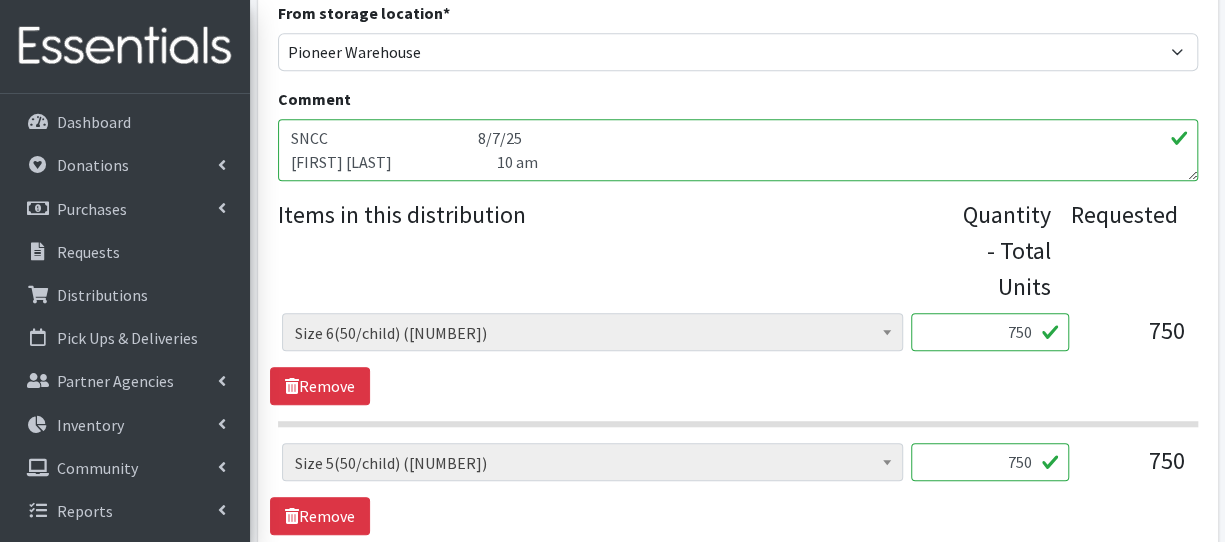 drag, startPoint x: 600, startPoint y: 159, endPoint x: 252, endPoint y: 129, distance: 349.2907 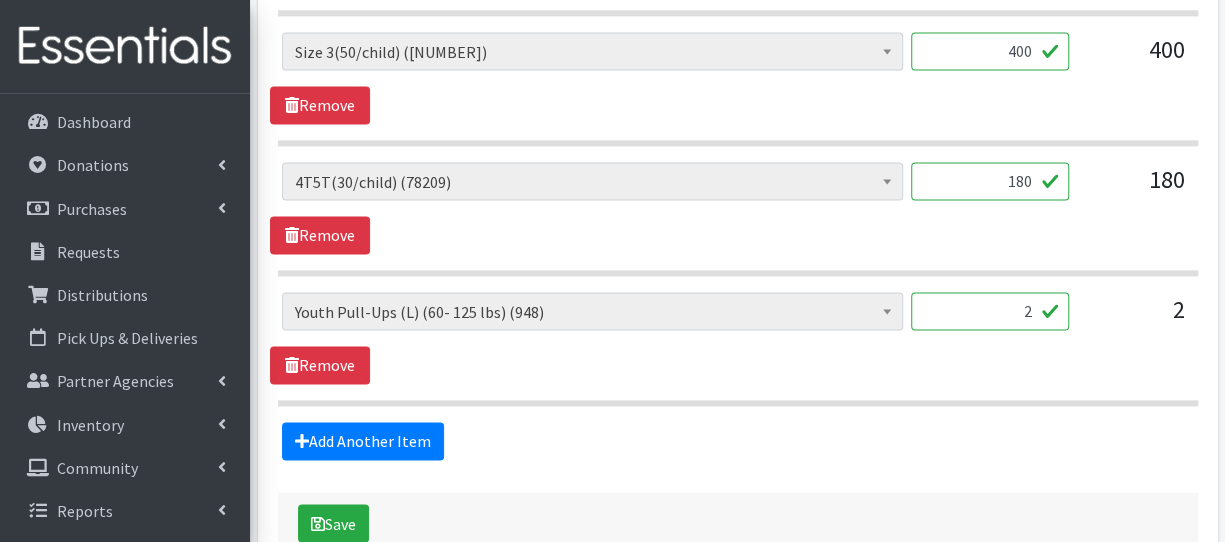 scroll, scrollTop: 1475, scrollLeft: 0, axis: vertical 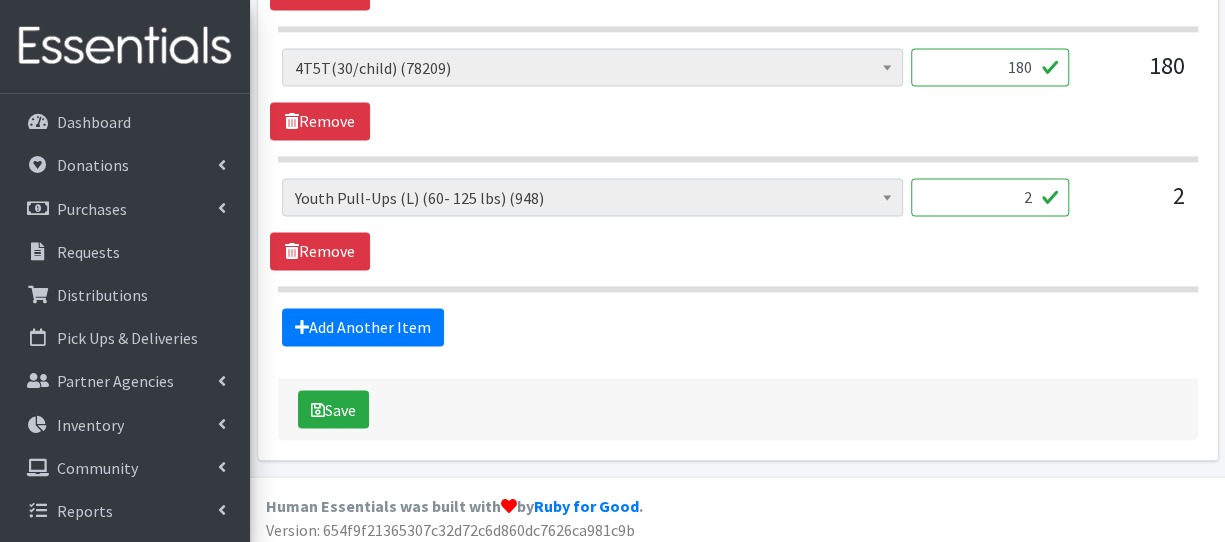 type 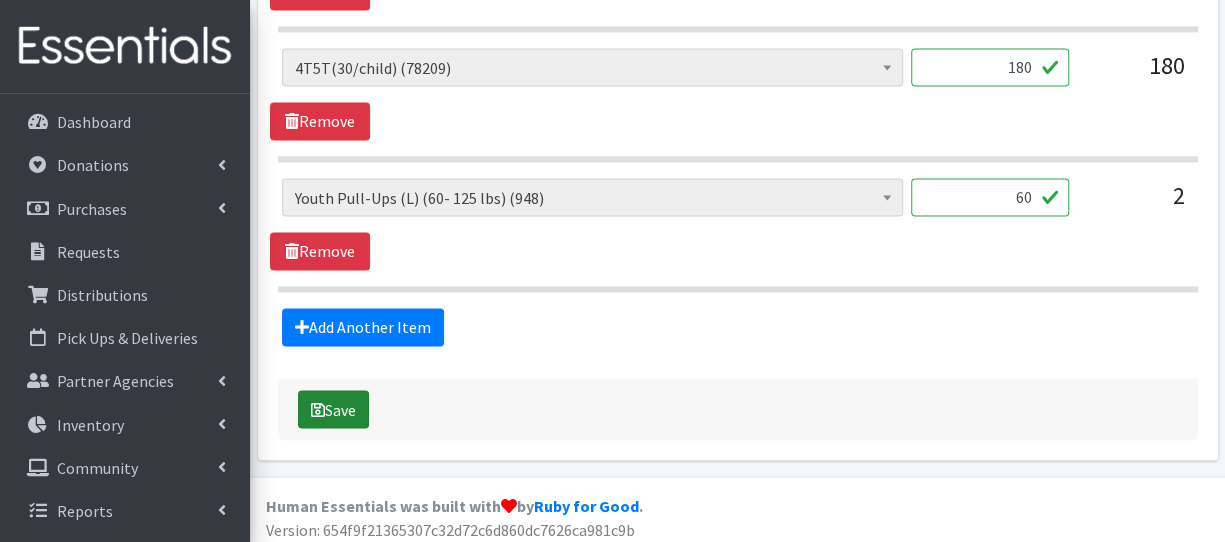 type on "60" 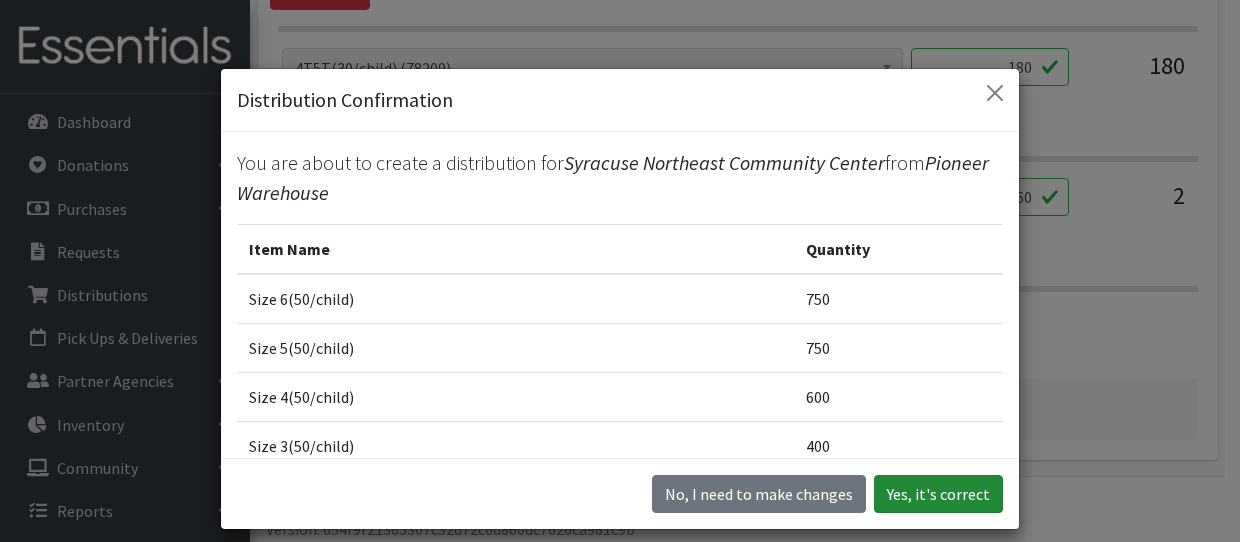 click on "Yes, it's correct" at bounding box center [938, 494] 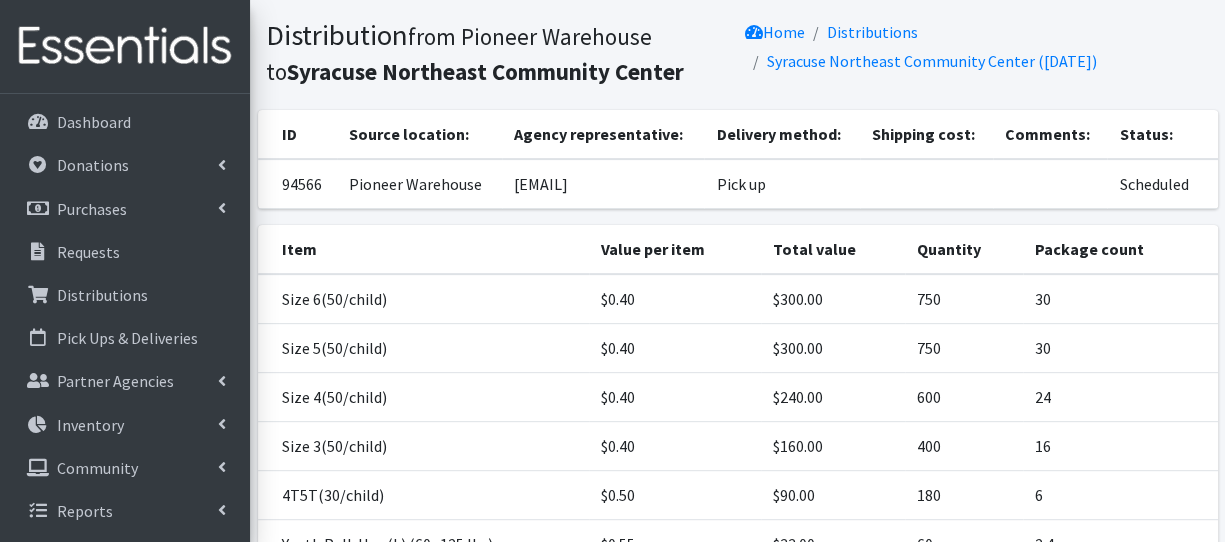 scroll, scrollTop: 0, scrollLeft: 0, axis: both 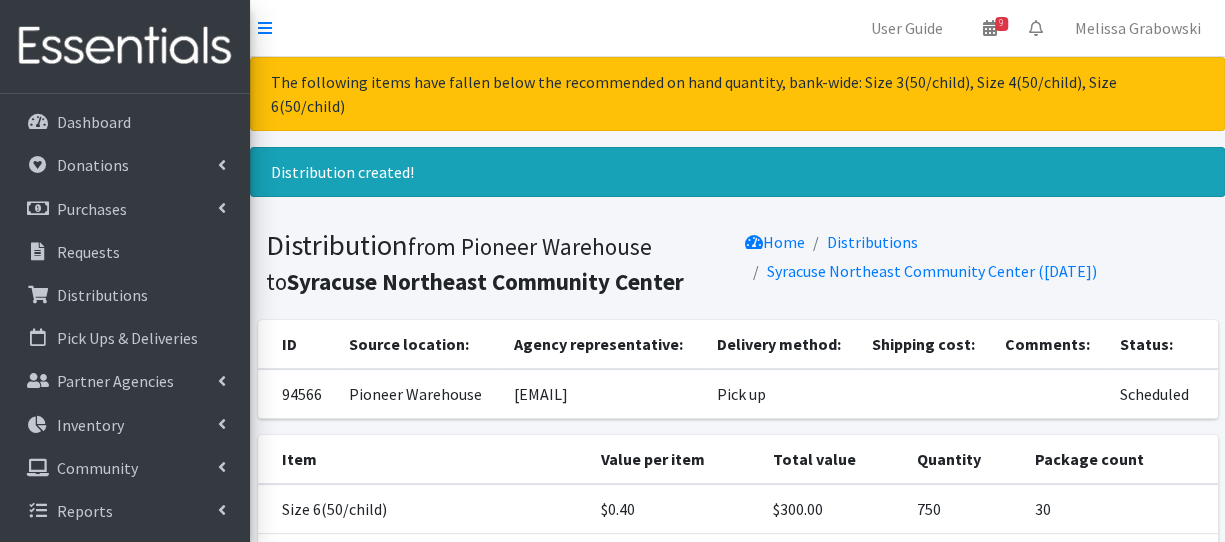 click on "Delivery method:" at bounding box center [781, 344] 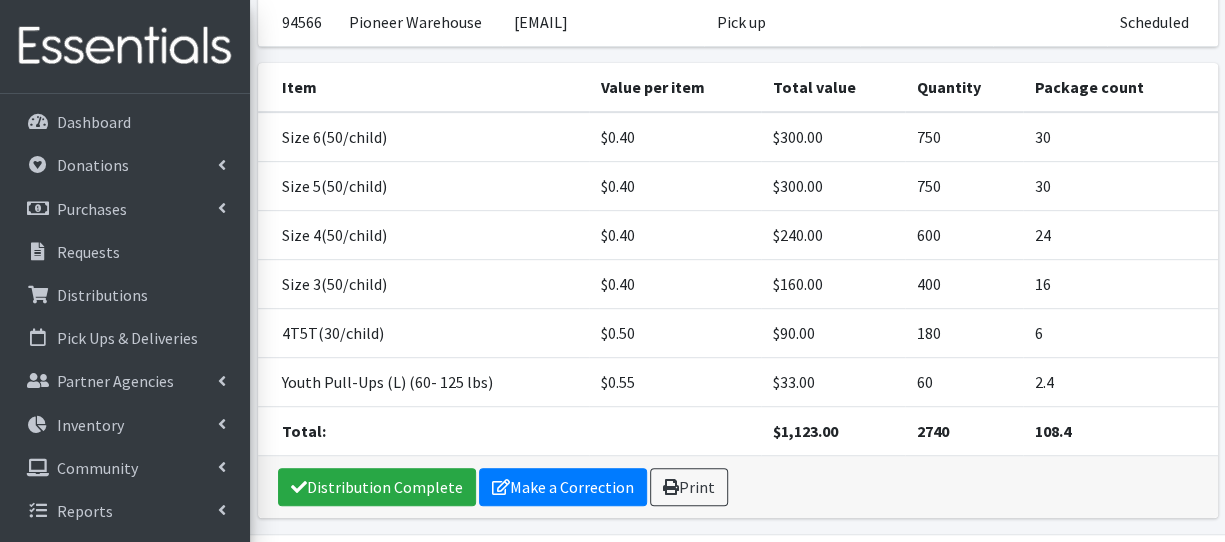 scroll, scrollTop: 434, scrollLeft: 0, axis: vertical 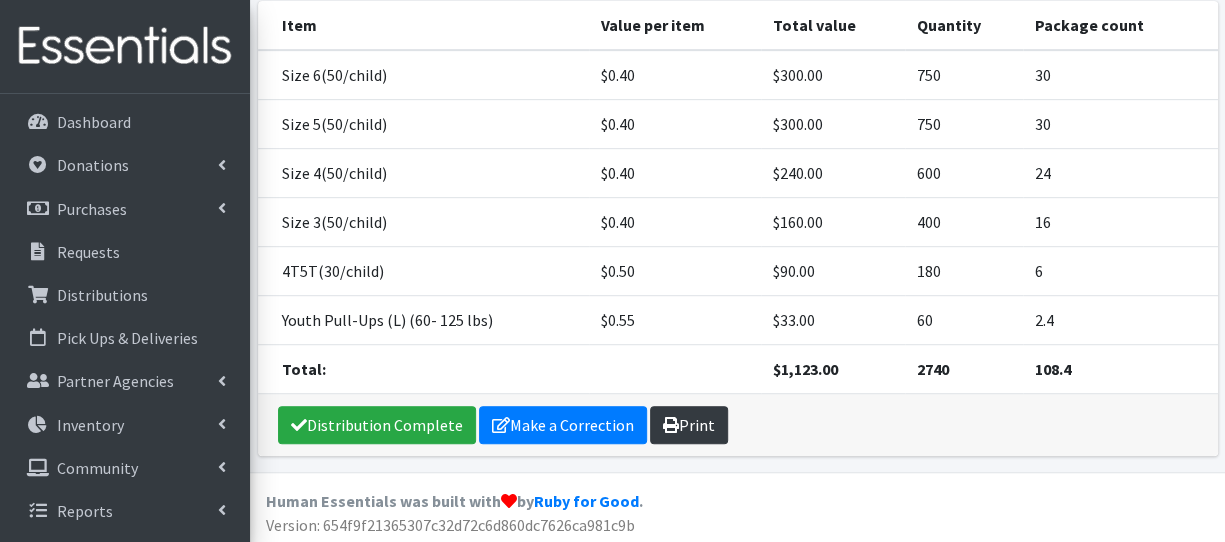 click on "Print" at bounding box center (689, 425) 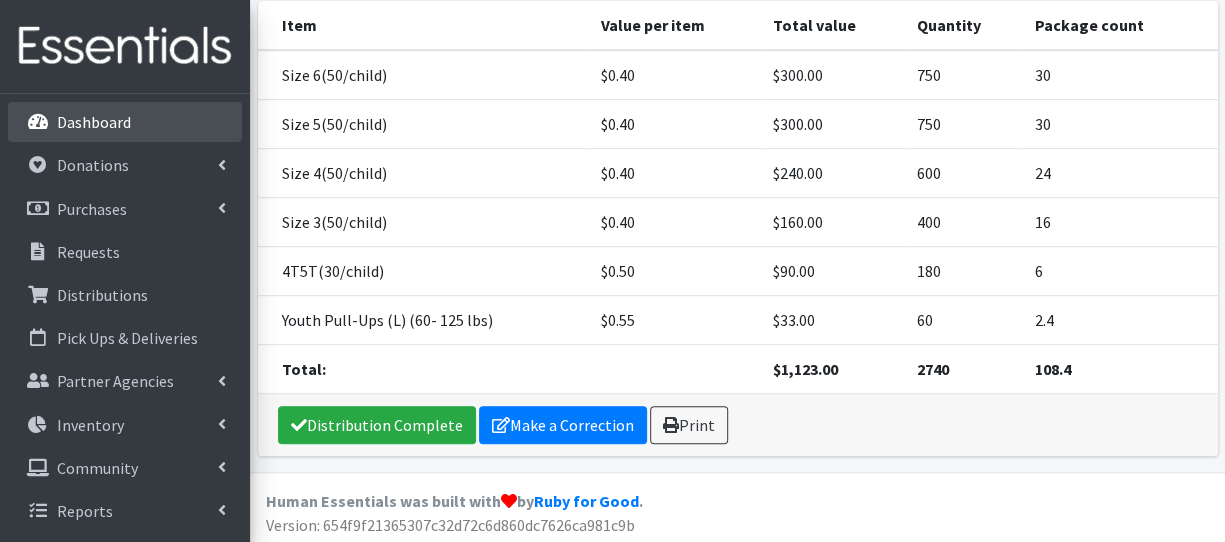 click on "Dashboard" at bounding box center [94, 122] 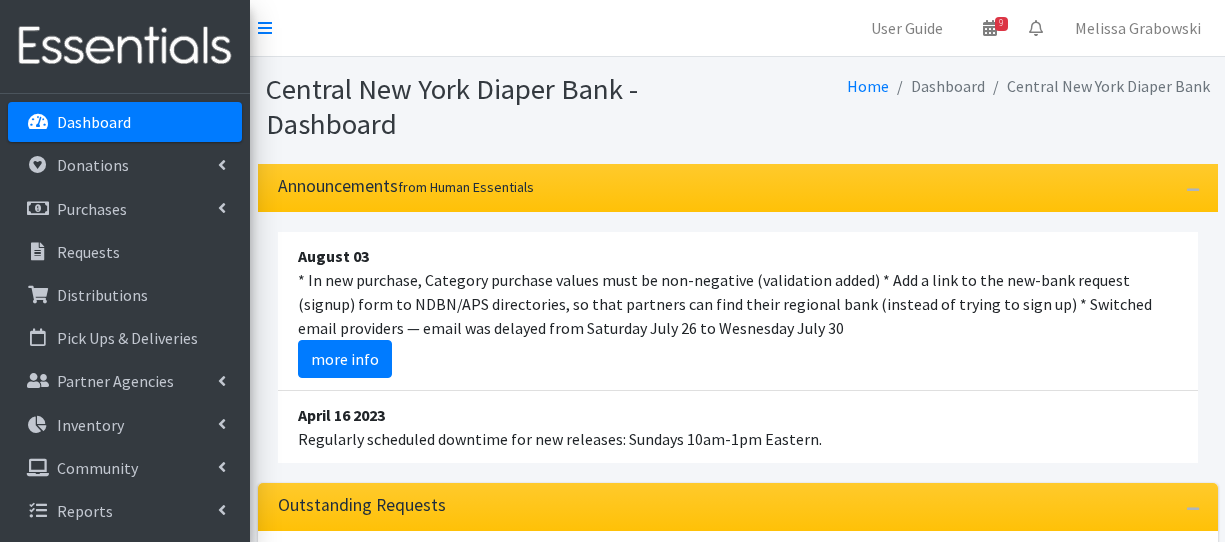 scroll, scrollTop: 0, scrollLeft: 0, axis: both 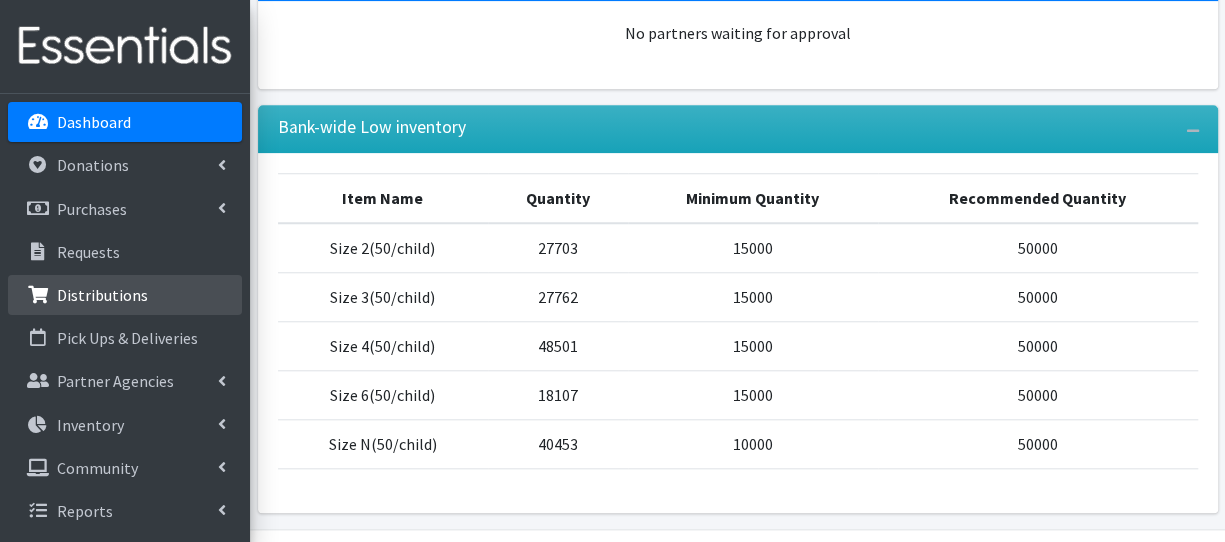 click on "Distributions" at bounding box center [102, 295] 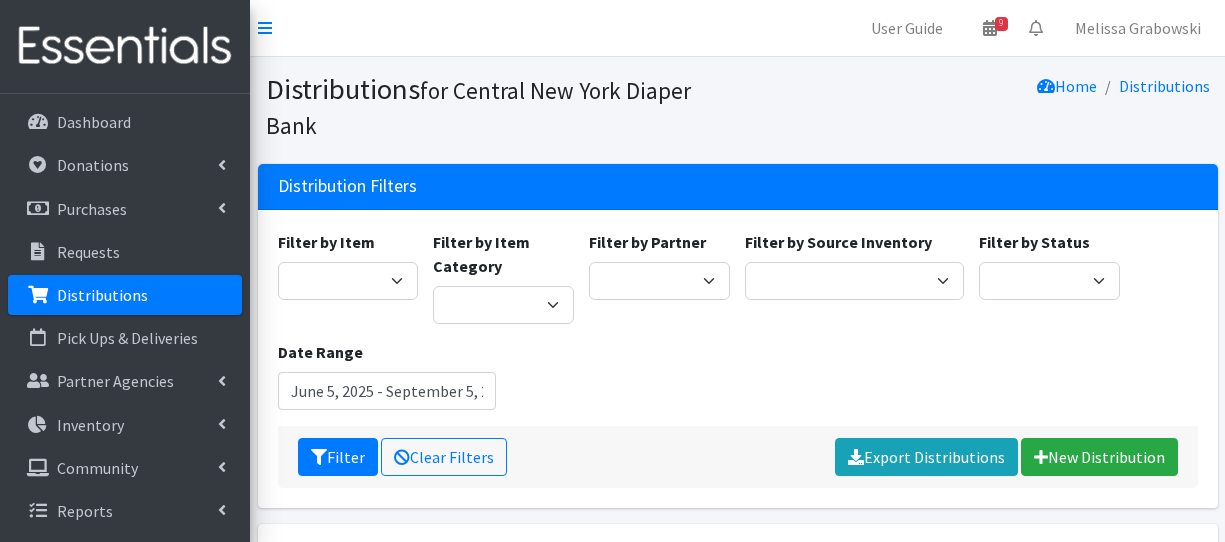 scroll, scrollTop: 0, scrollLeft: 0, axis: both 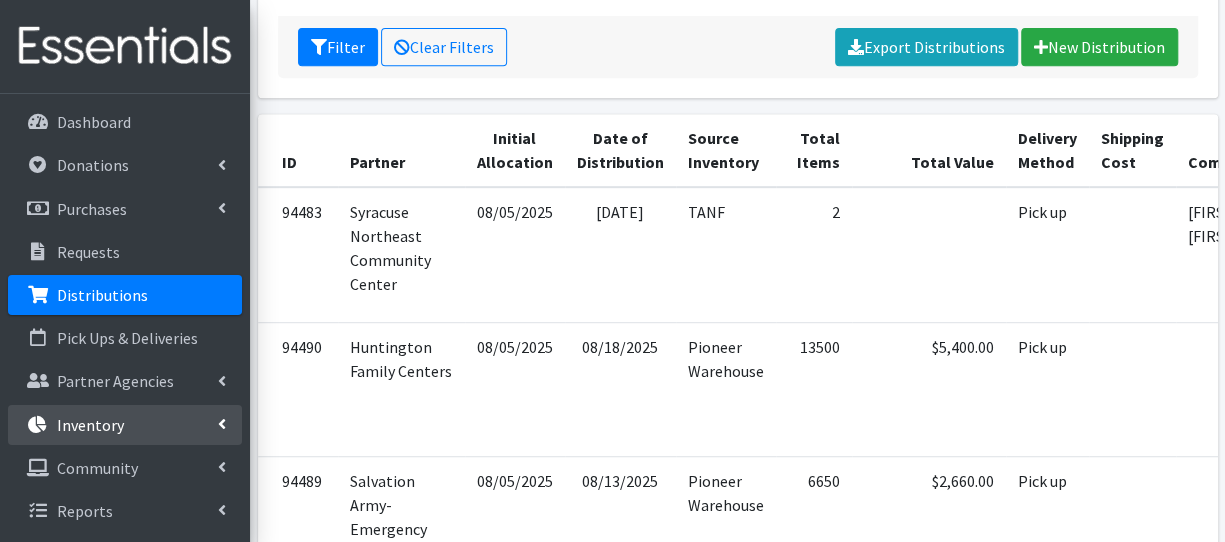 click on "Inventory" at bounding box center [125, 425] 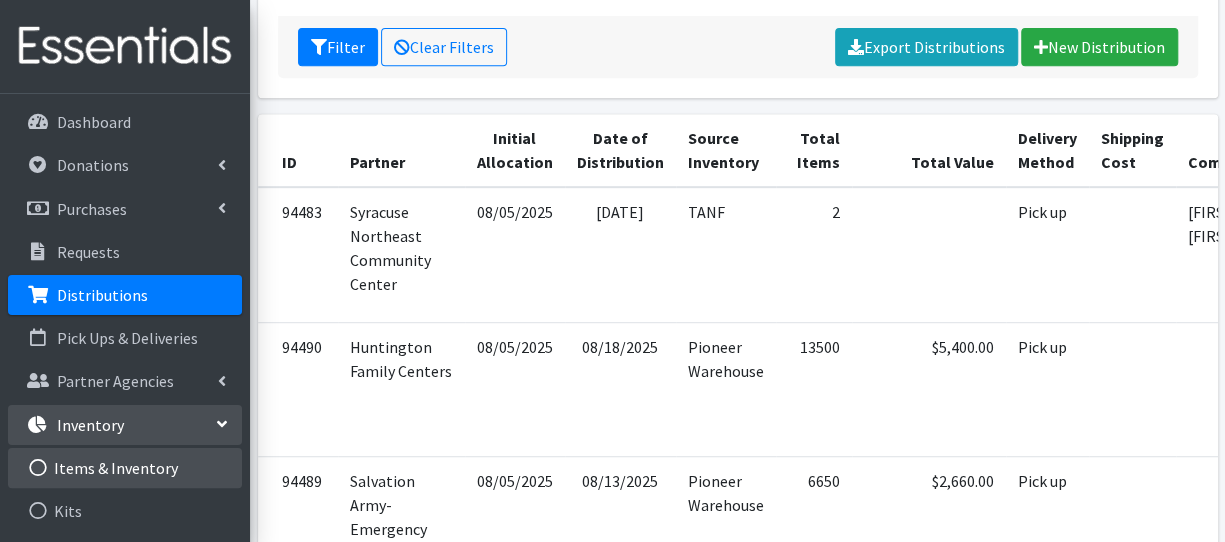 click on "Items & Inventory" at bounding box center [125, 468] 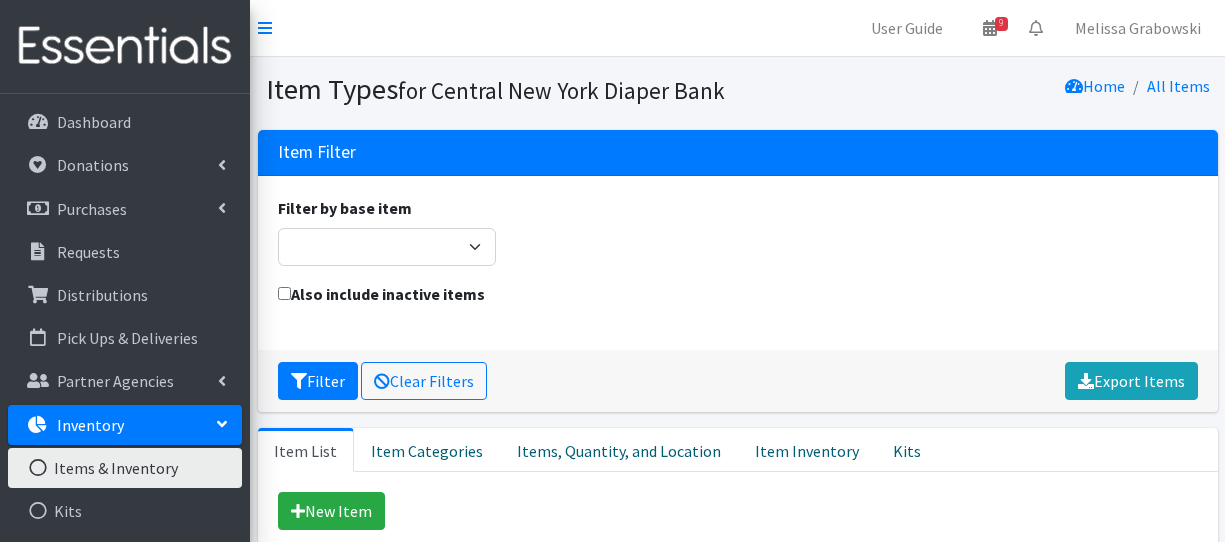 scroll, scrollTop: 0, scrollLeft: 0, axis: both 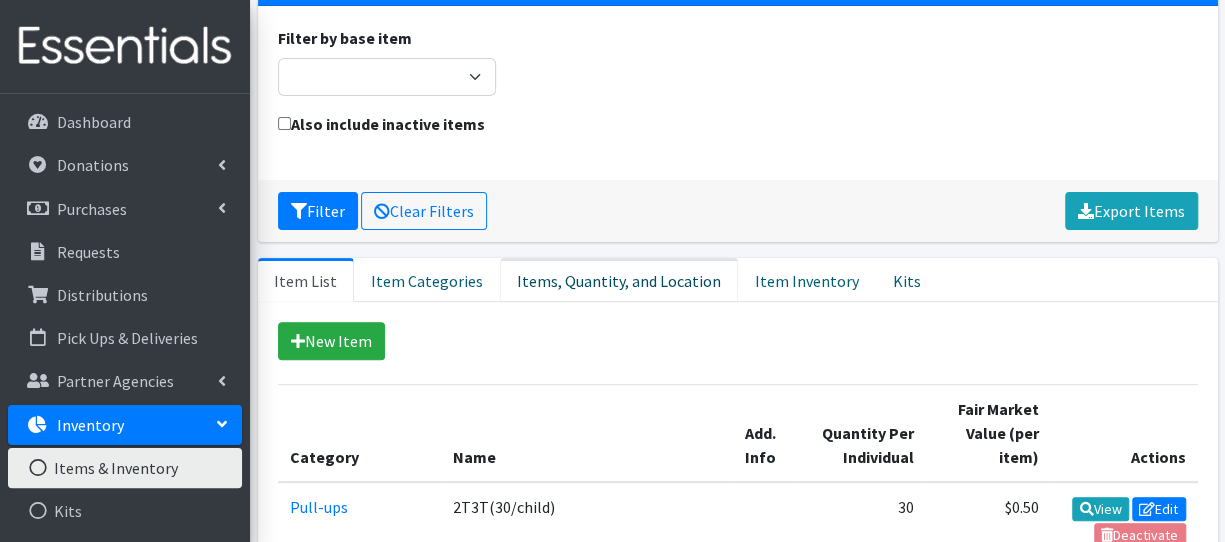 click on "Items,
Quantity, and Location" at bounding box center (619, 280) 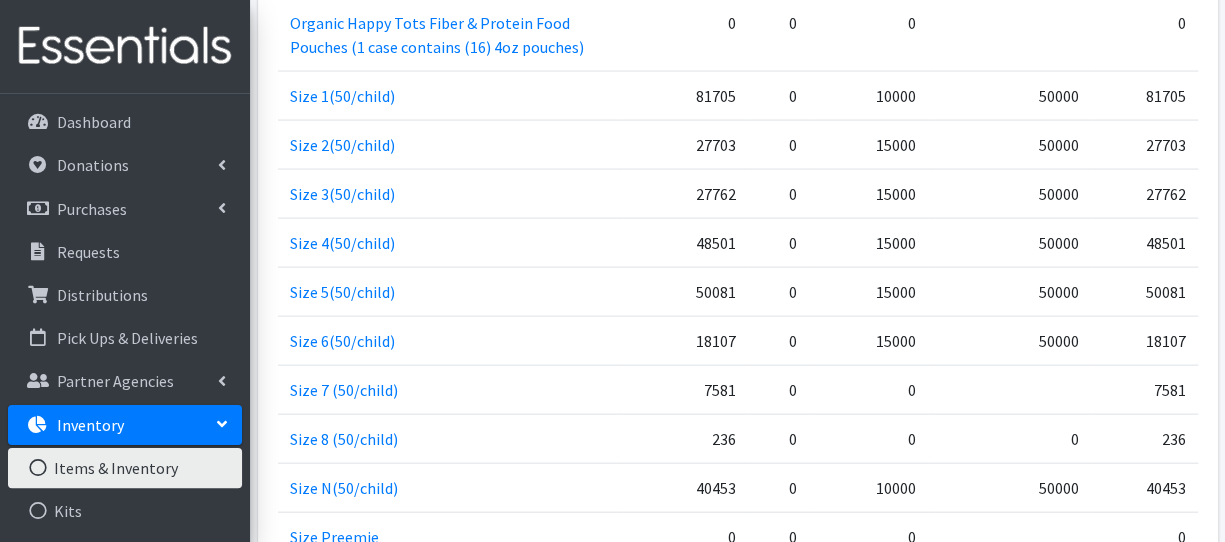 scroll, scrollTop: 2918, scrollLeft: 0, axis: vertical 